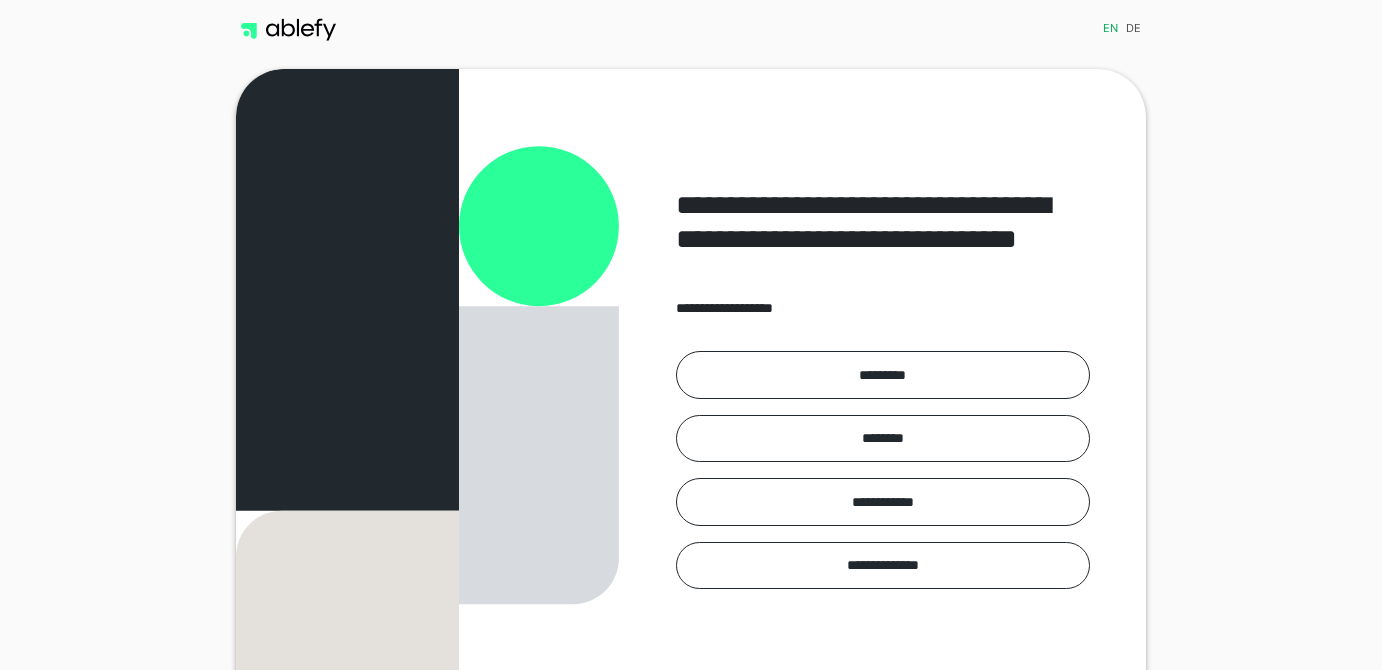 scroll, scrollTop: 0, scrollLeft: 0, axis: both 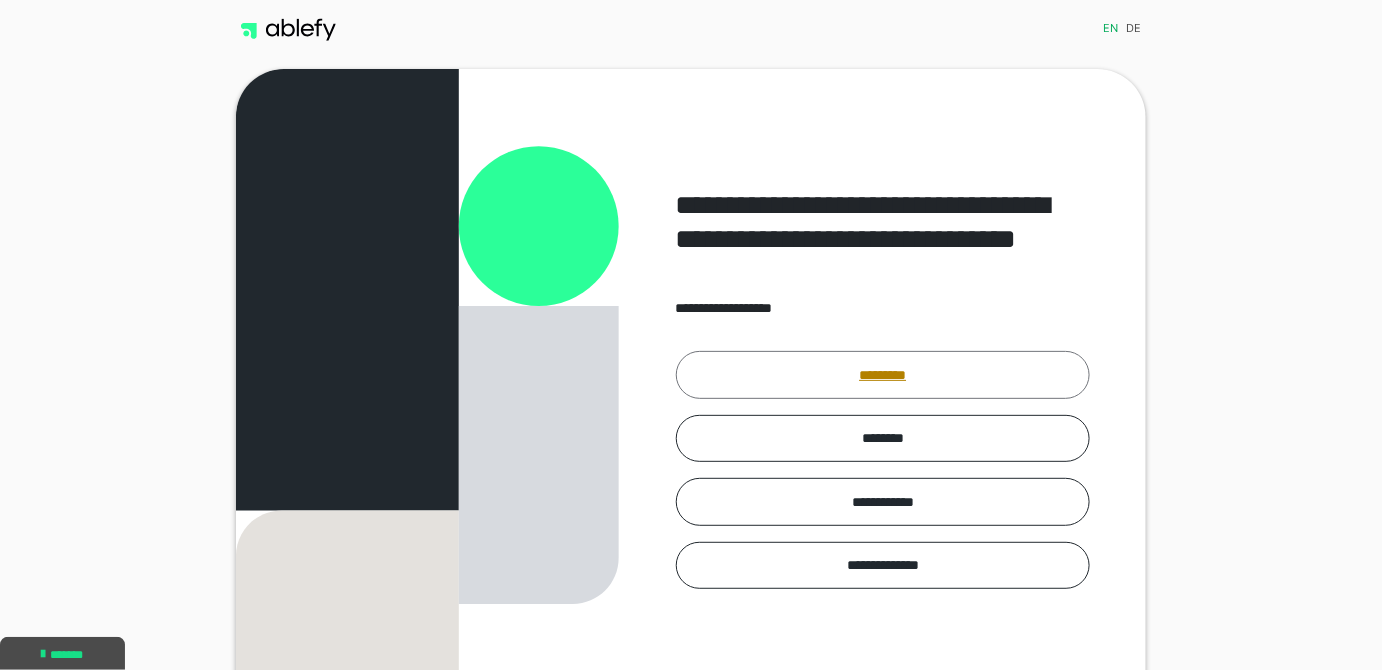 click on "*********" at bounding box center [883, 374] 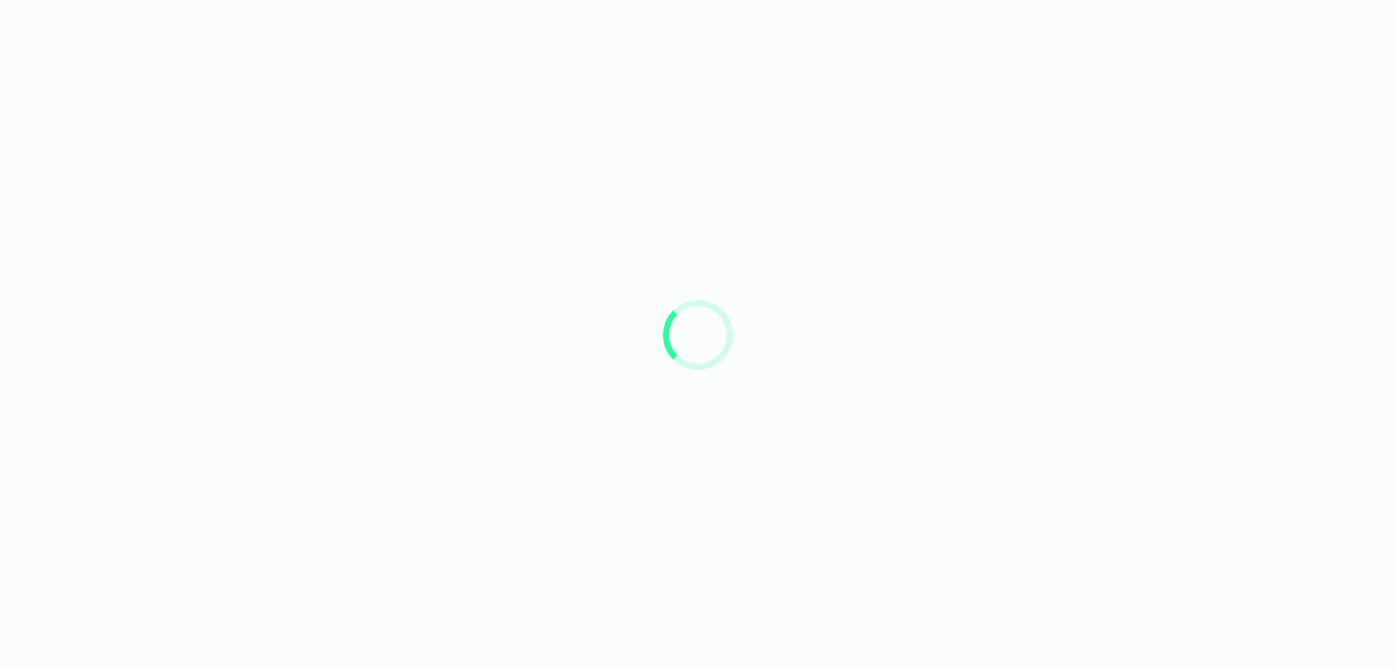 scroll, scrollTop: 0, scrollLeft: 0, axis: both 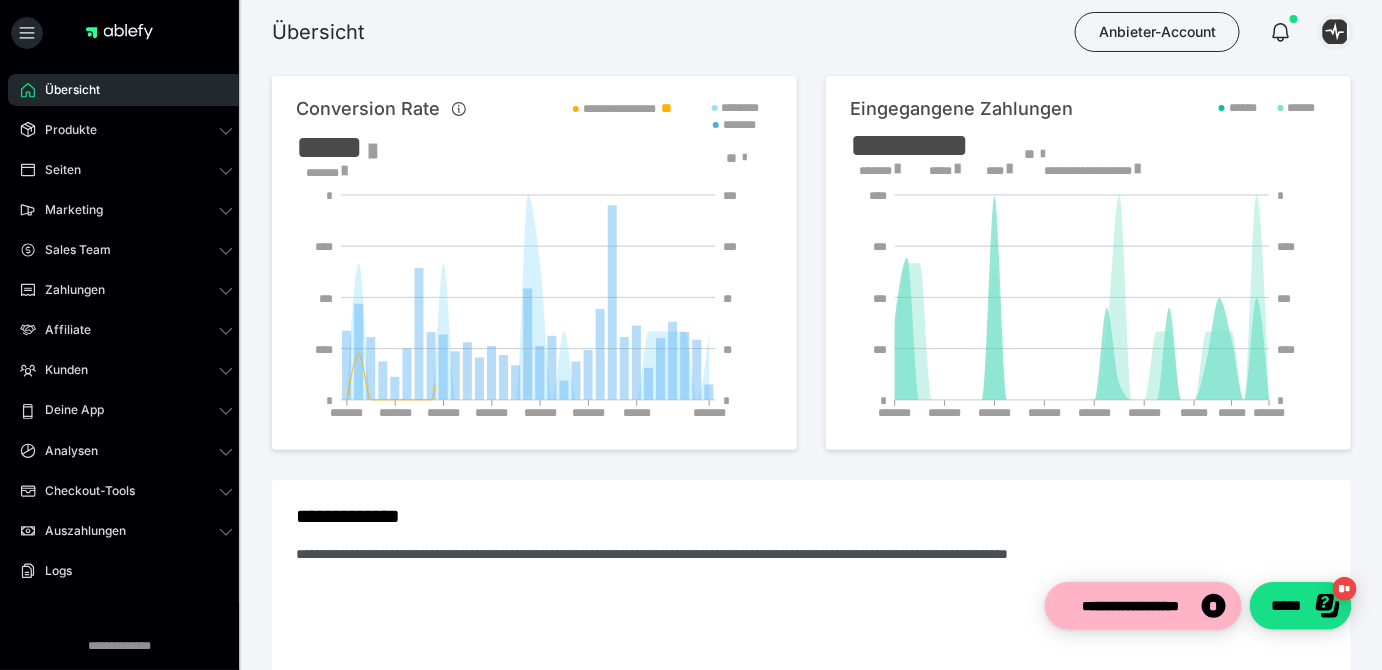 click at bounding box center (1336, 32) 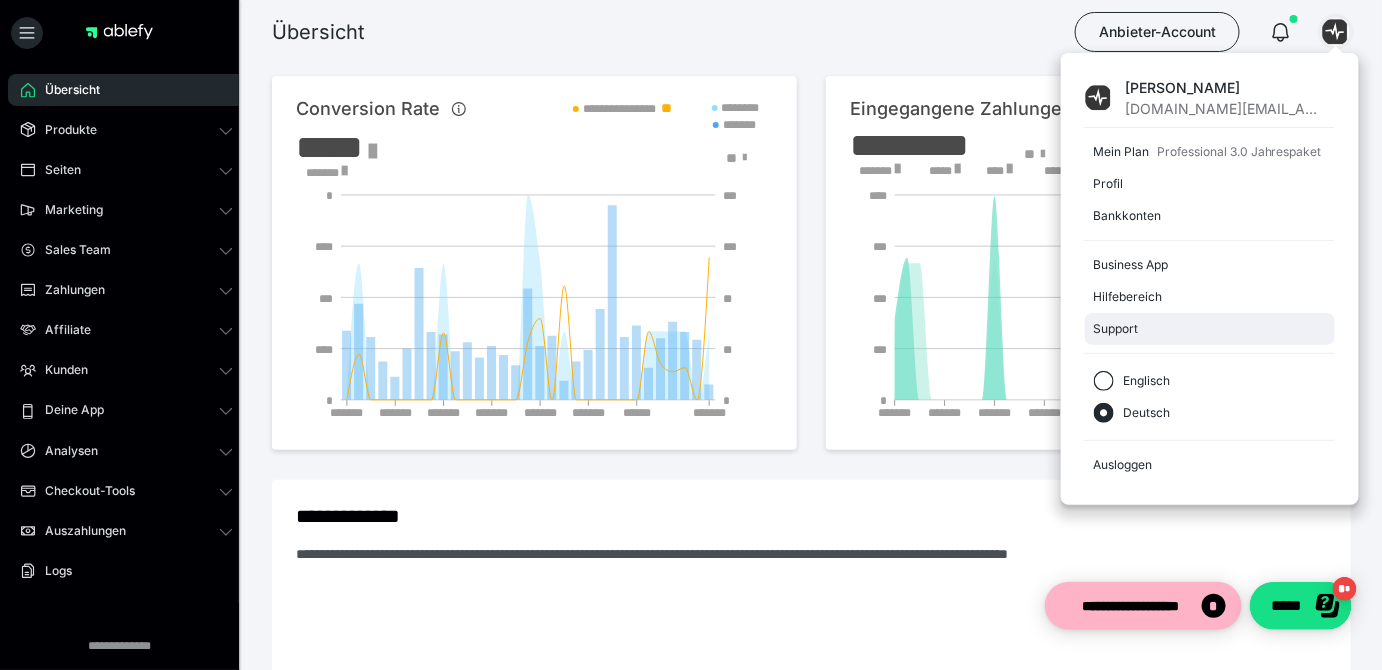 click on "Support" at bounding box center (1210, 329) 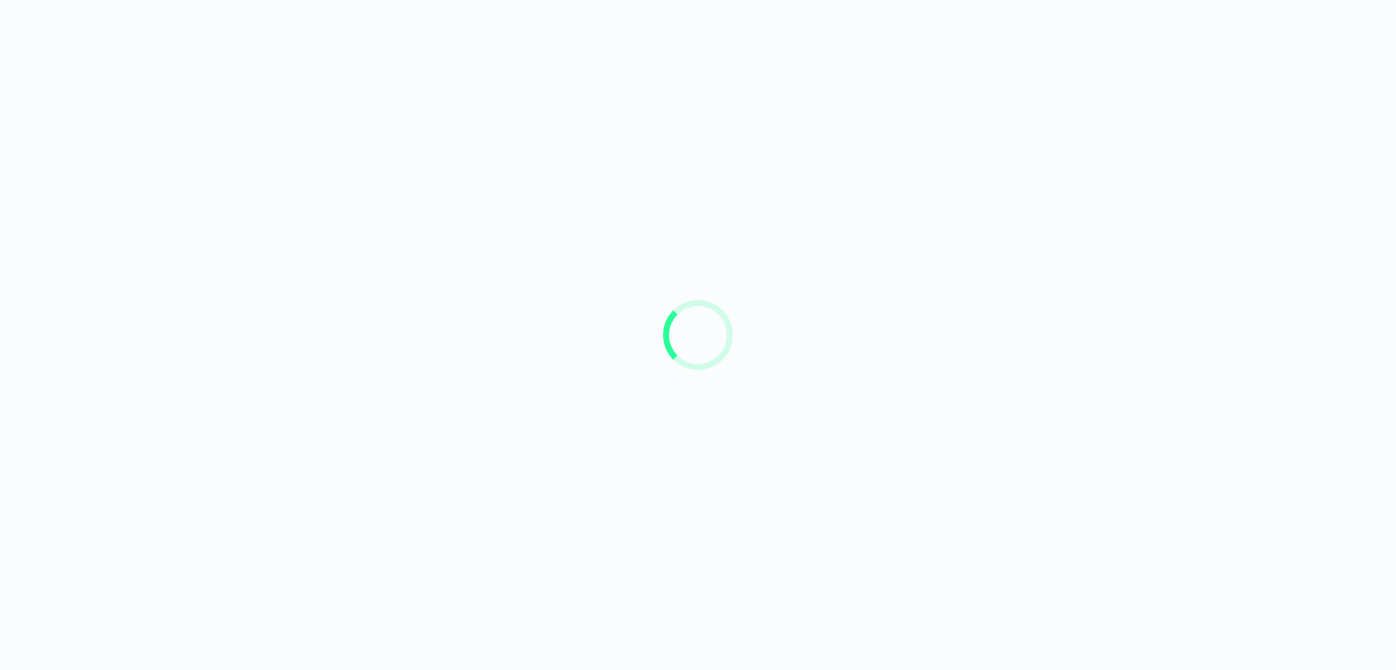 scroll, scrollTop: 0, scrollLeft: 0, axis: both 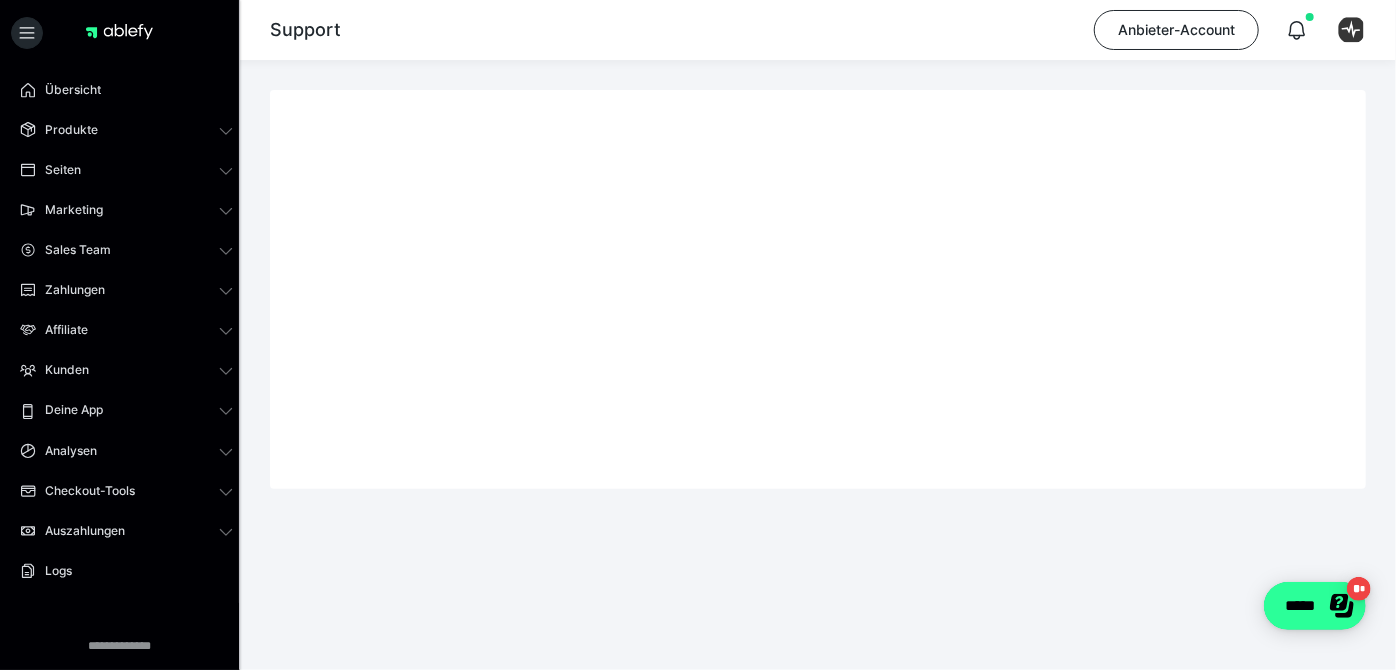 click 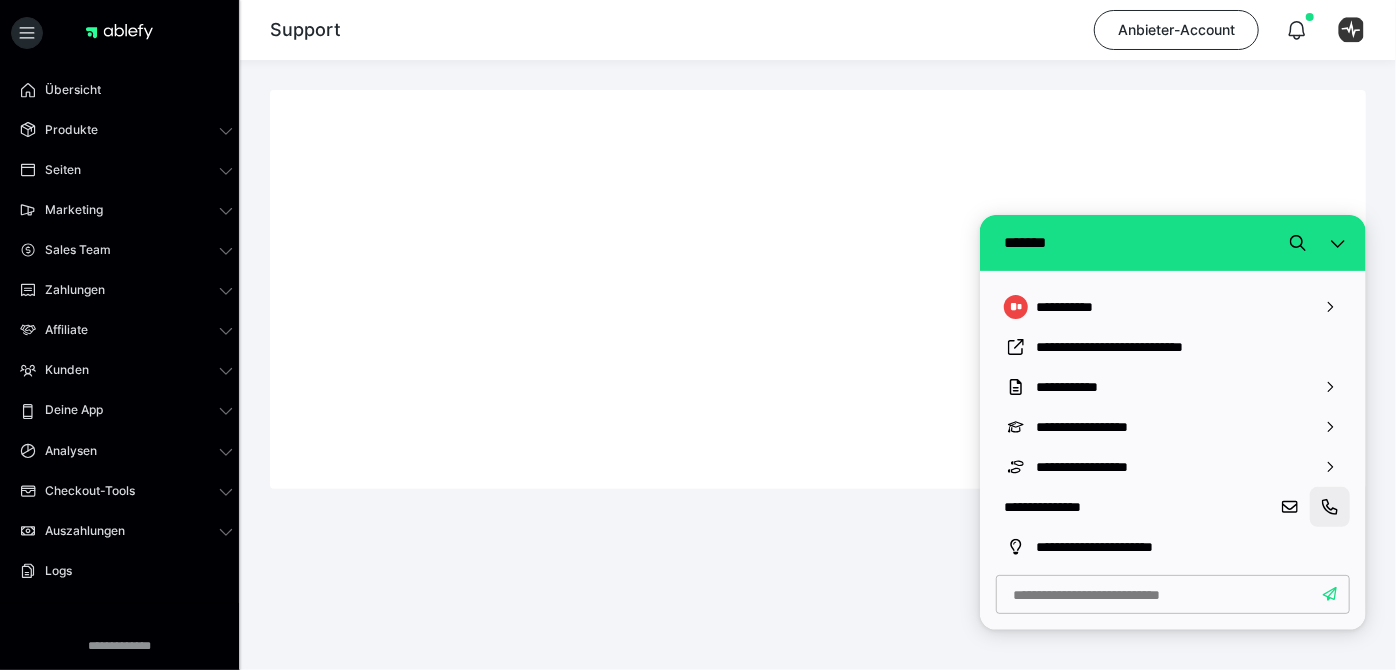 click 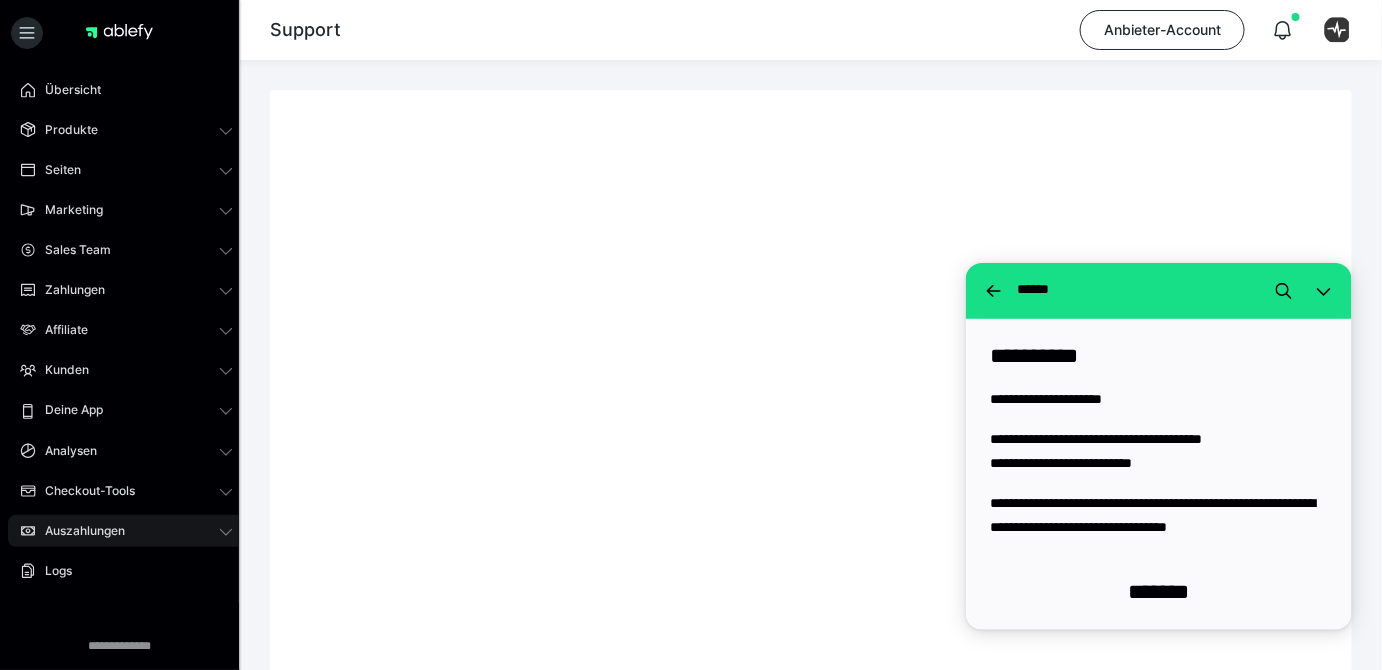 click on "Auszahlungen" at bounding box center [126, 531] 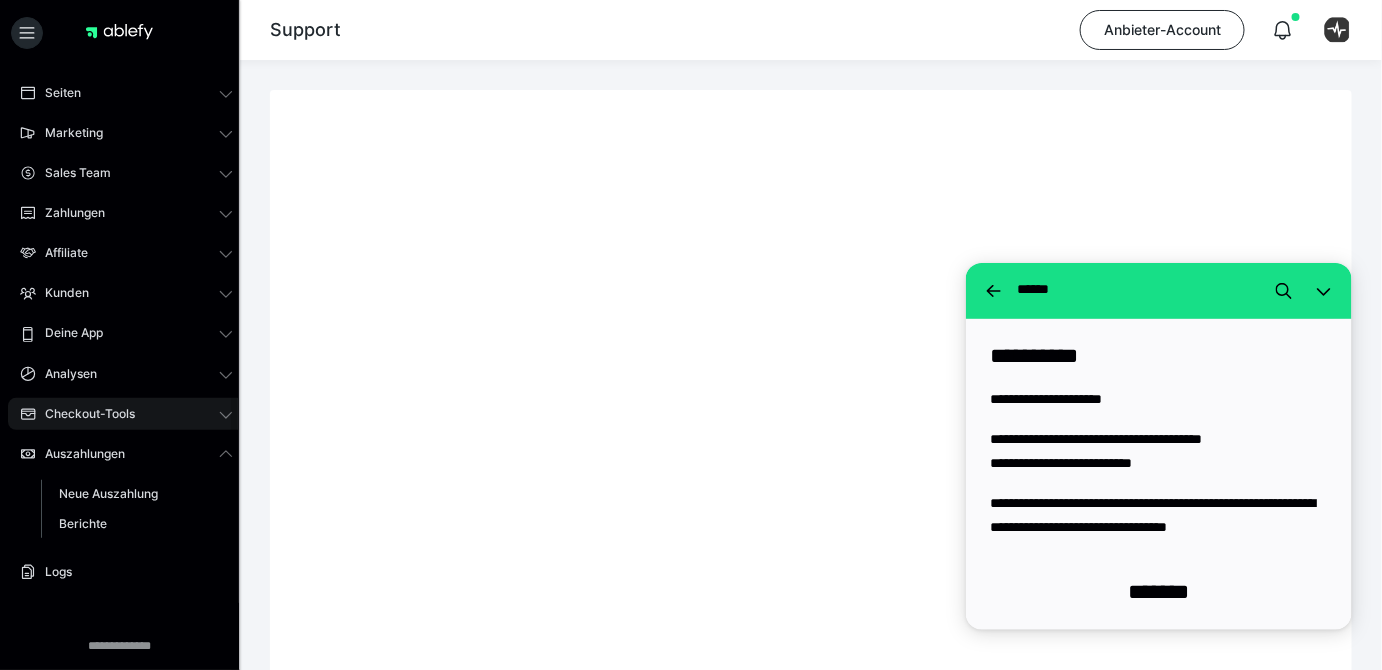 scroll, scrollTop: 147, scrollLeft: 0, axis: vertical 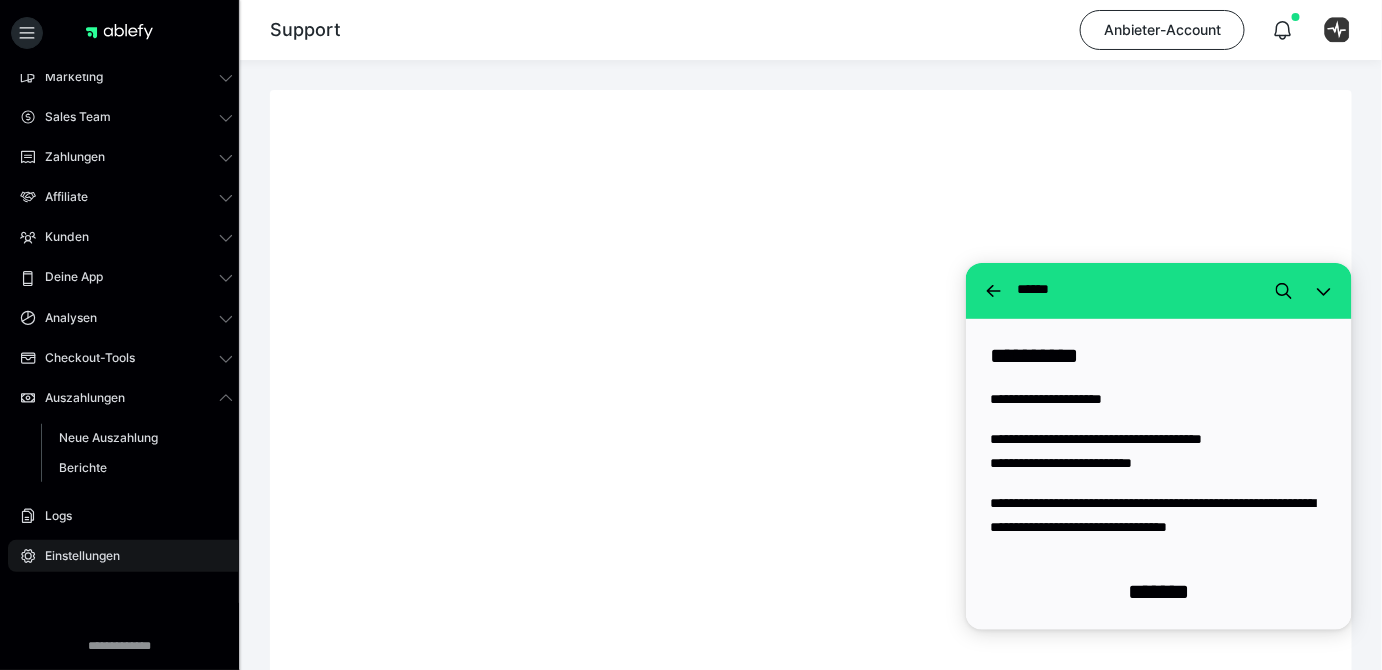 click on "Einstellungen" at bounding box center (126, 556) 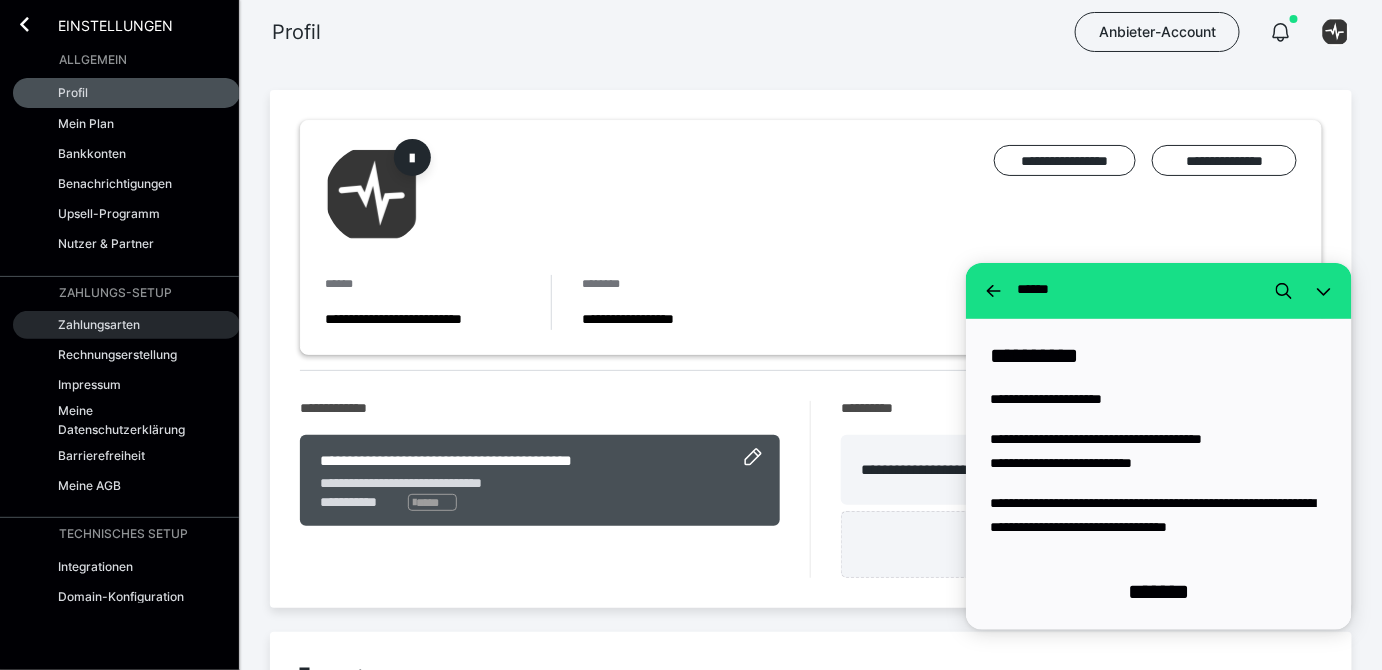 click on "Zahlungsarten" at bounding box center [99, 324] 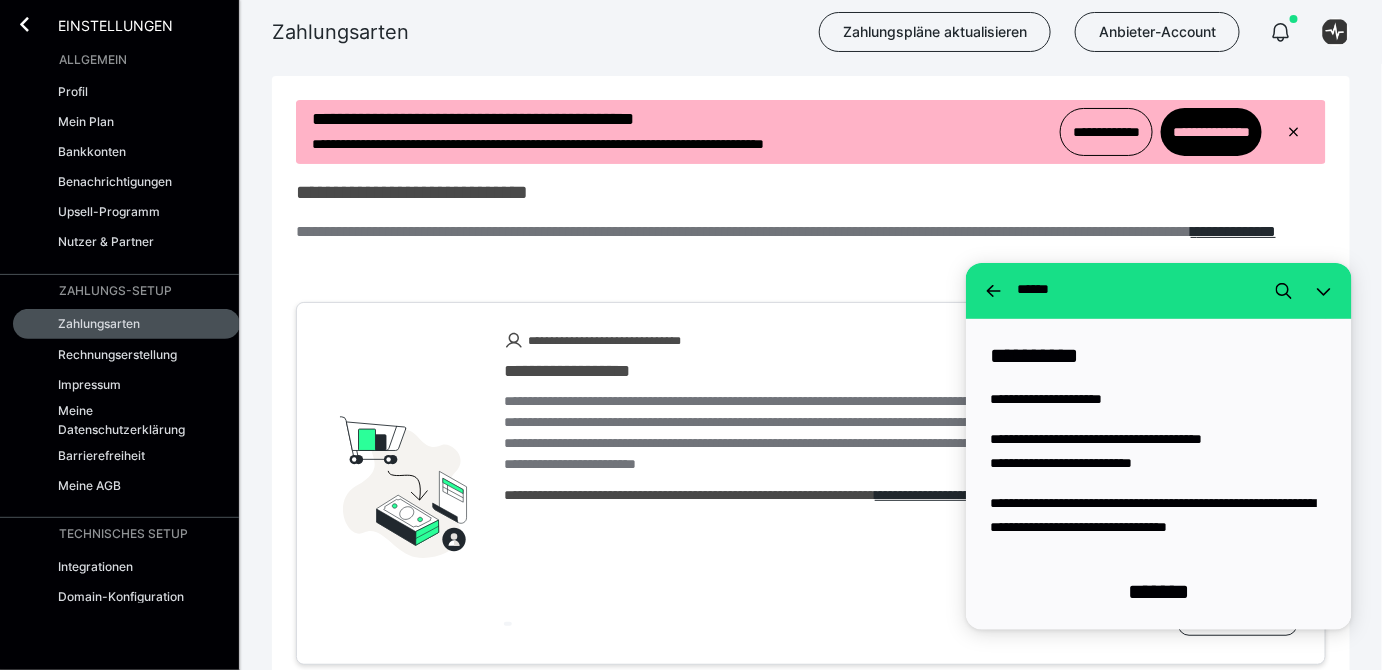 scroll, scrollTop: 0, scrollLeft: 0, axis: both 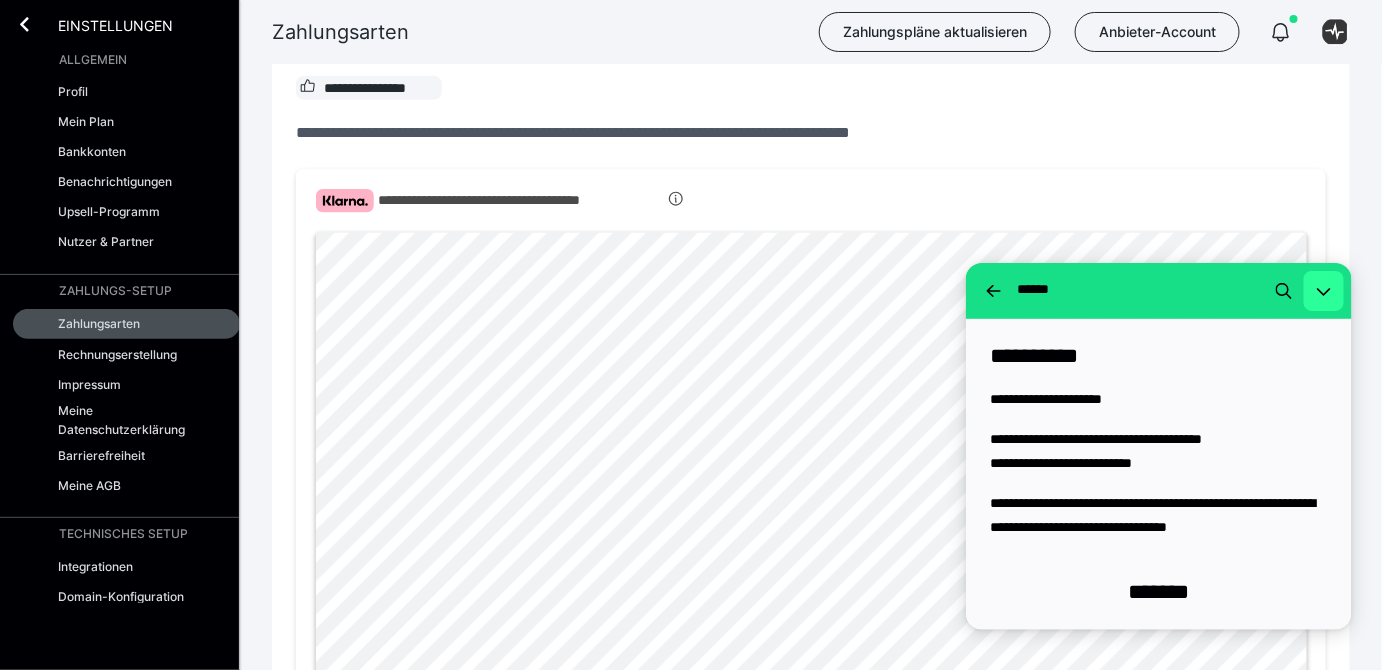 click 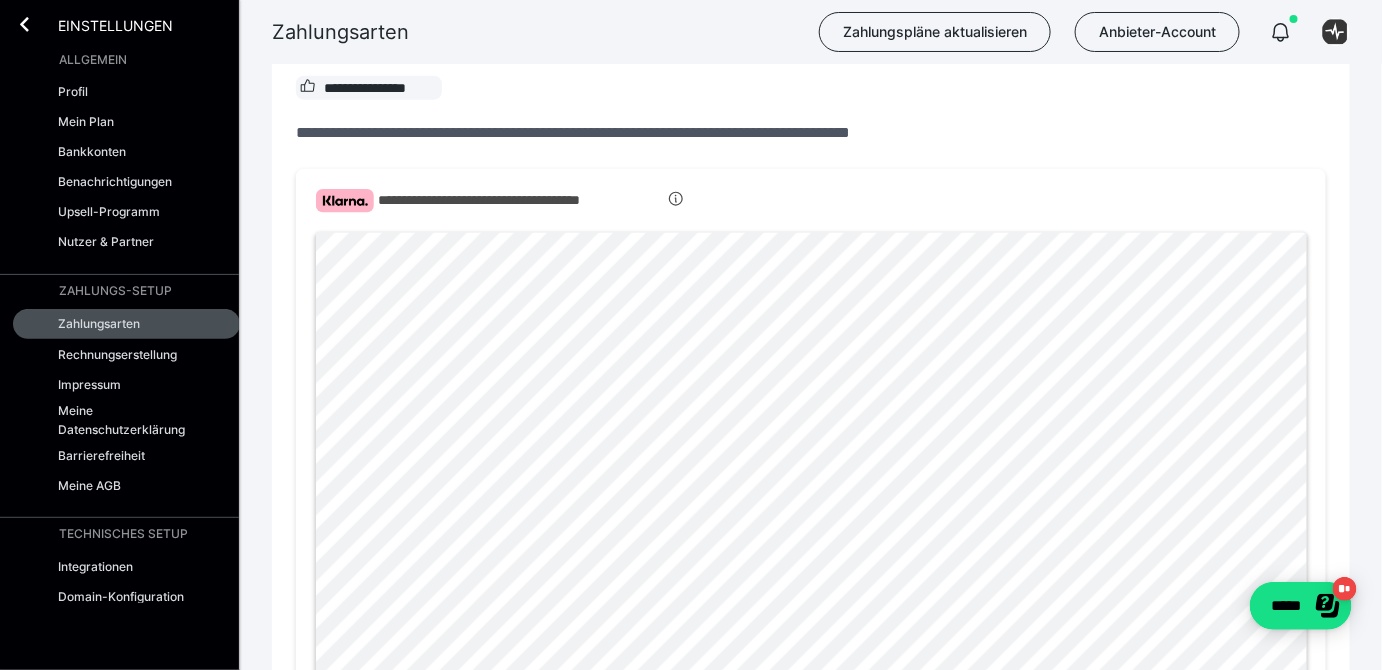 scroll, scrollTop: 0, scrollLeft: 0, axis: both 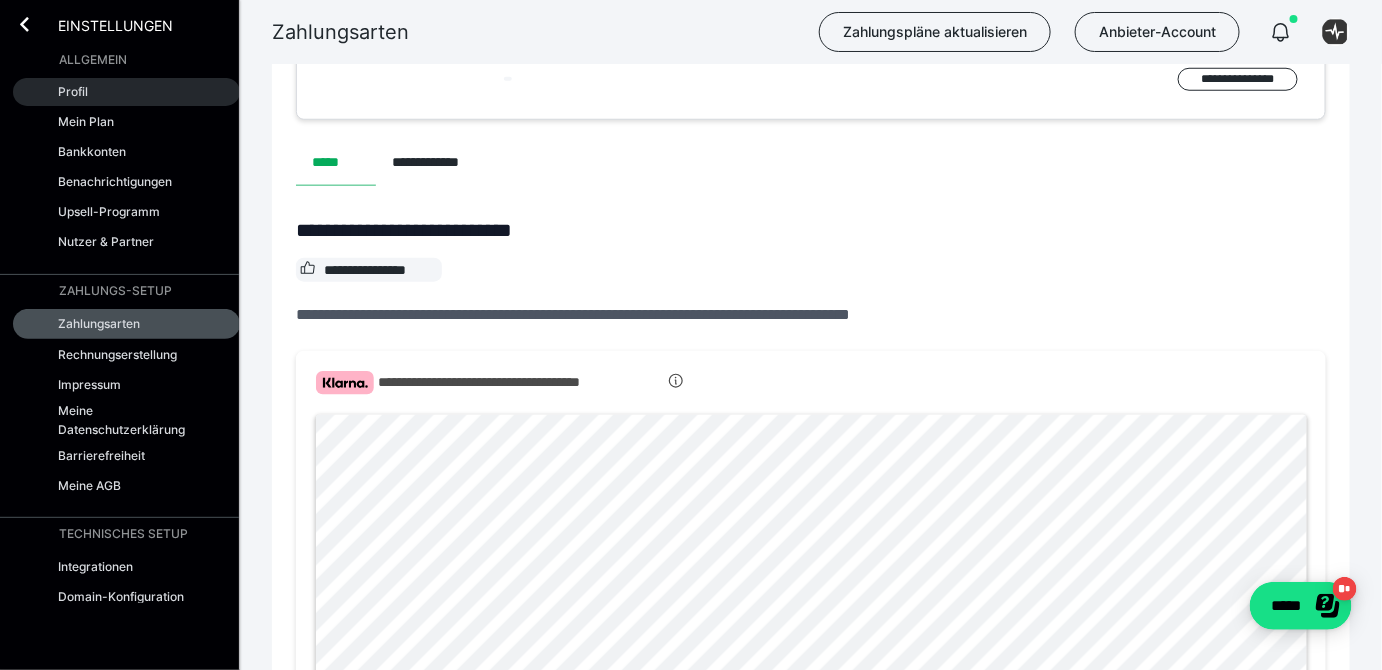 click on "Profil" at bounding box center [73, 91] 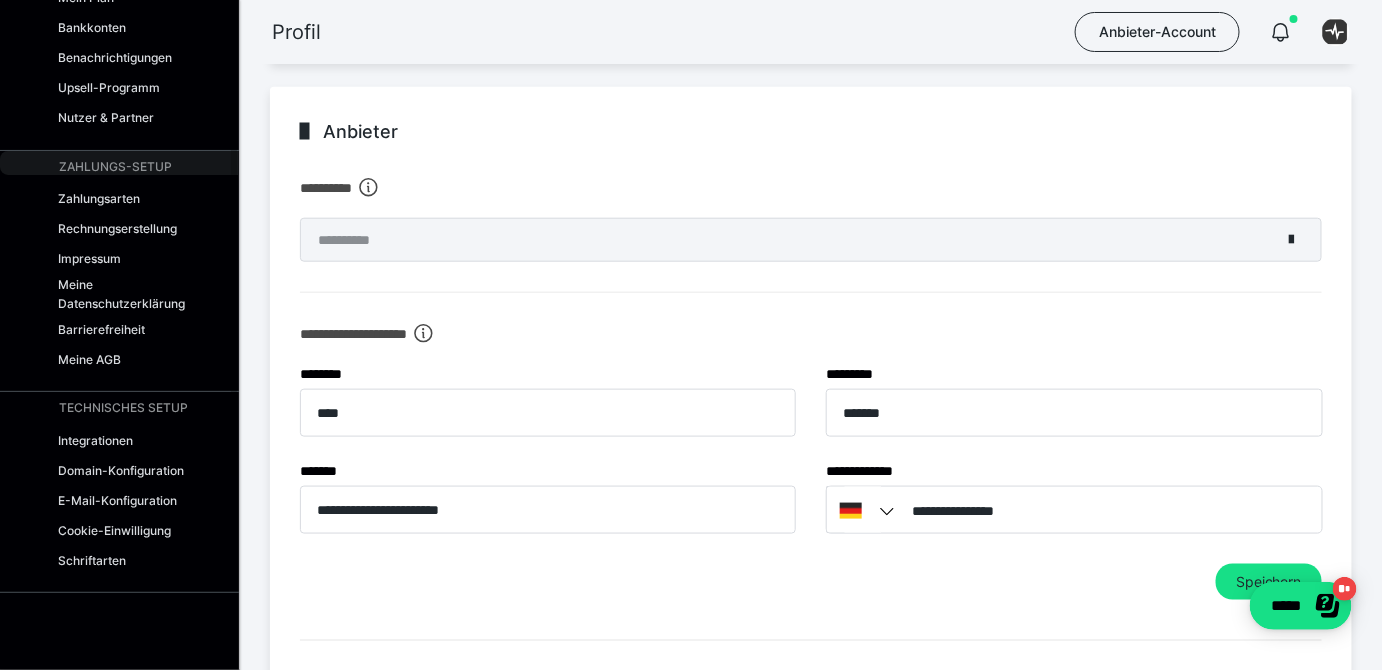 scroll, scrollTop: 94, scrollLeft: 0, axis: vertical 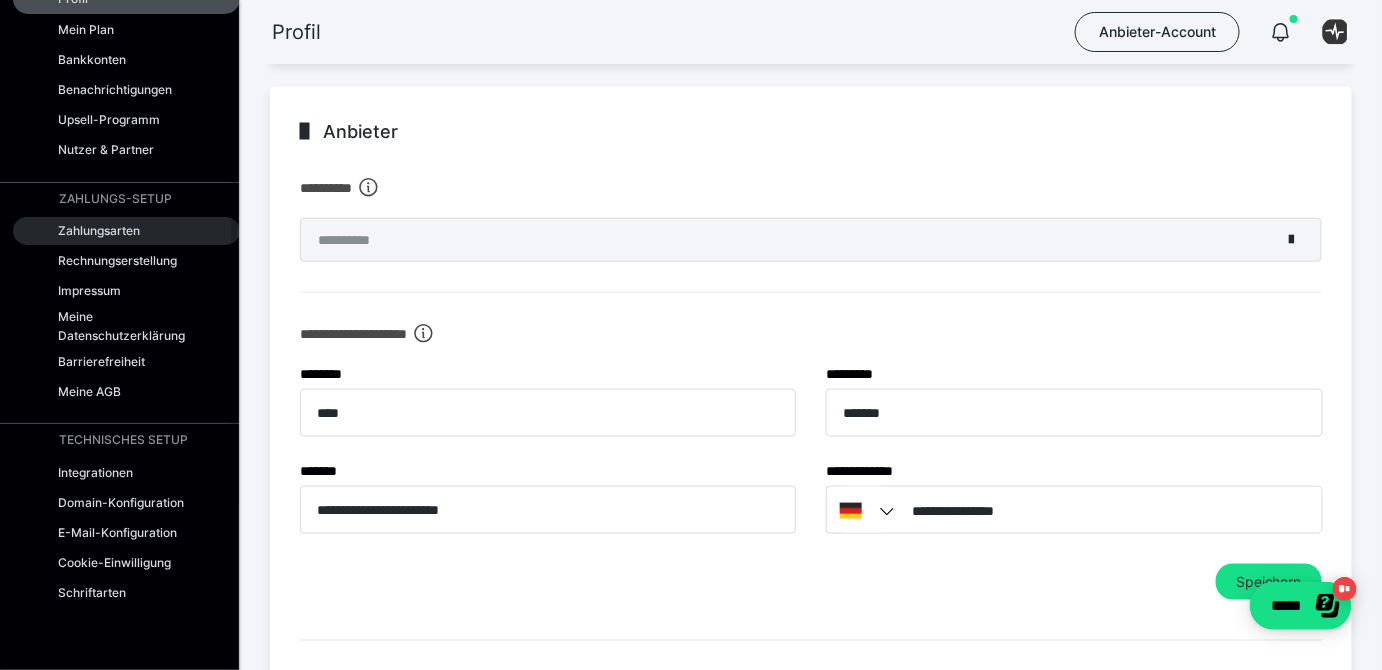 click on "Zahlungsarten" at bounding box center (99, 230) 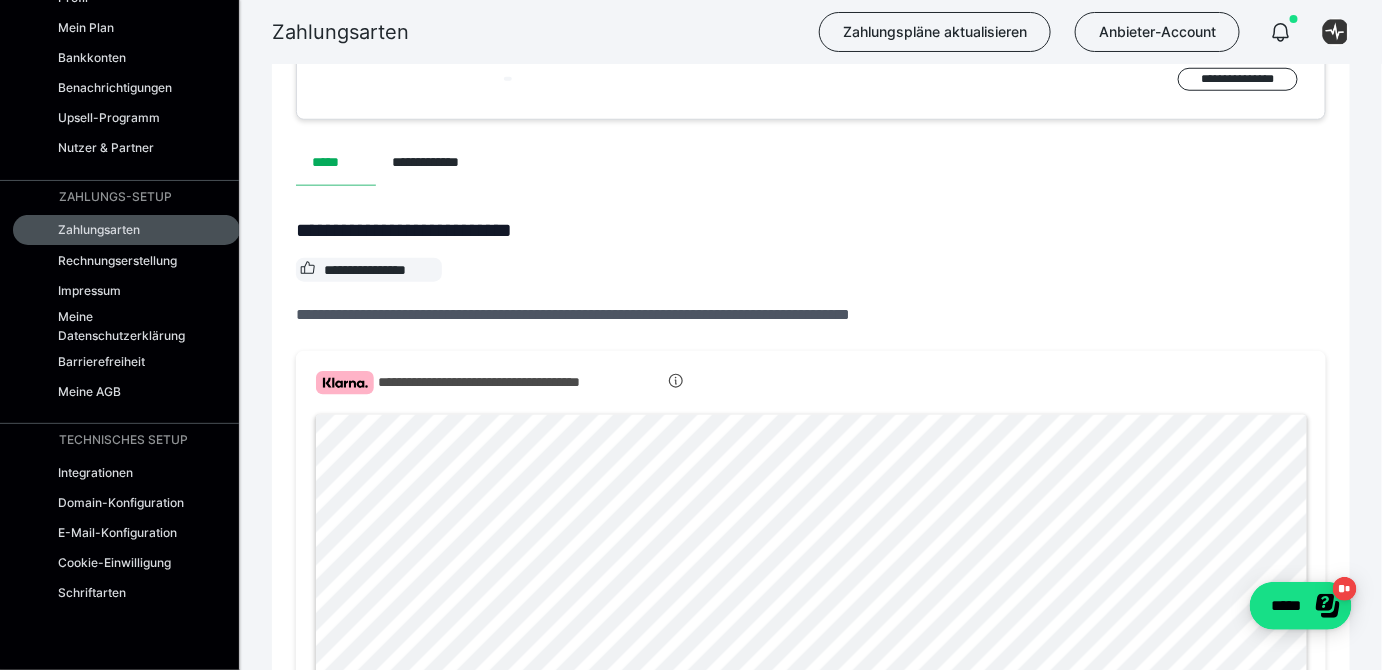 scroll, scrollTop: 0, scrollLeft: 0, axis: both 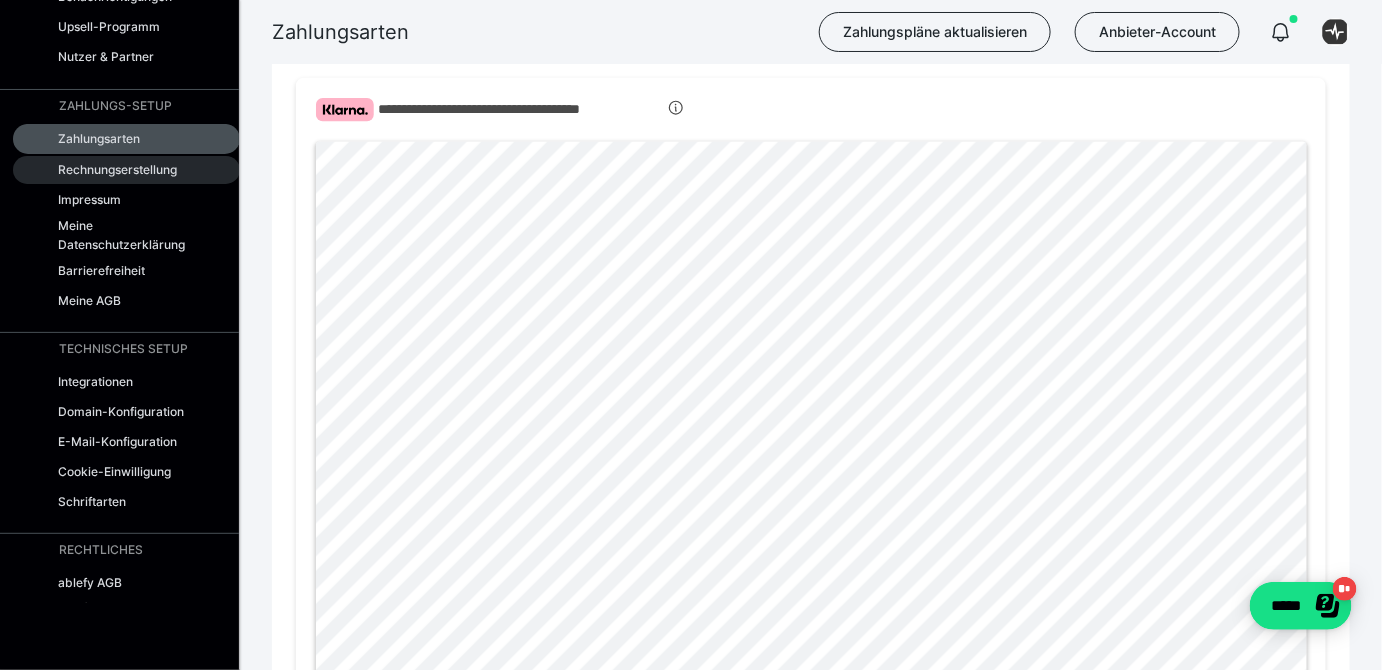 click on "Rechnungserstellung" at bounding box center (117, 169) 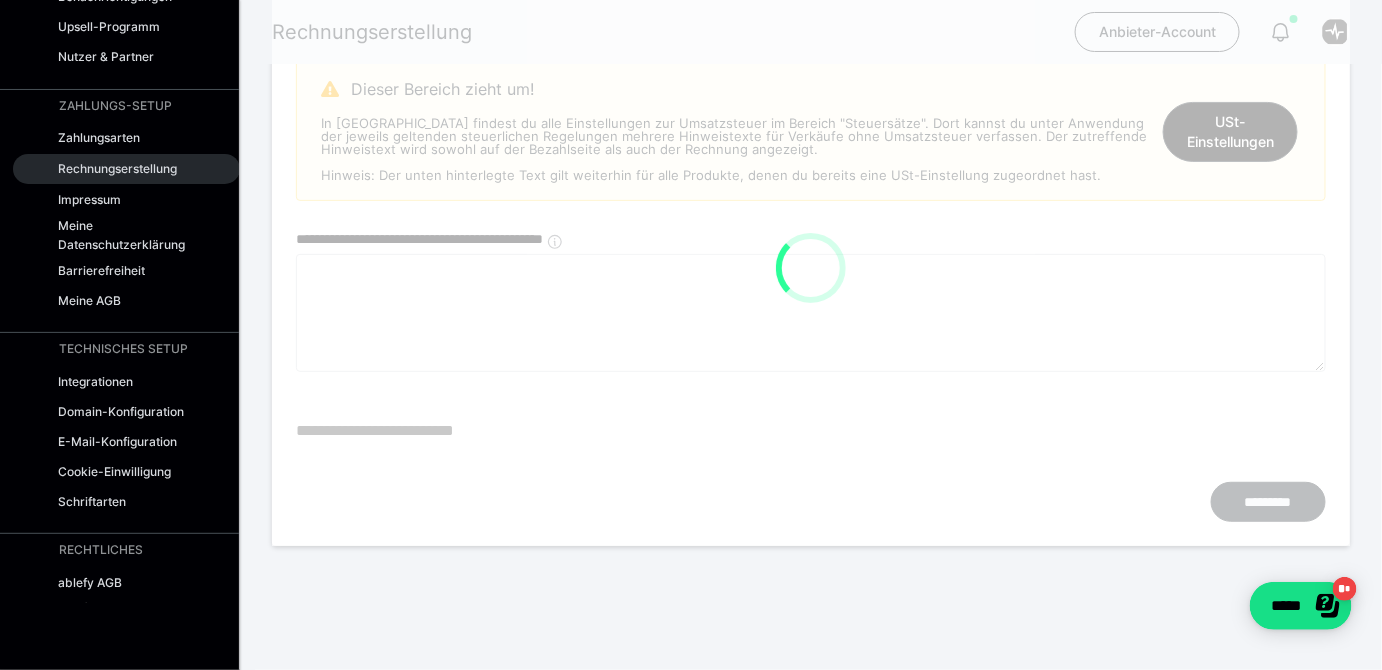 scroll, scrollTop: 0, scrollLeft: 0, axis: both 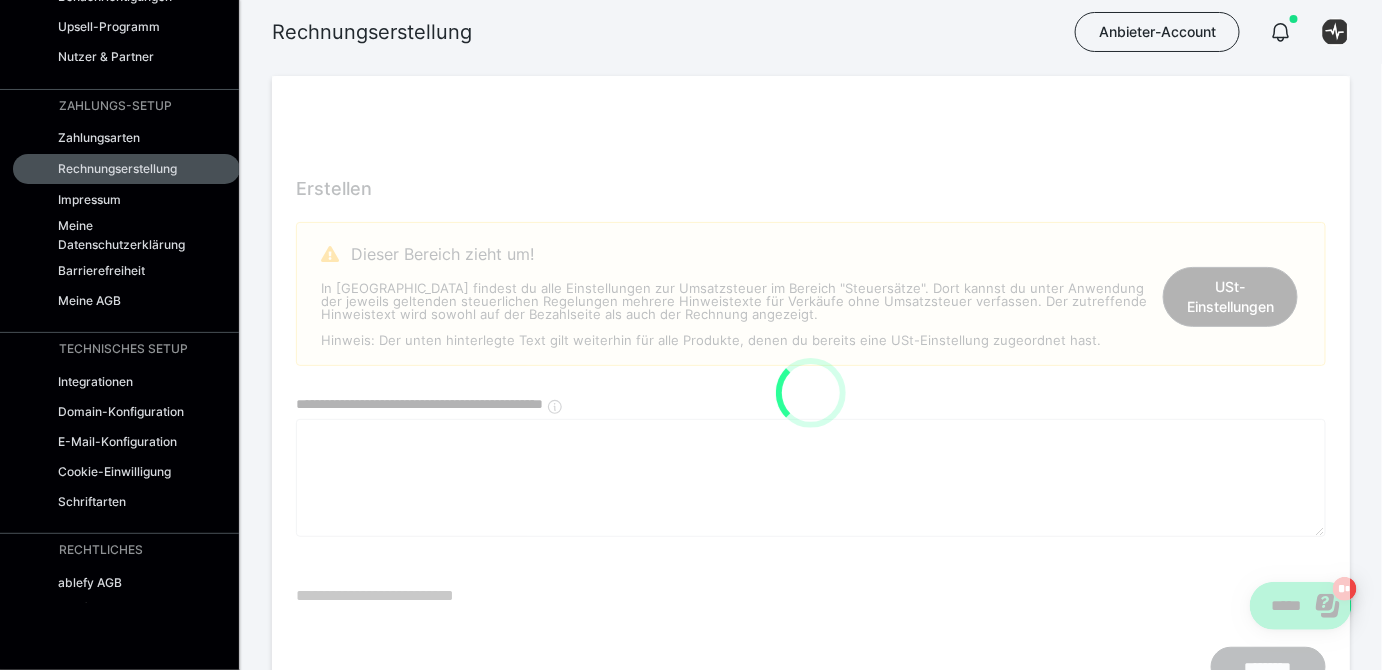 type on "**********" 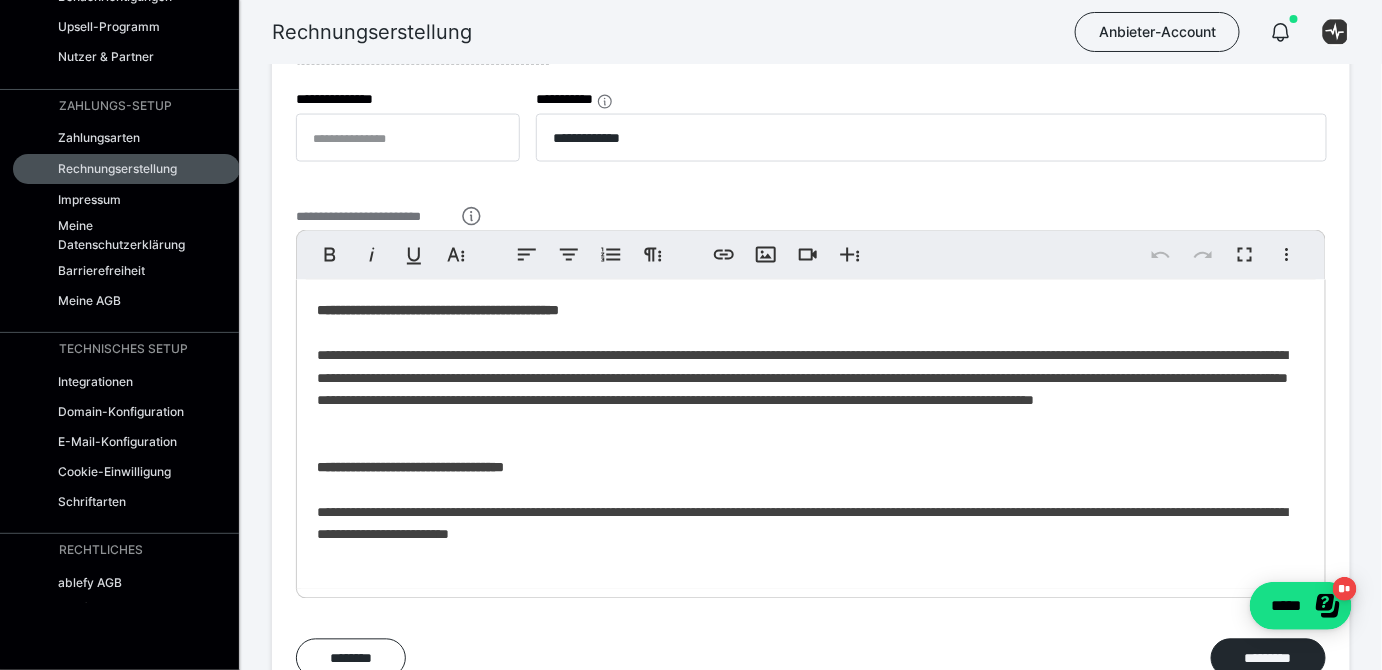 scroll, scrollTop: 1090, scrollLeft: 0, axis: vertical 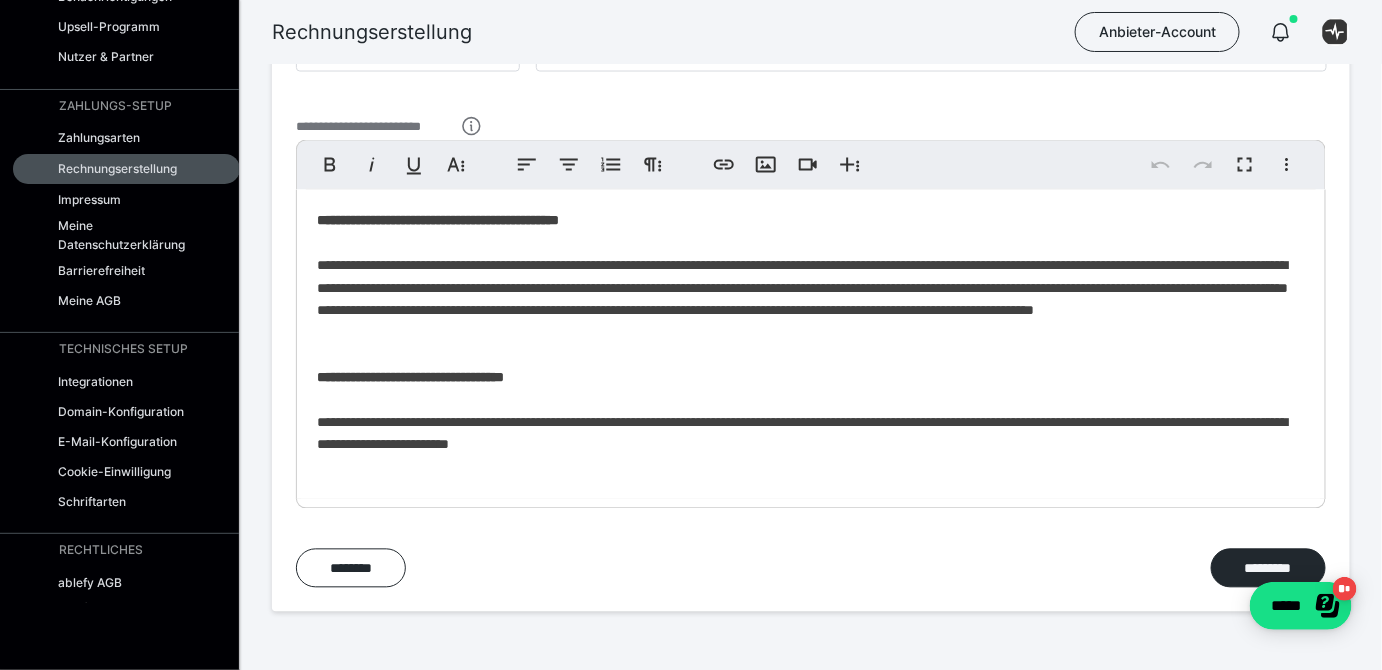 click on "**********" at bounding box center (811, 344) 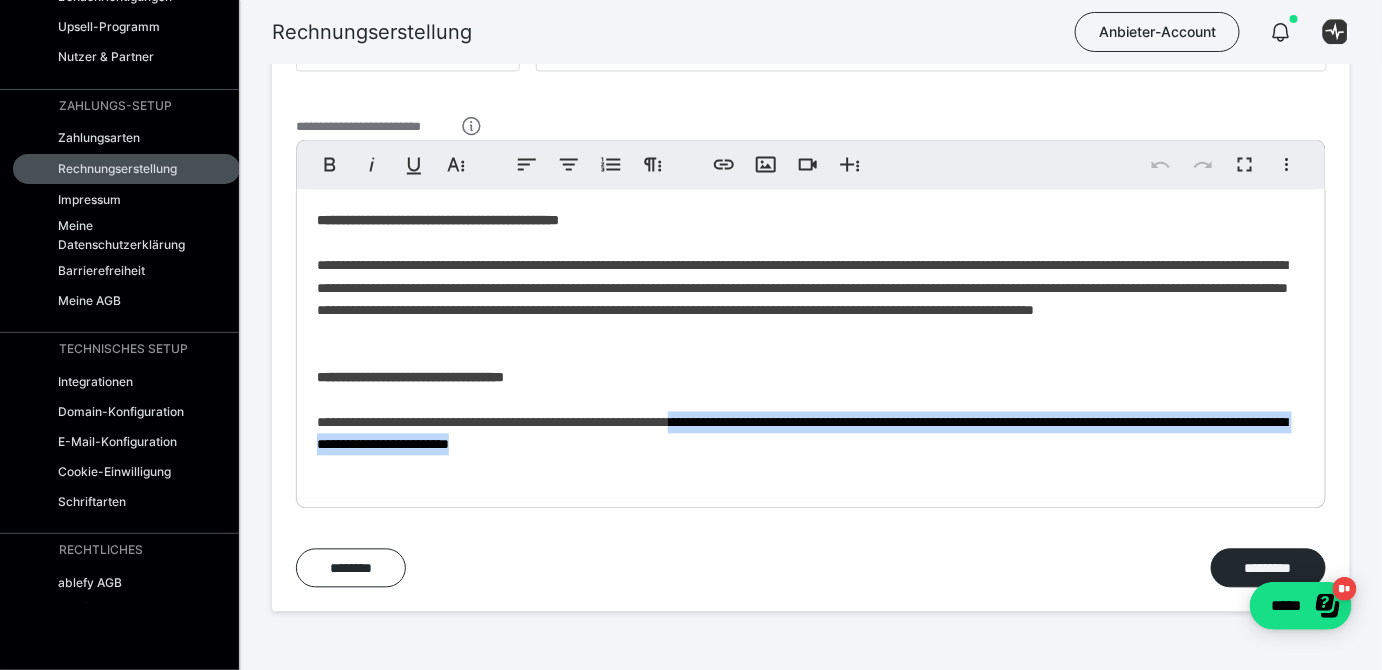 drag, startPoint x: 809, startPoint y: 469, endPoint x: 739, endPoint y: 445, distance: 74 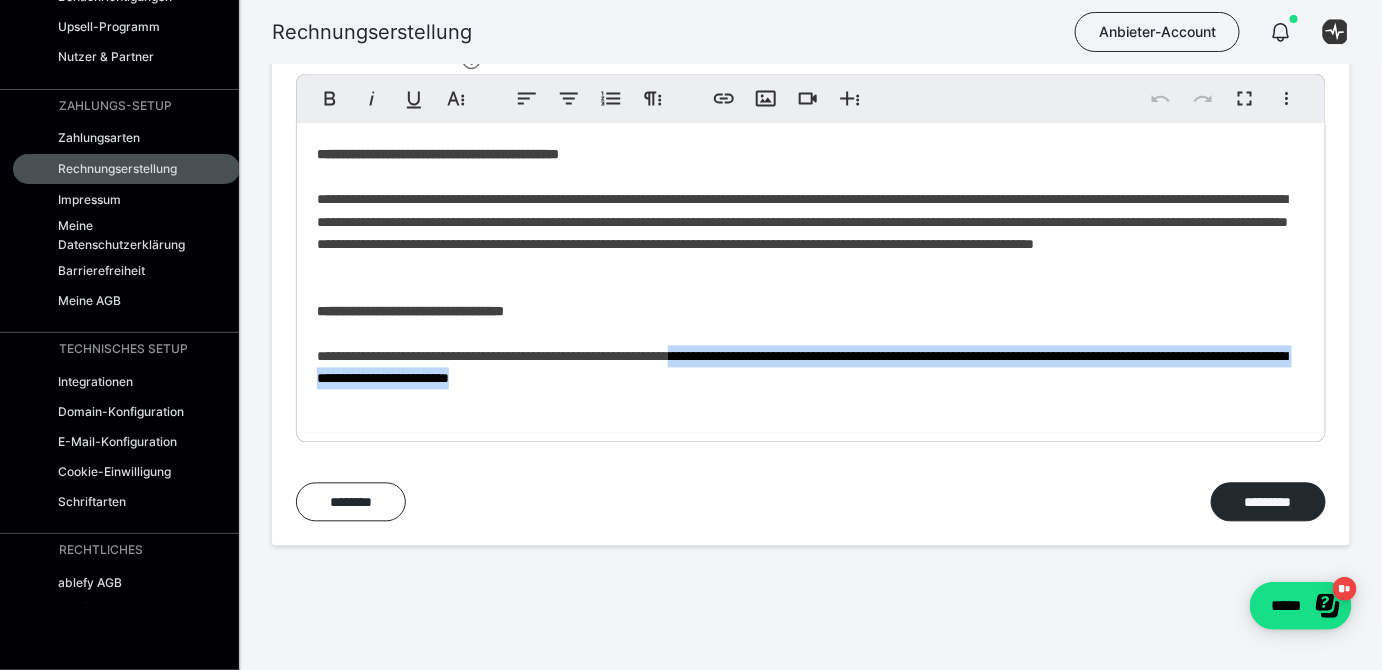 click on "**********" at bounding box center (811, 278) 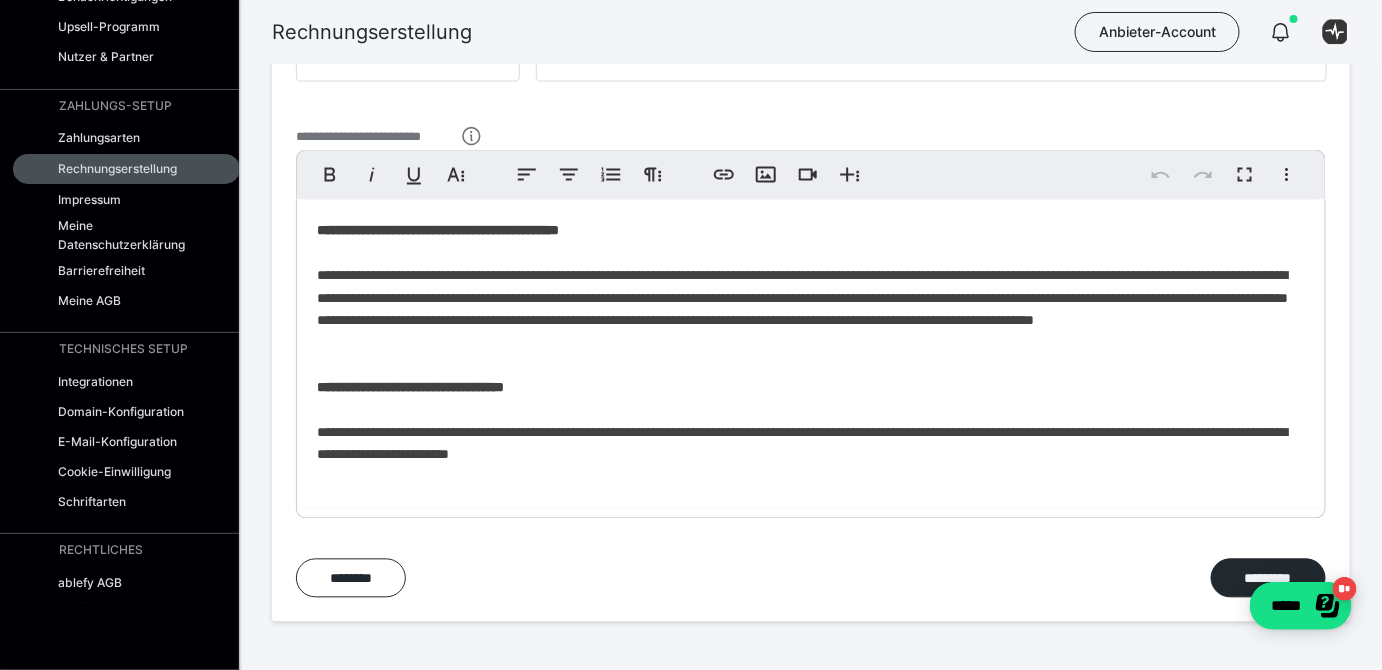 scroll, scrollTop: 1177, scrollLeft: 0, axis: vertical 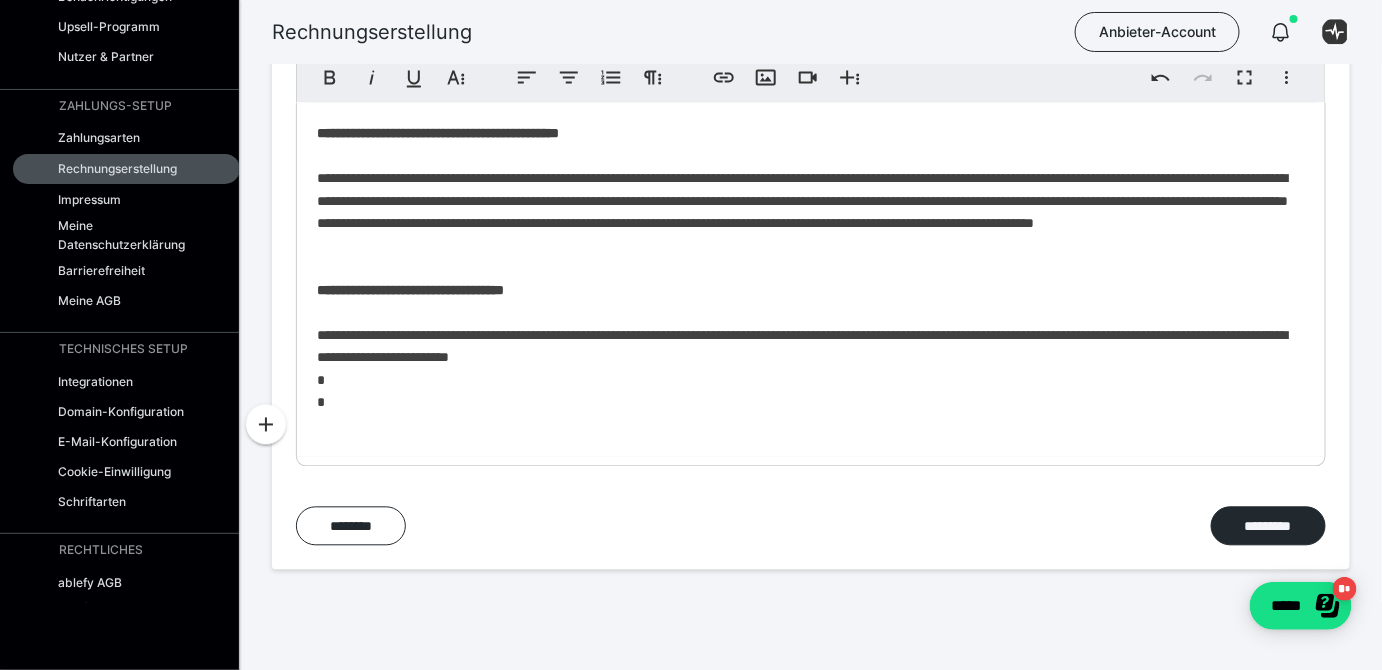 type 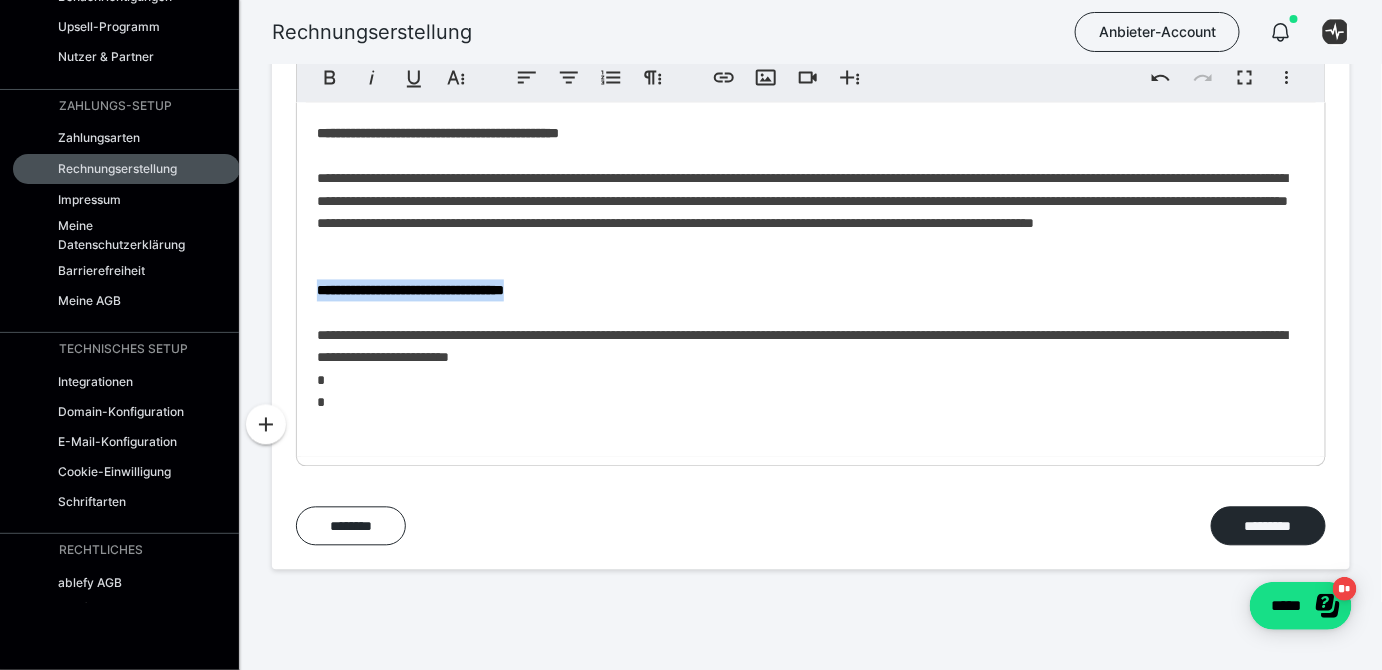 drag, startPoint x: 568, startPoint y: 318, endPoint x: 300, endPoint y: 318, distance: 268 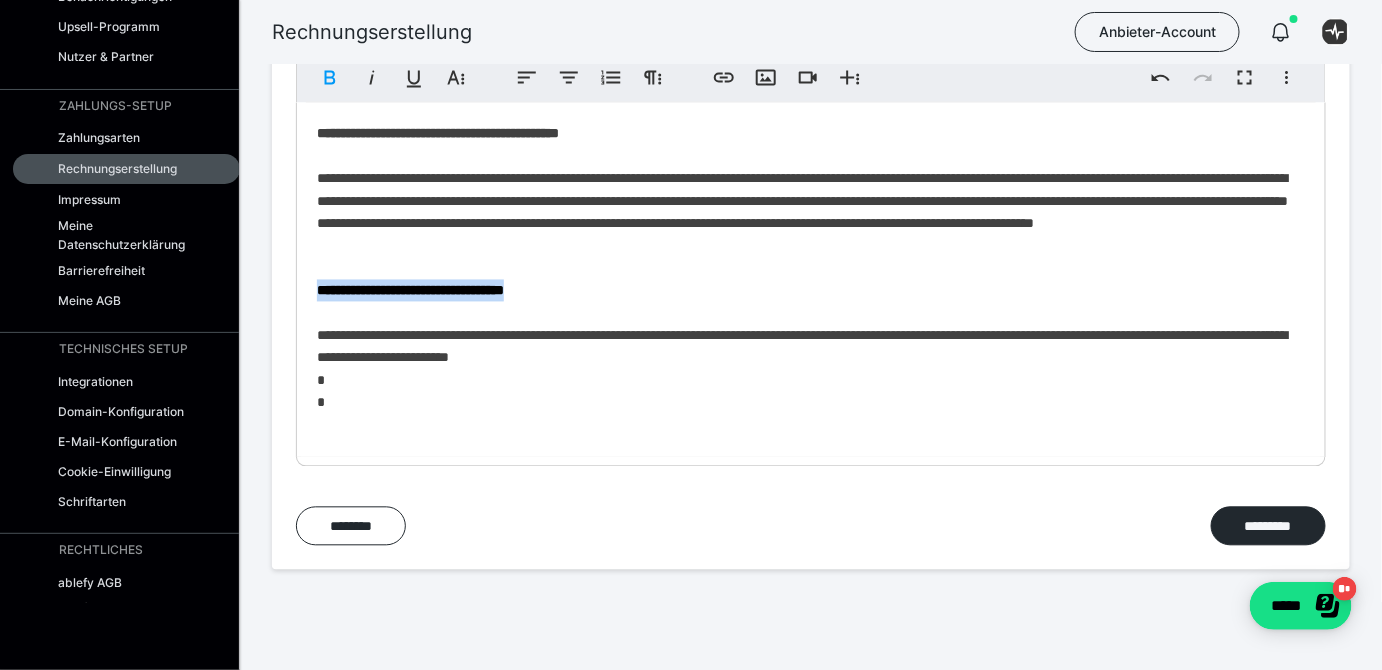 copy on "**********" 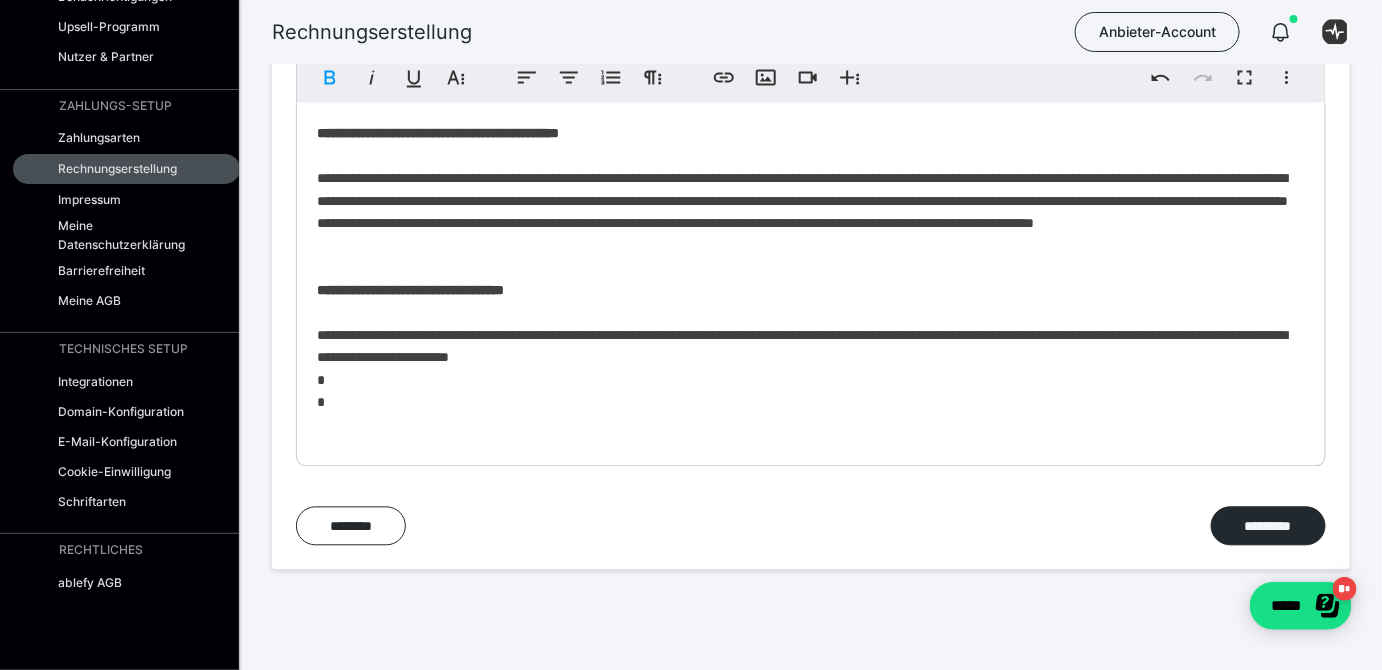click on "**********" at bounding box center (811, 279) 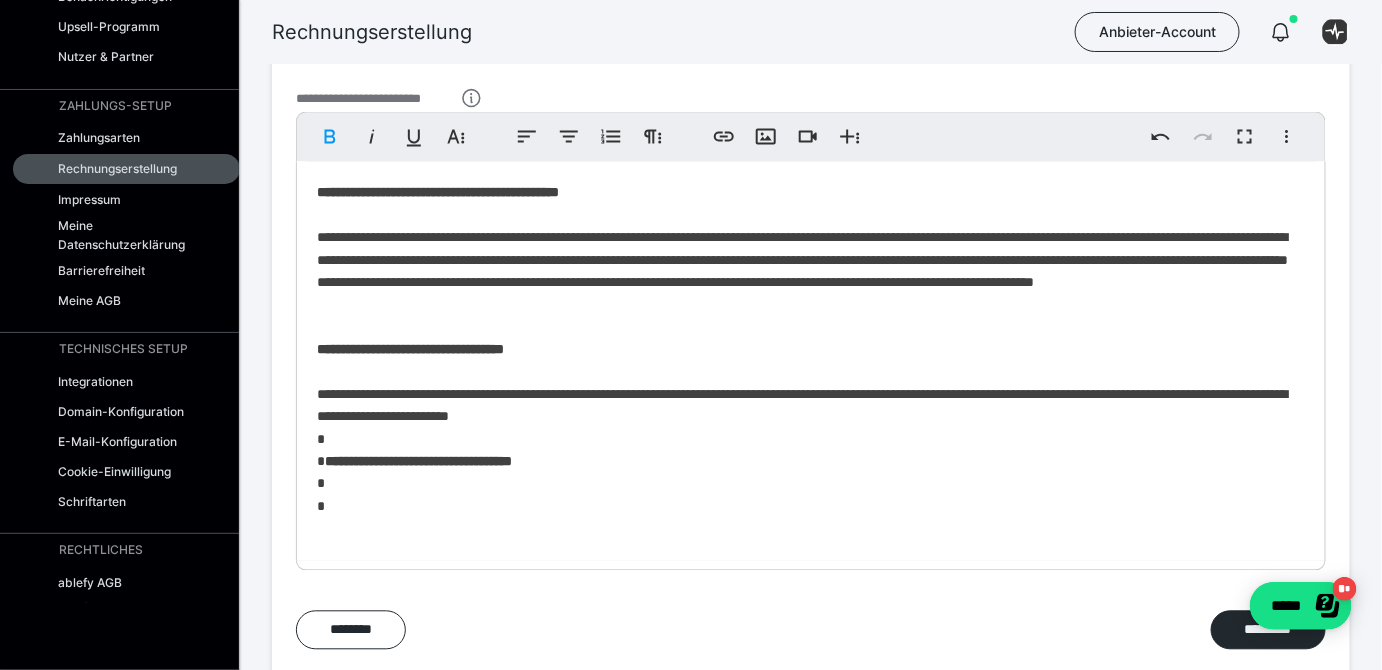 scroll, scrollTop: 1086, scrollLeft: 0, axis: vertical 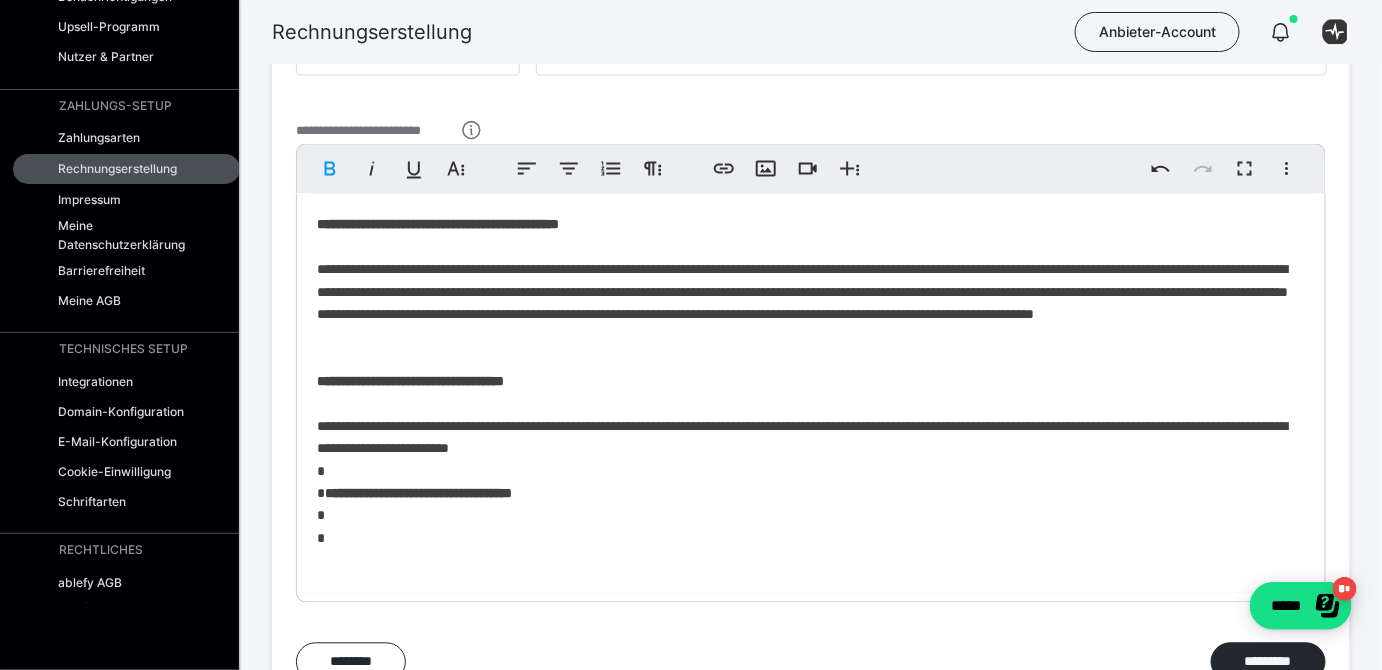 click on "**********" at bounding box center (811, 393) 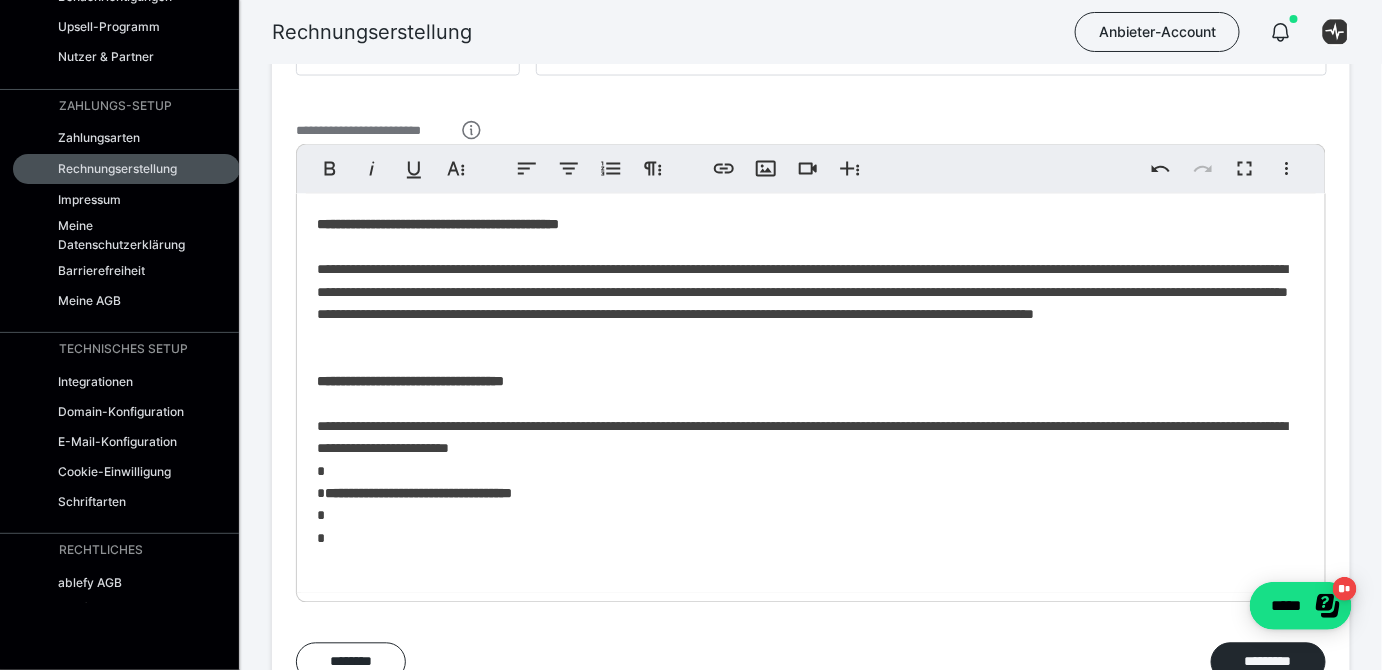 click on "**********" at bounding box center [811, 393] 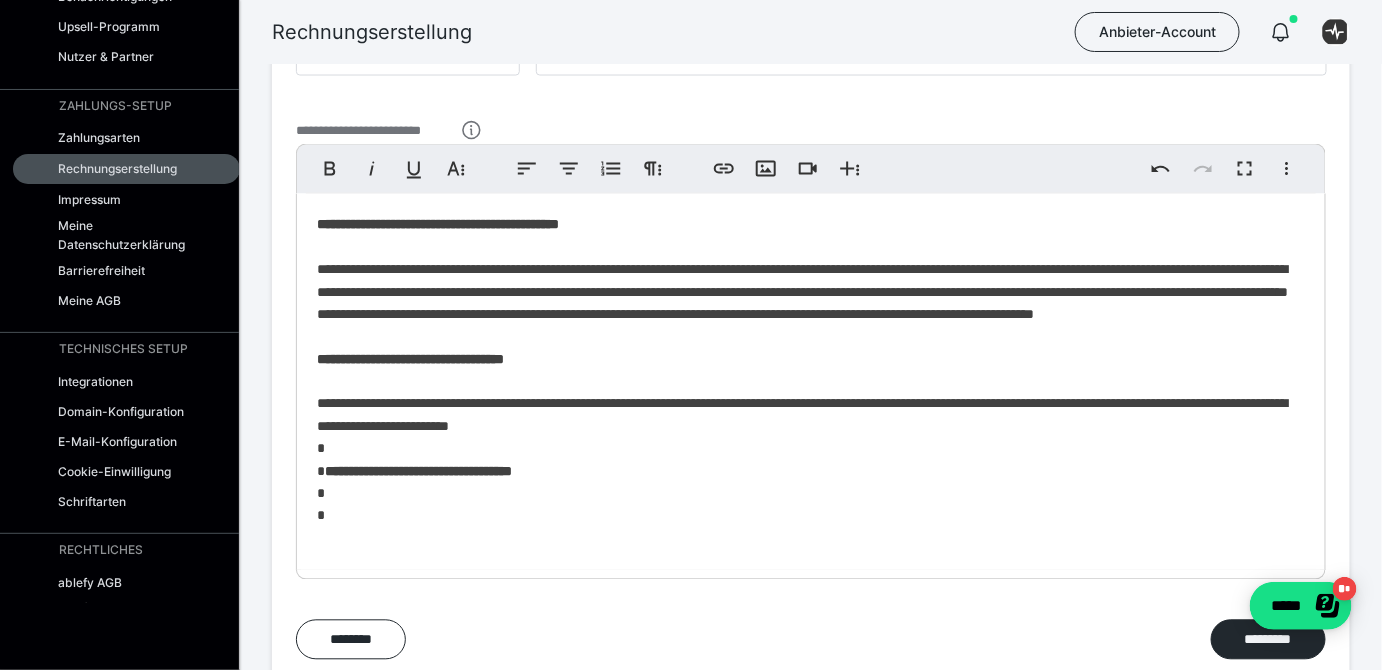 click on "**********" at bounding box center (811, 382) 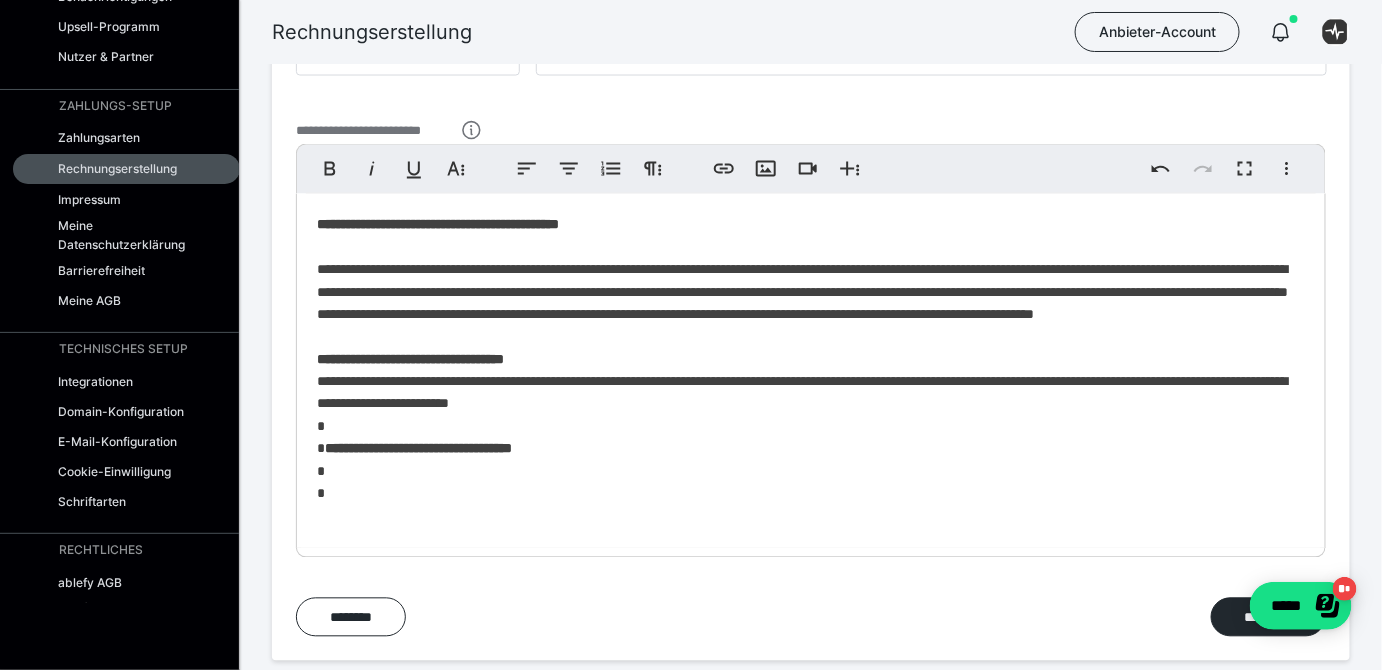 click on "**********" at bounding box center (811, 370) 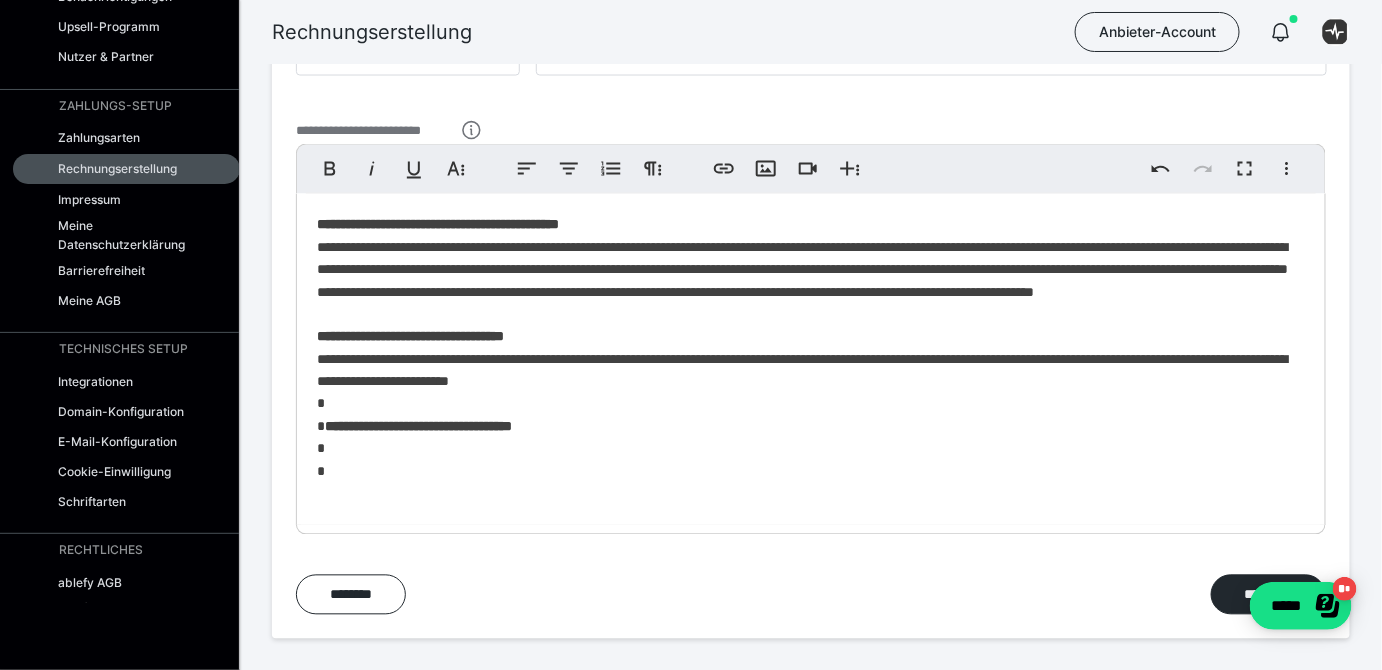 click on "**********" at bounding box center (811, 359) 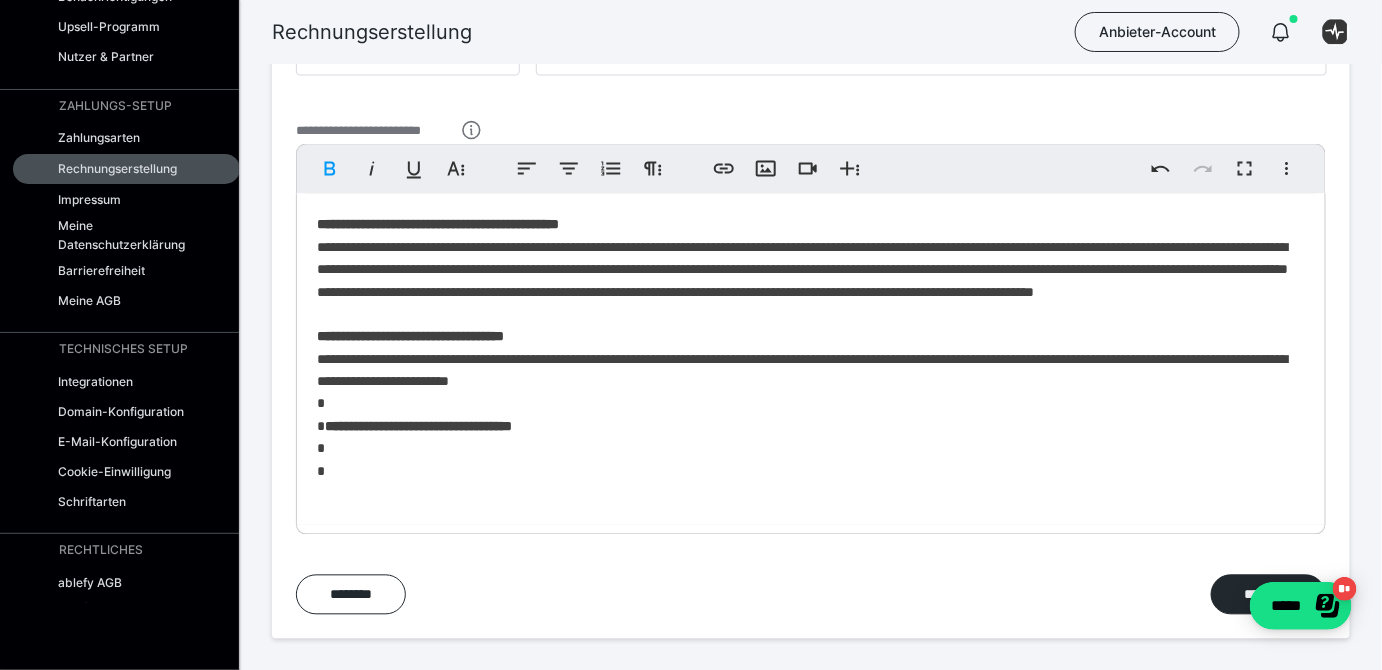 click on "**********" at bounding box center (811, 359) 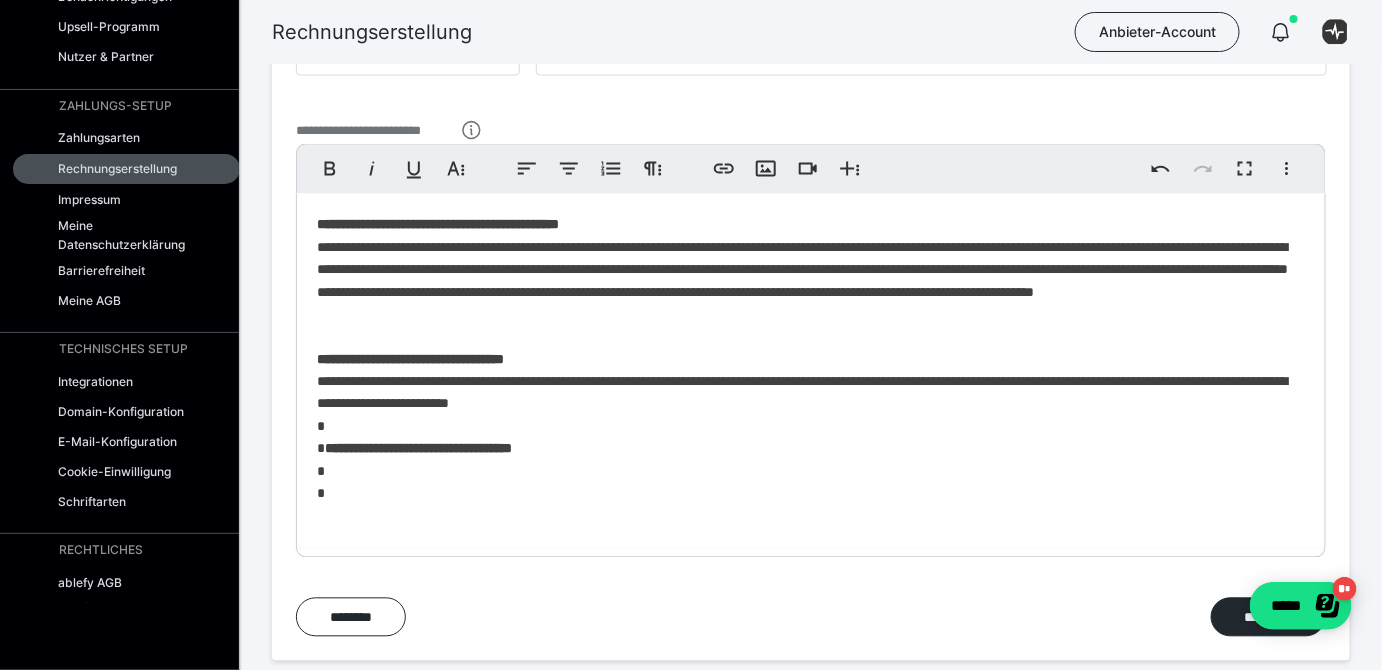 click on "**********" at bounding box center (811, 370) 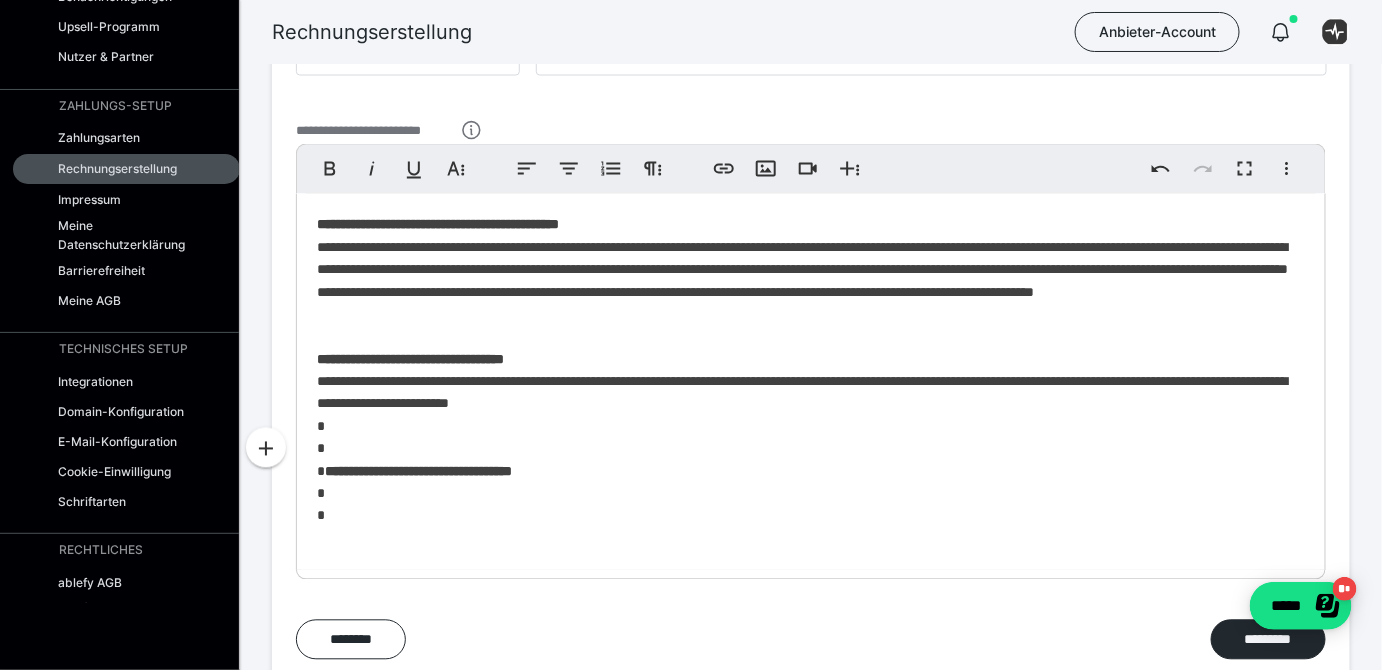click on "**********" at bounding box center [811, 382] 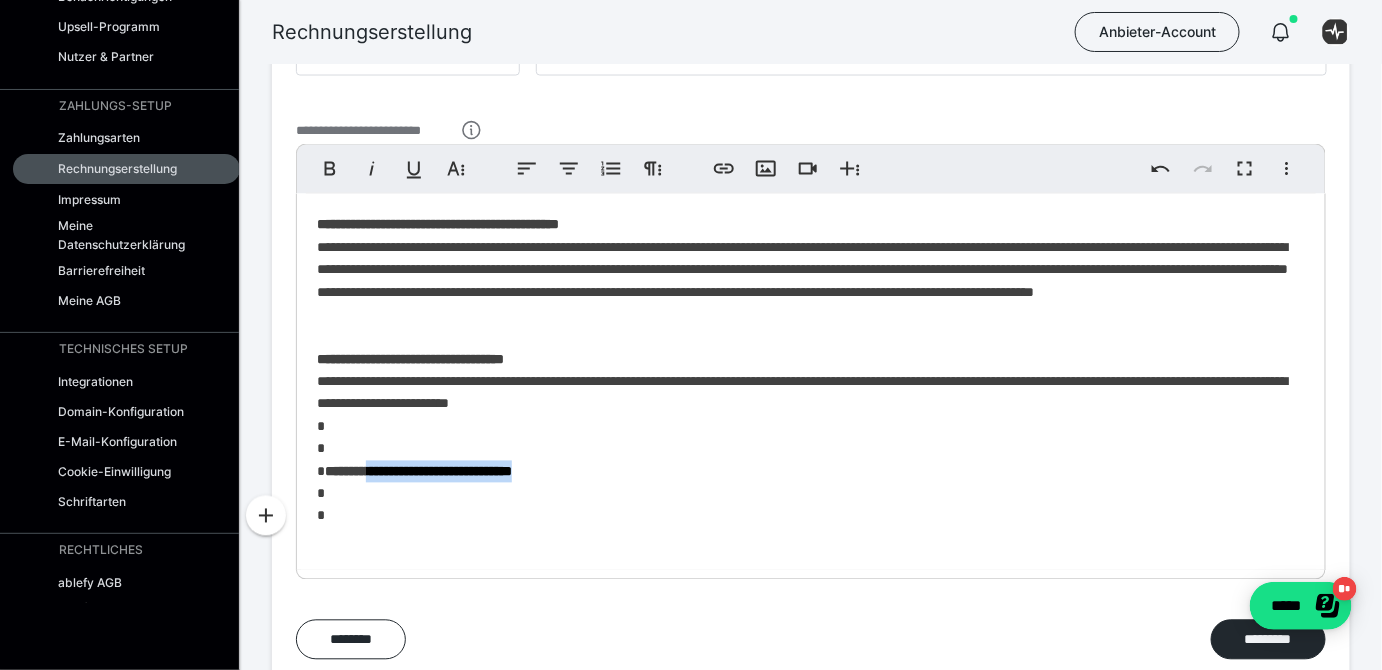 drag, startPoint x: 594, startPoint y: 494, endPoint x: 374, endPoint y: 499, distance: 220.05681 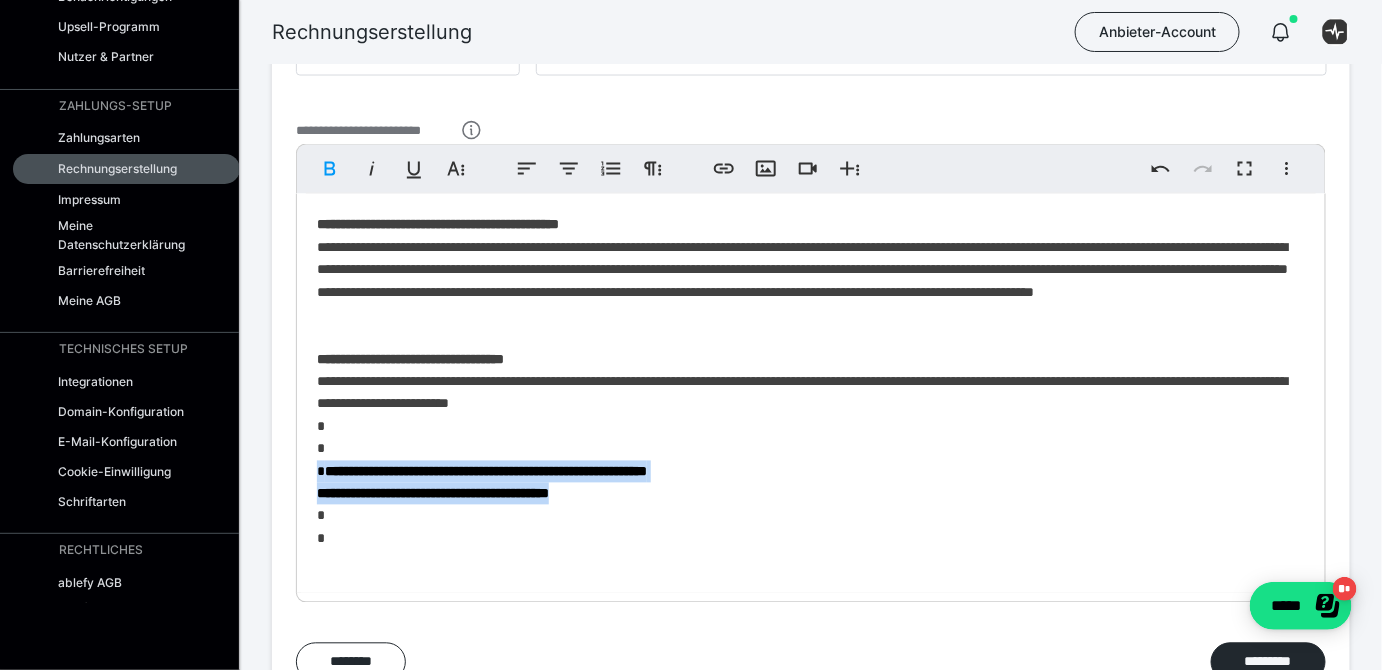 drag, startPoint x: 636, startPoint y: 519, endPoint x: 300, endPoint y: 498, distance: 336.6556 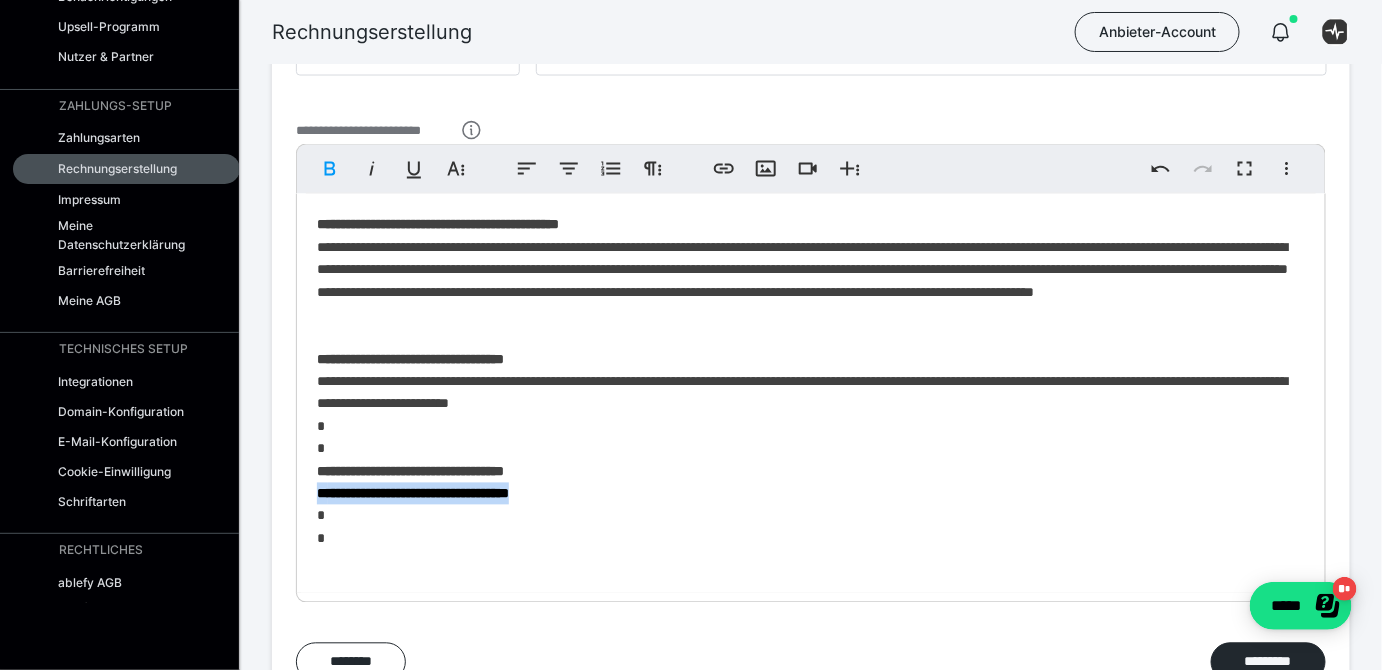 drag, startPoint x: 594, startPoint y: 515, endPoint x: 312, endPoint y: 518, distance: 282.01596 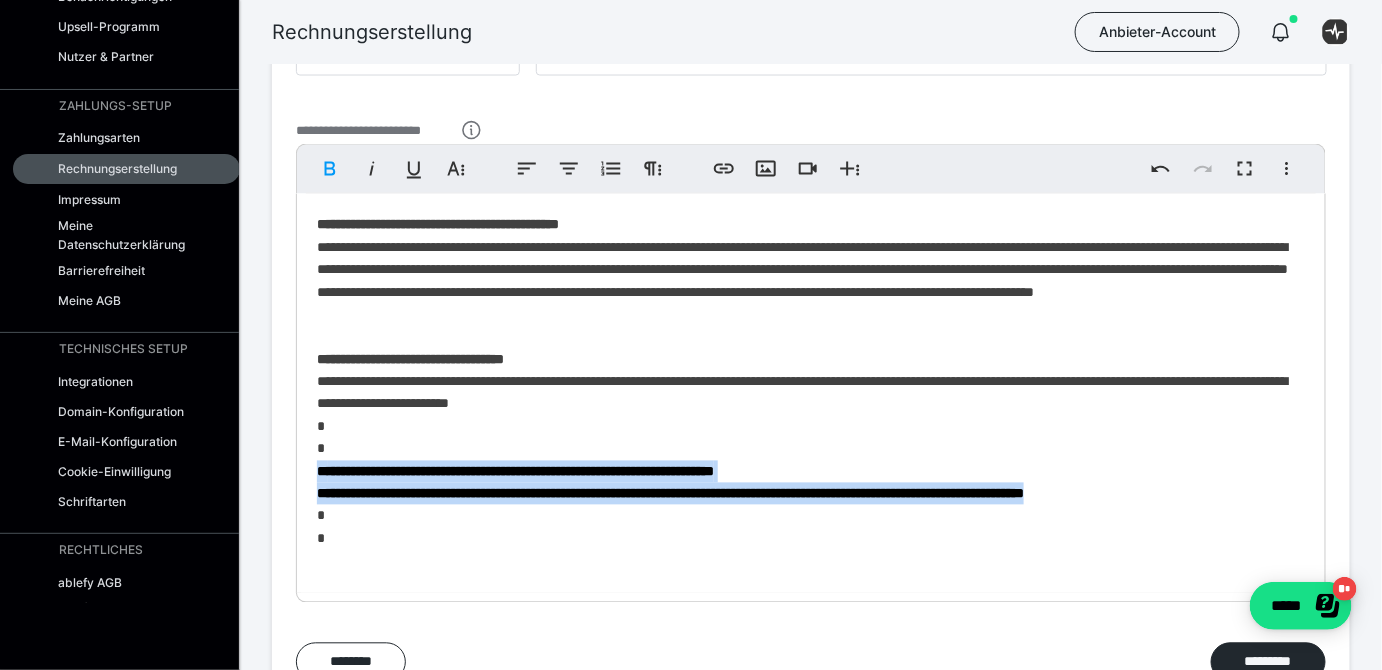 drag, startPoint x: 369, startPoint y: 534, endPoint x: 302, endPoint y: 491, distance: 79.61156 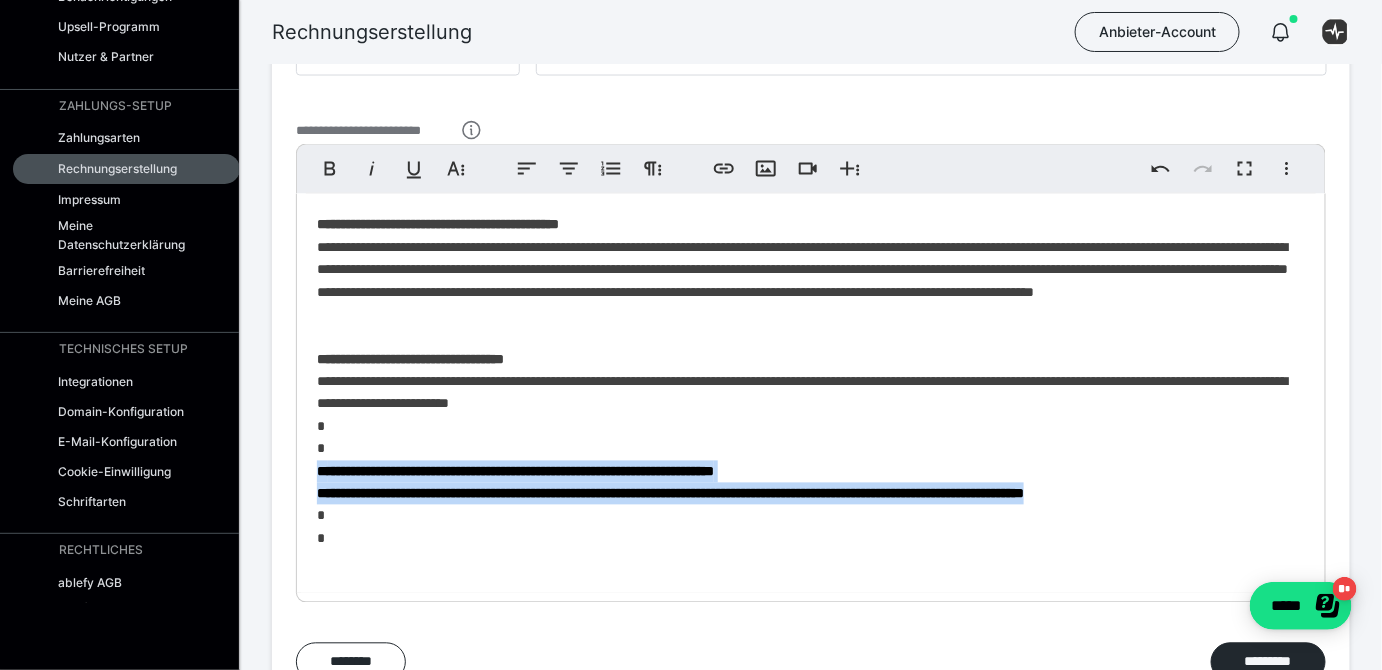 drag, startPoint x: 747, startPoint y: 508, endPoint x: 690, endPoint y: 502, distance: 57.31492 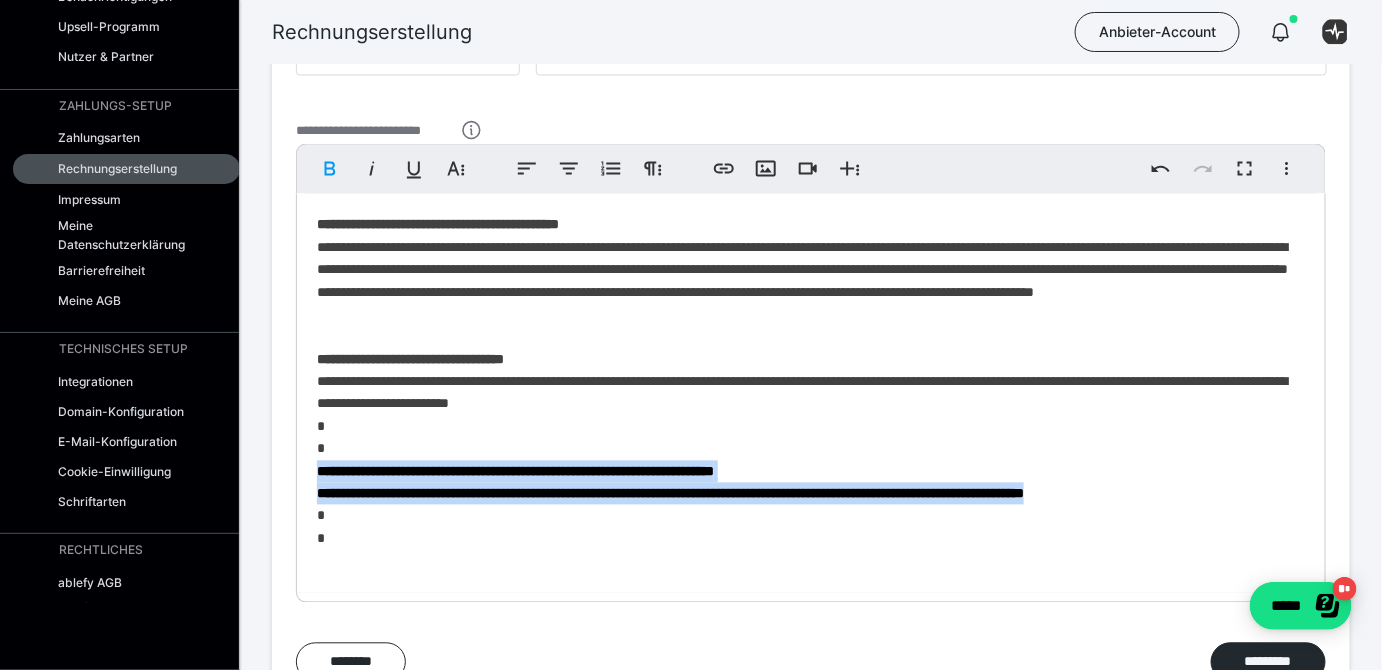 drag, startPoint x: 387, startPoint y: 542, endPoint x: 300, endPoint y: 497, distance: 97.94897 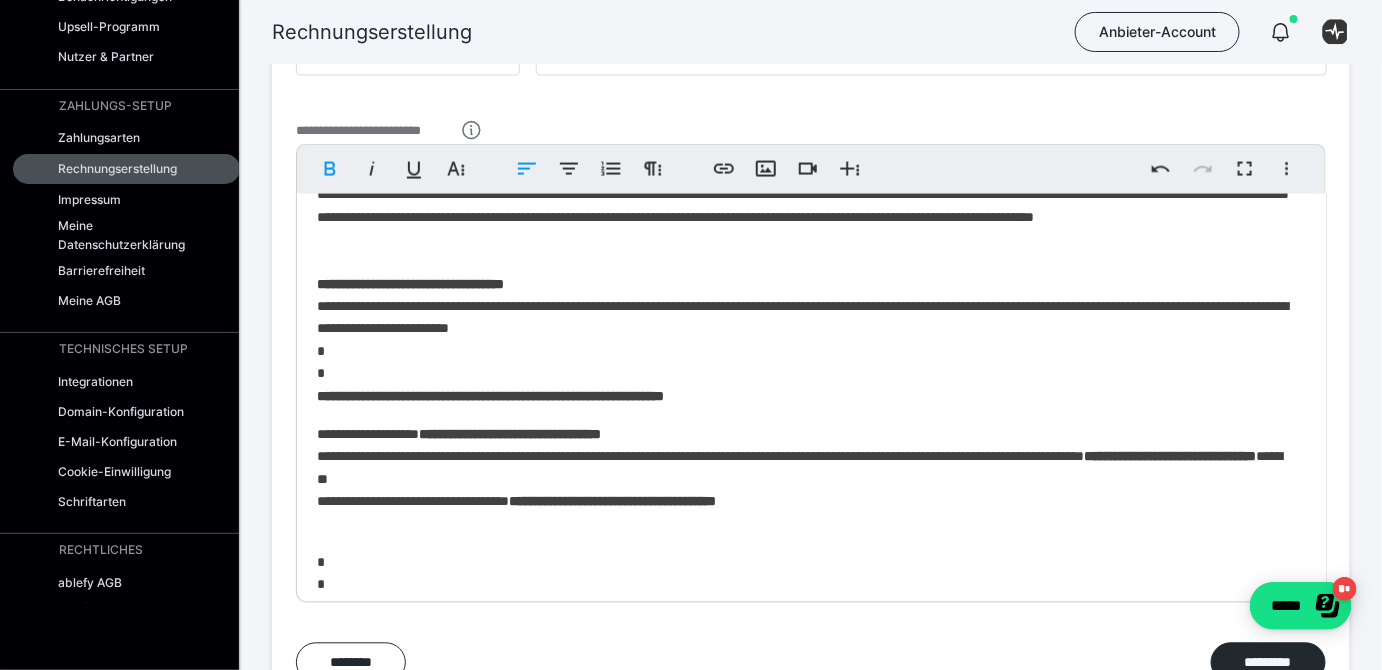 scroll, scrollTop: 108, scrollLeft: 0, axis: vertical 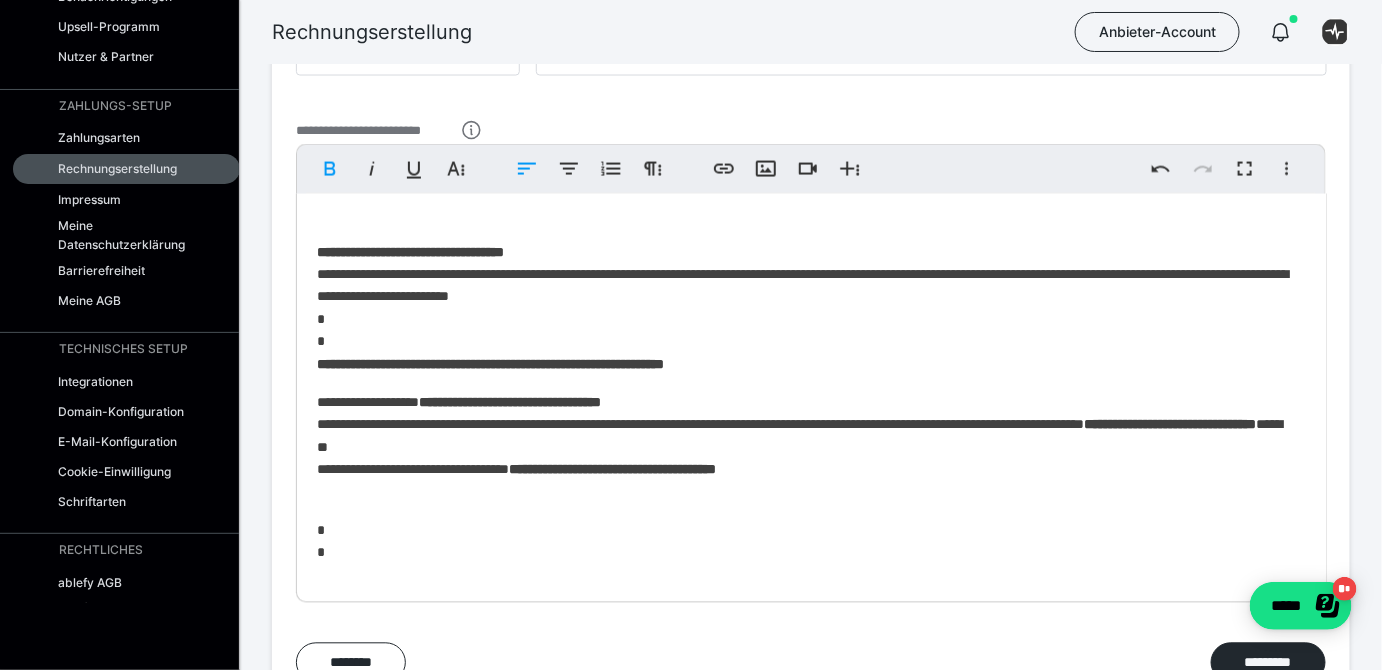 click on "**********" at bounding box center [811, 346] 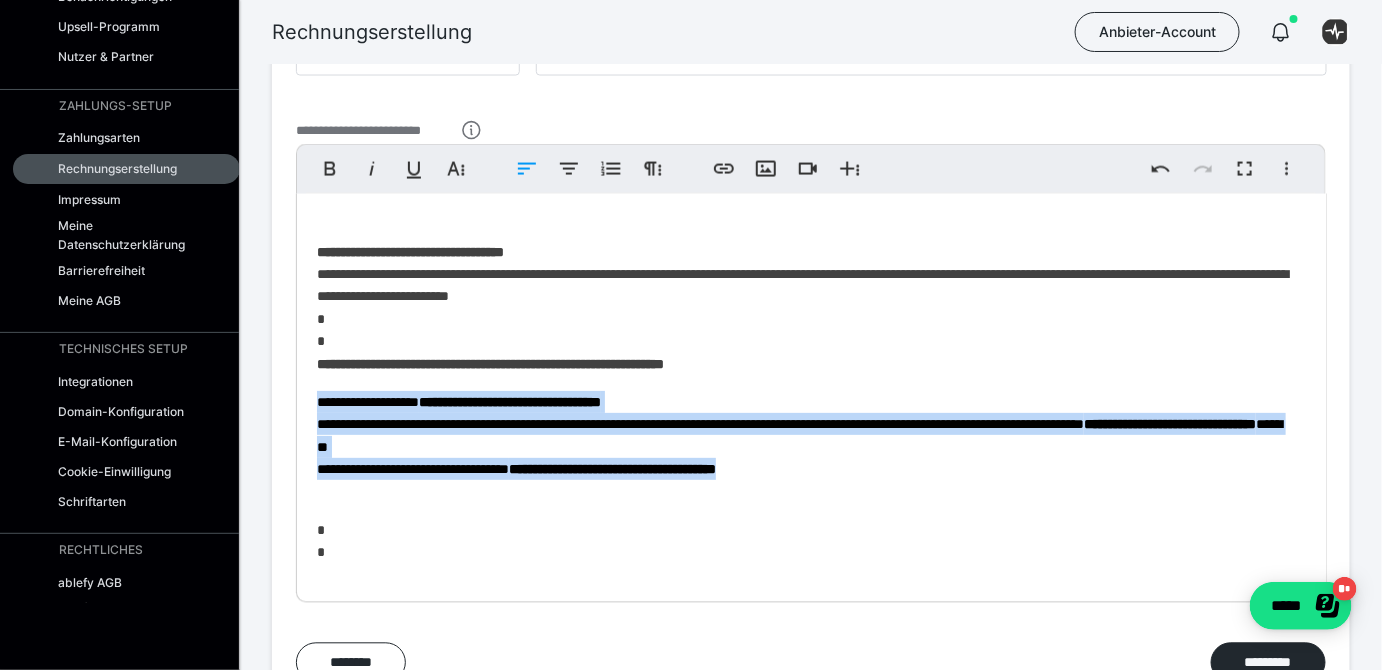 drag, startPoint x: 865, startPoint y: 489, endPoint x: 312, endPoint y: 420, distance: 557.2881 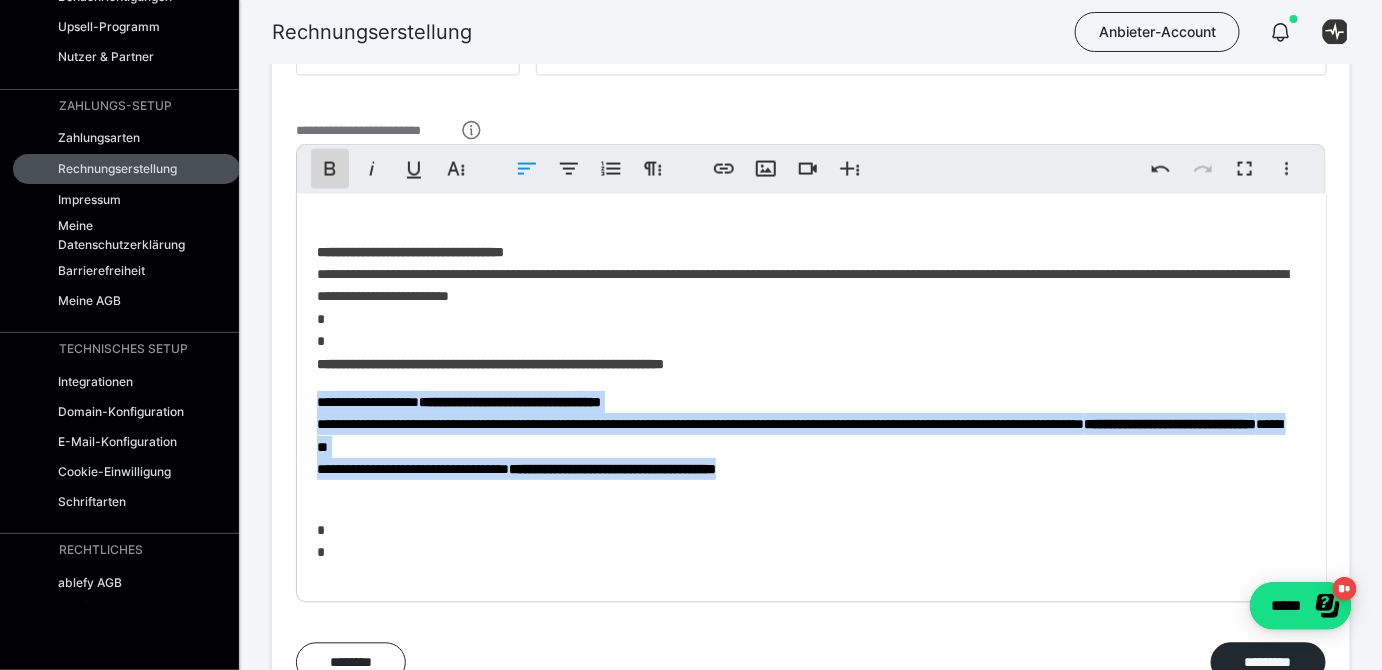click 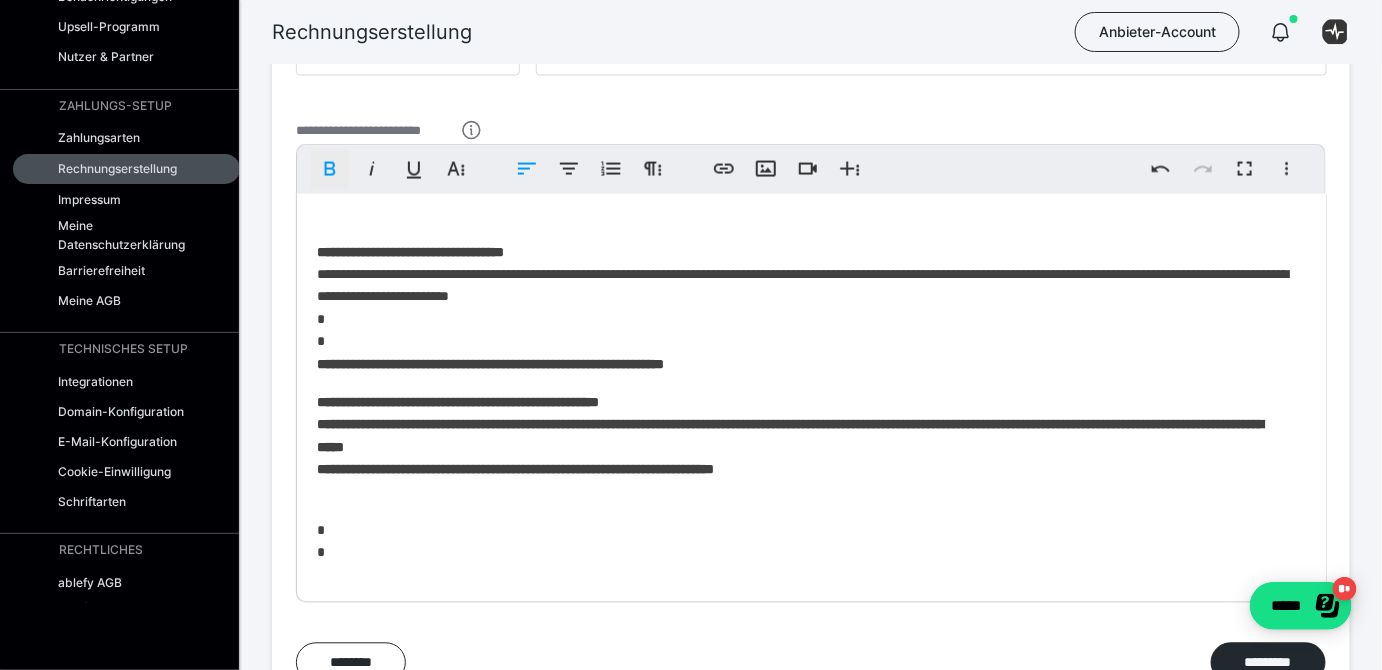click 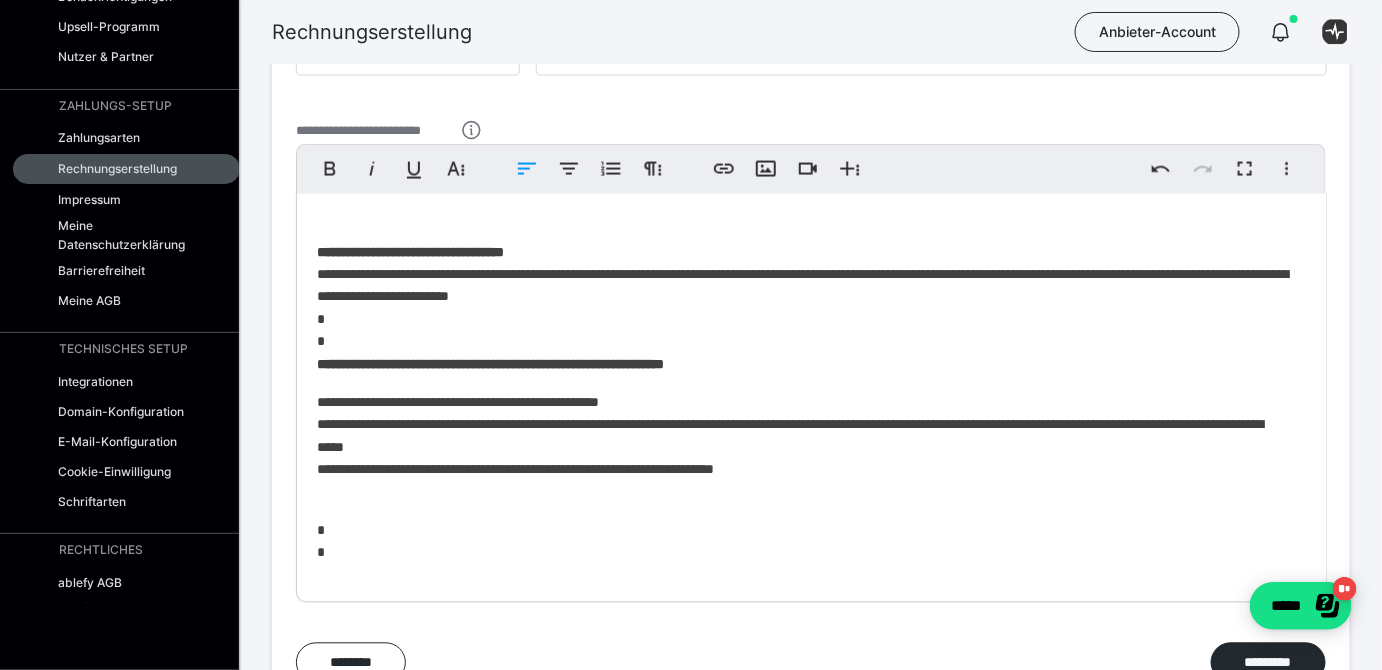 click on "**********" at bounding box center [804, 436] 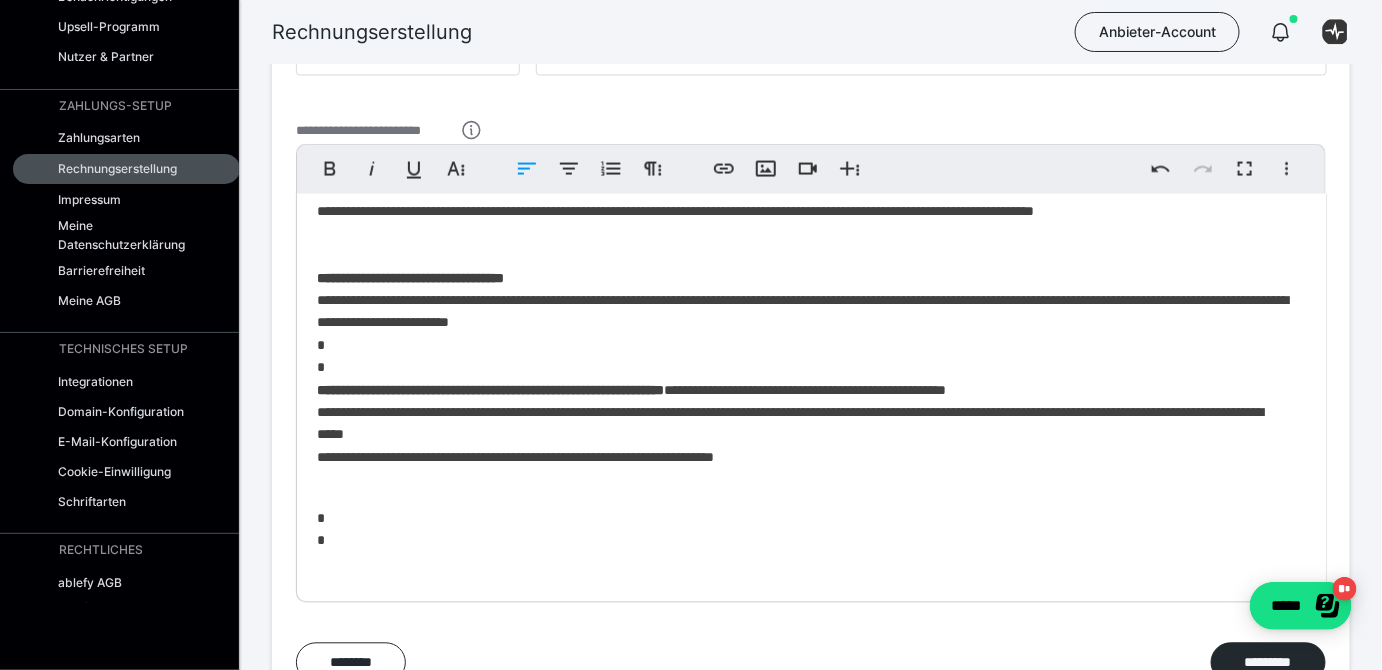 scroll, scrollTop: 1090, scrollLeft: 0, axis: vertical 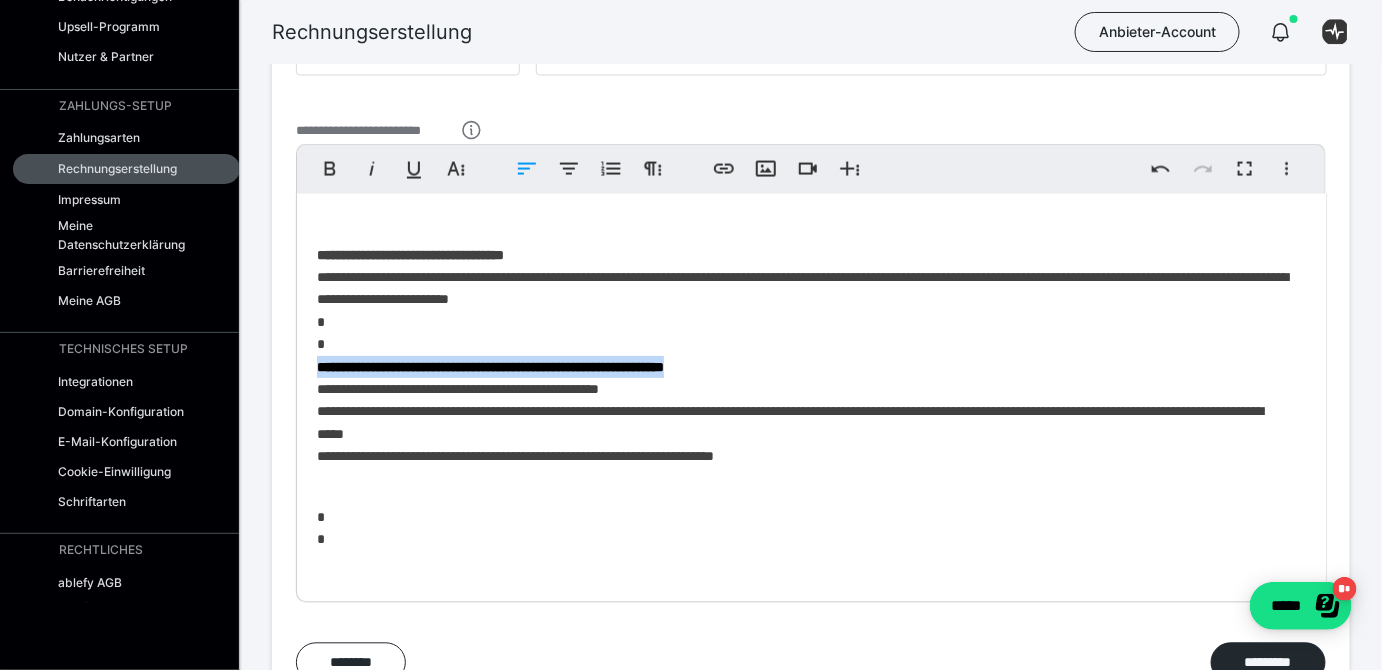 drag, startPoint x: 815, startPoint y: 394, endPoint x: 307, endPoint y: 375, distance: 508.3552 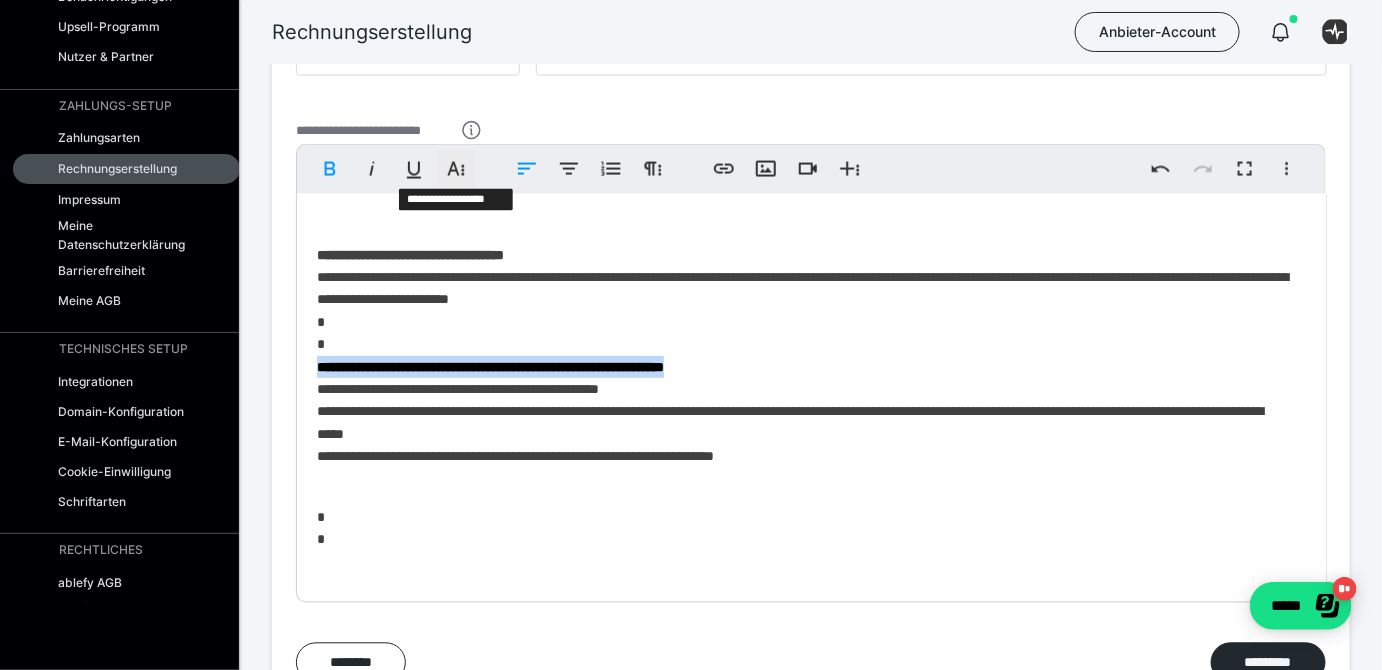 click 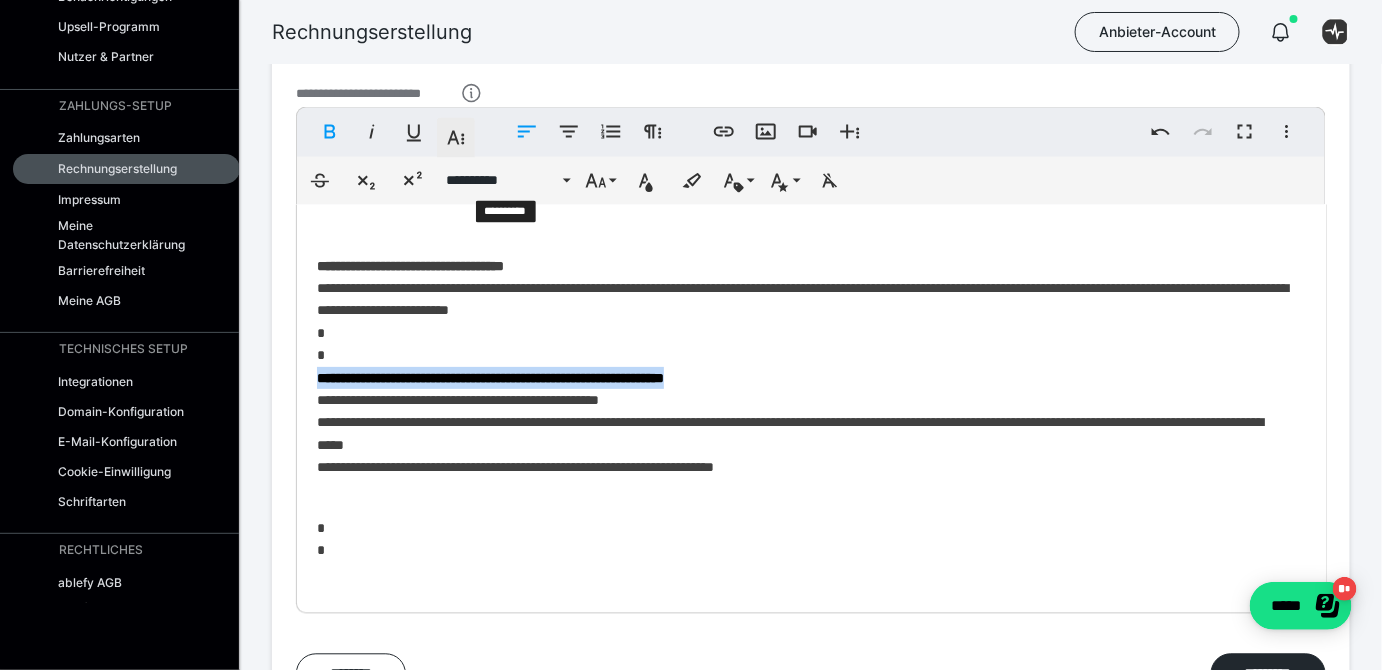 scroll, scrollTop: 1134, scrollLeft: 0, axis: vertical 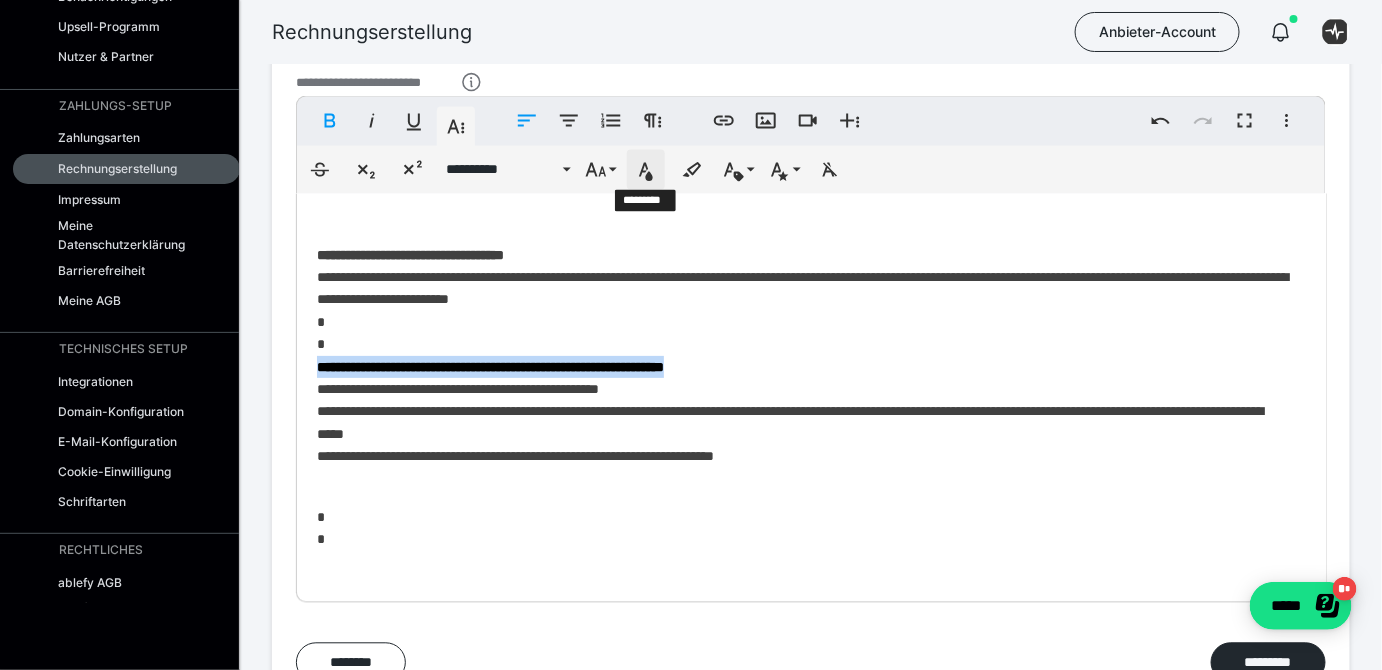 click 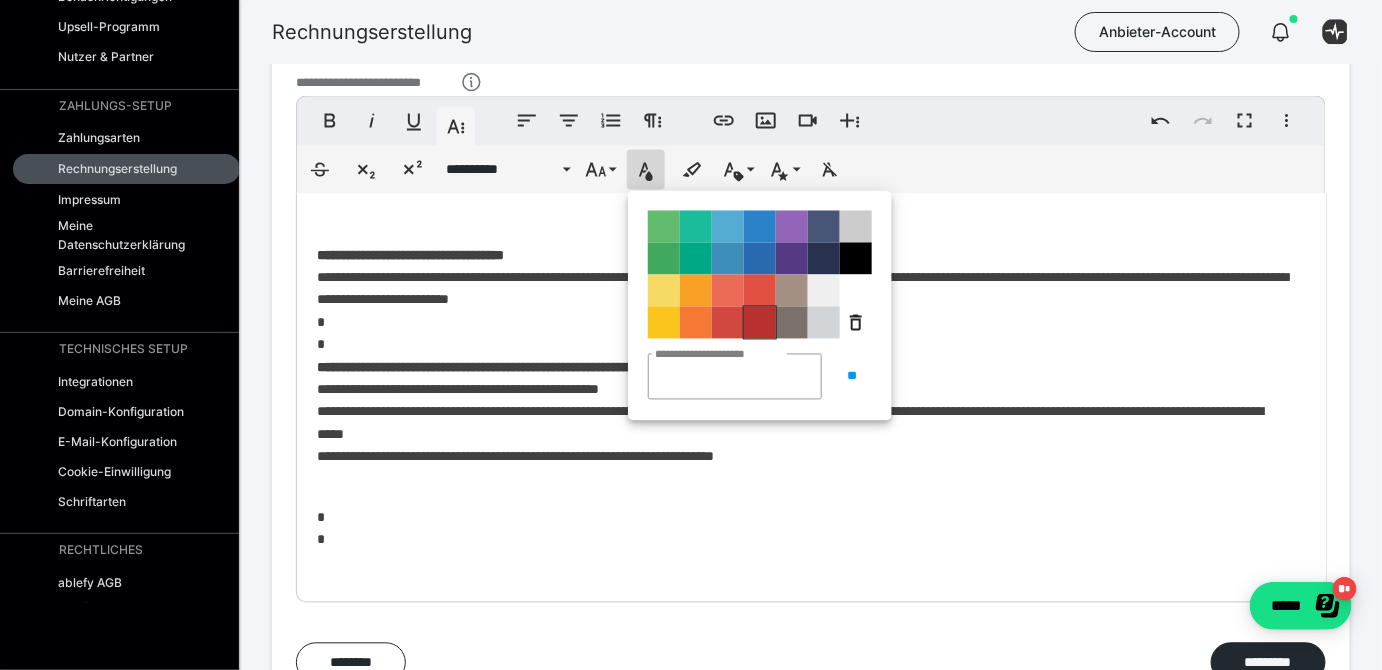 click on "**********" at bounding box center [760, 323] 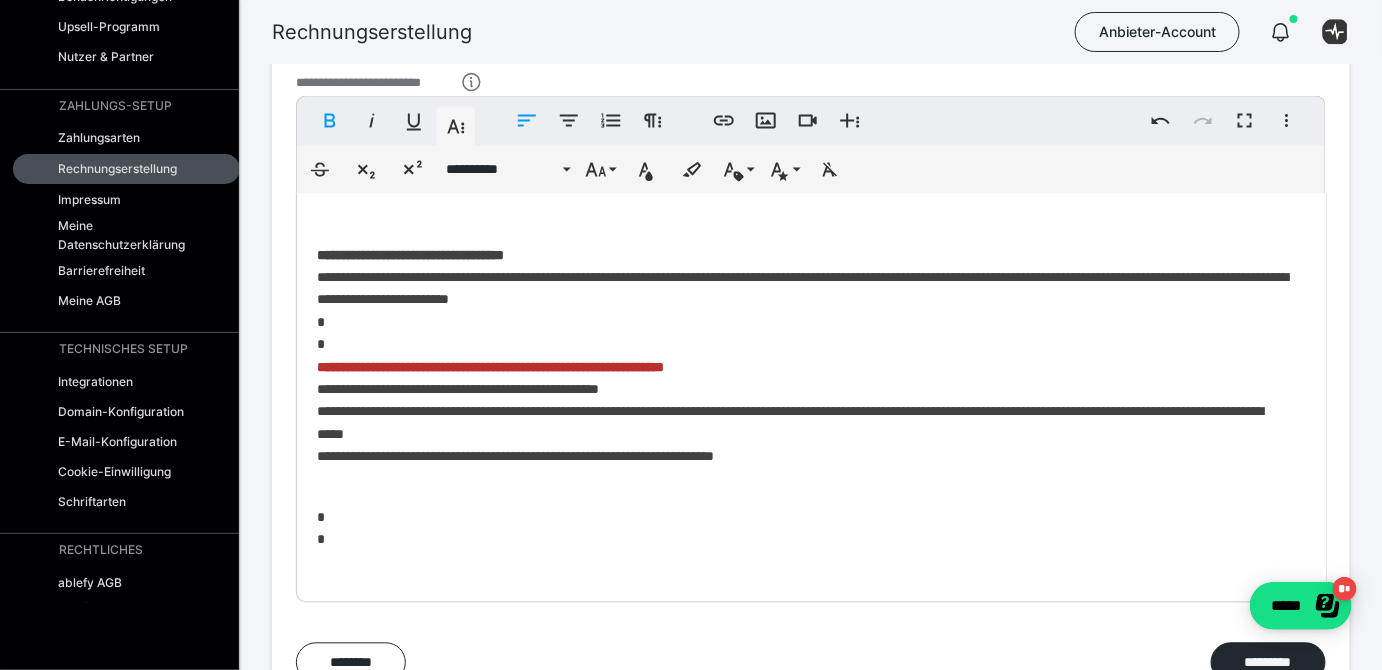 click on "**********" at bounding box center (804, 412) 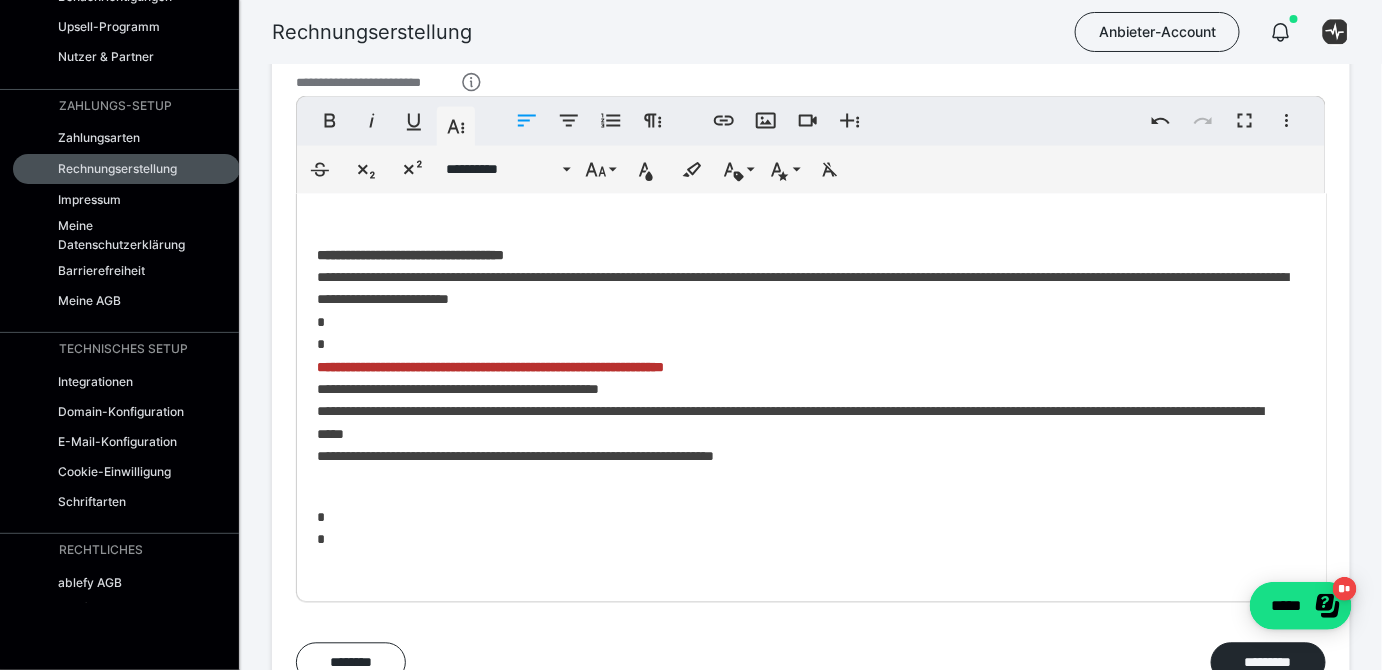 click on "**********" at bounding box center [811, 341] 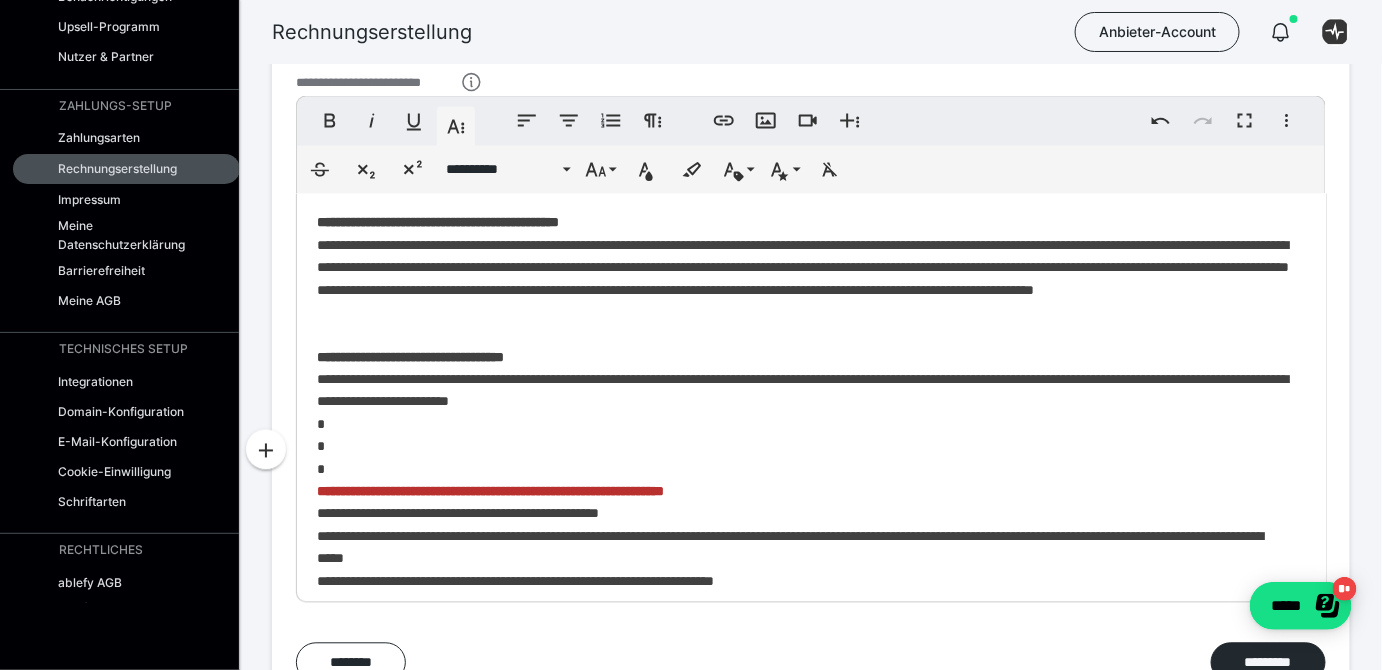 scroll, scrollTop: 0, scrollLeft: 0, axis: both 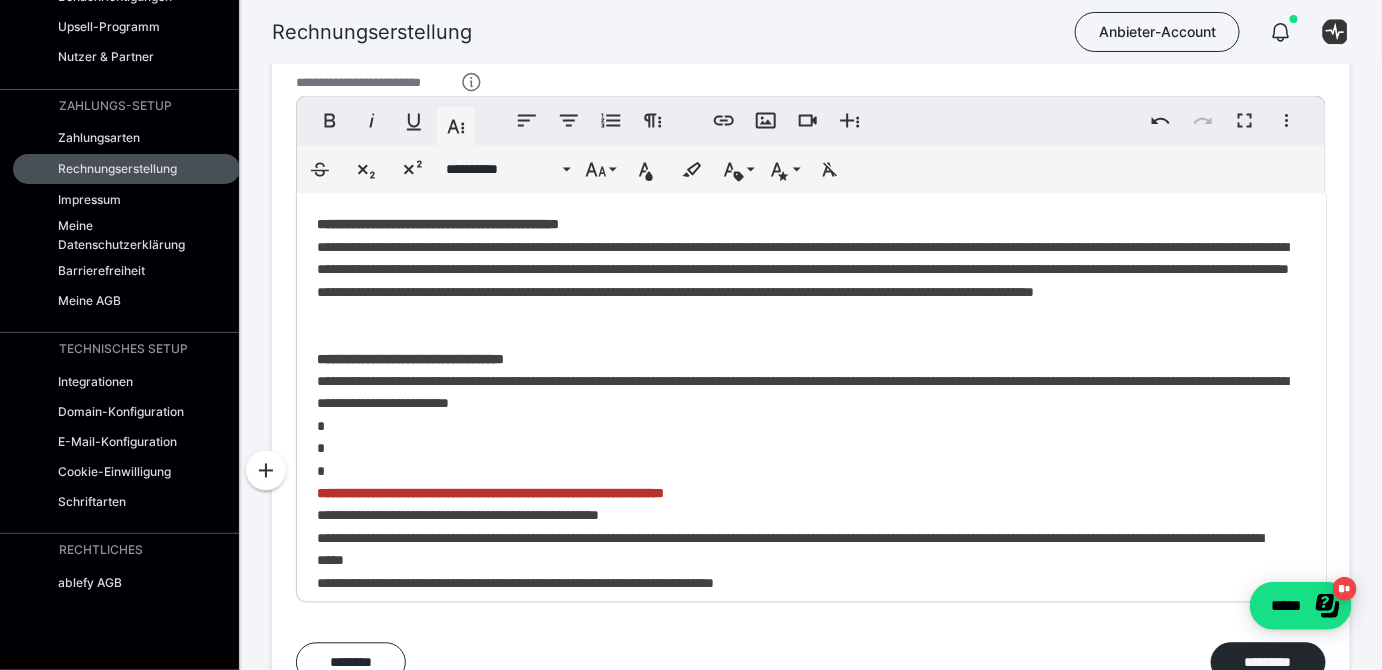 click on "**********" at bounding box center (811, 457) 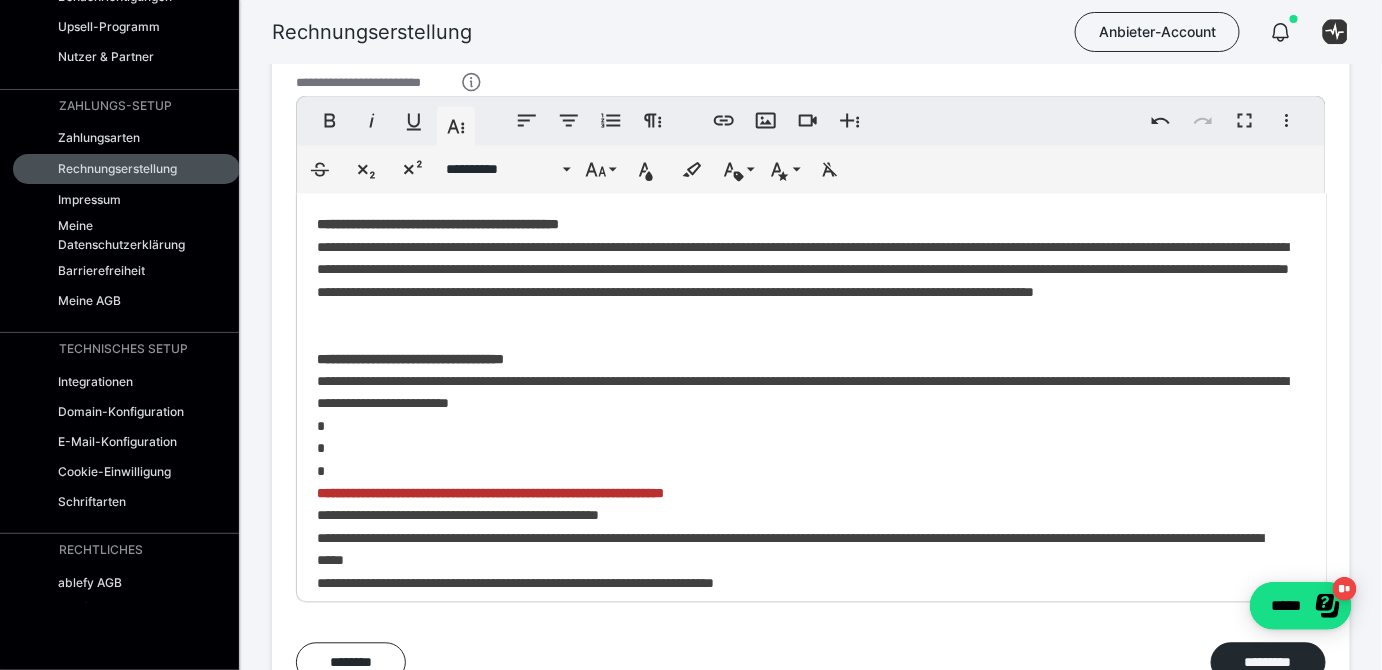 click on "**********" at bounding box center [811, 457] 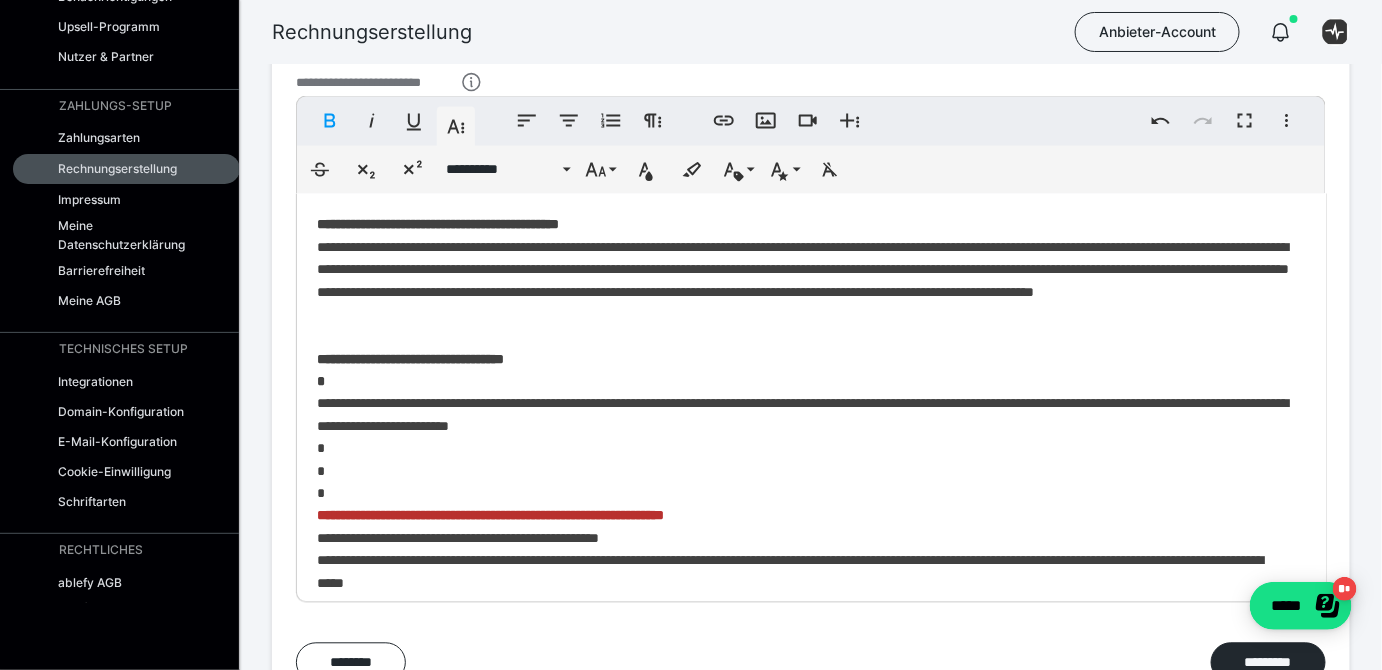click on "**********" at bounding box center (811, 468) 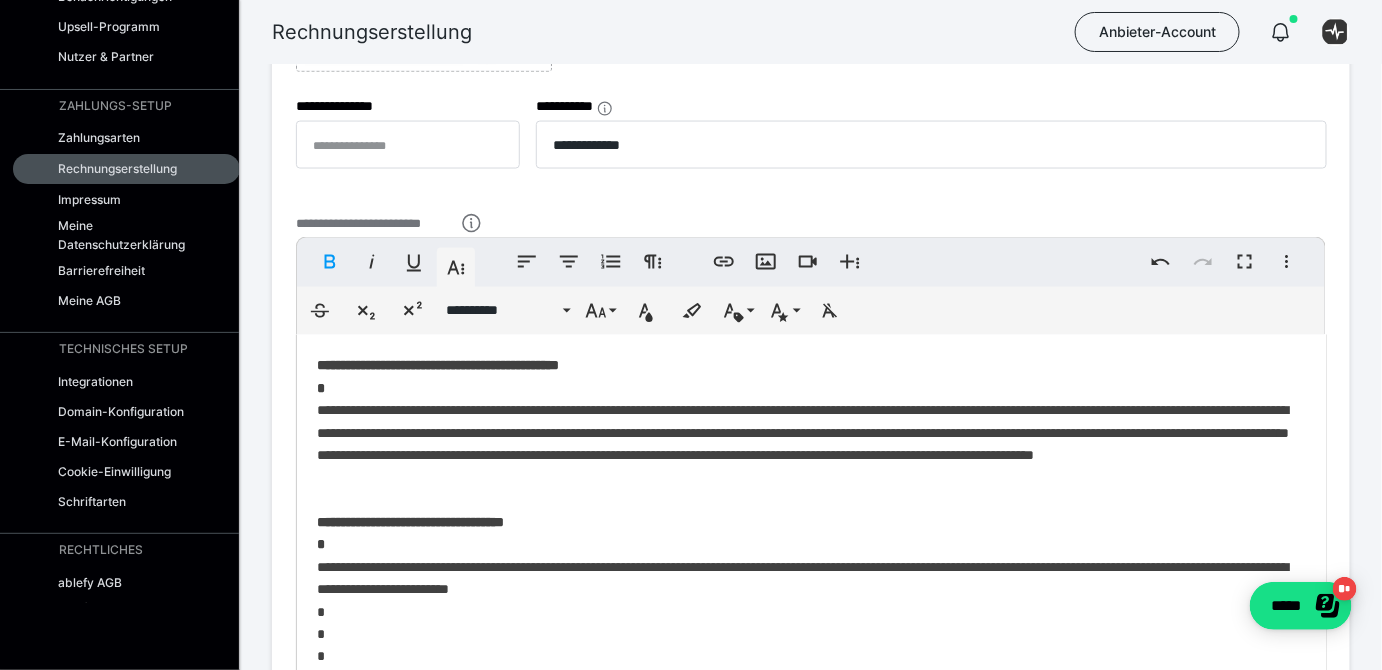 scroll, scrollTop: 952, scrollLeft: 0, axis: vertical 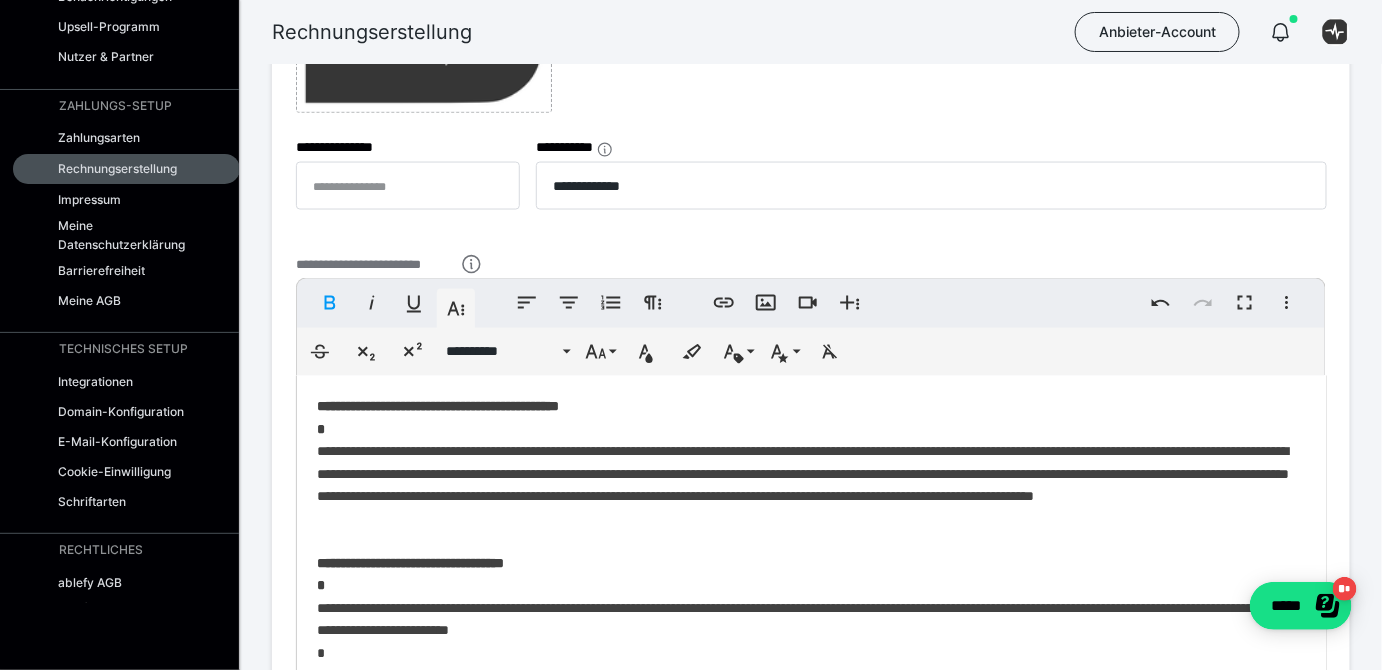 click on "**********" at bounding box center (438, 407) 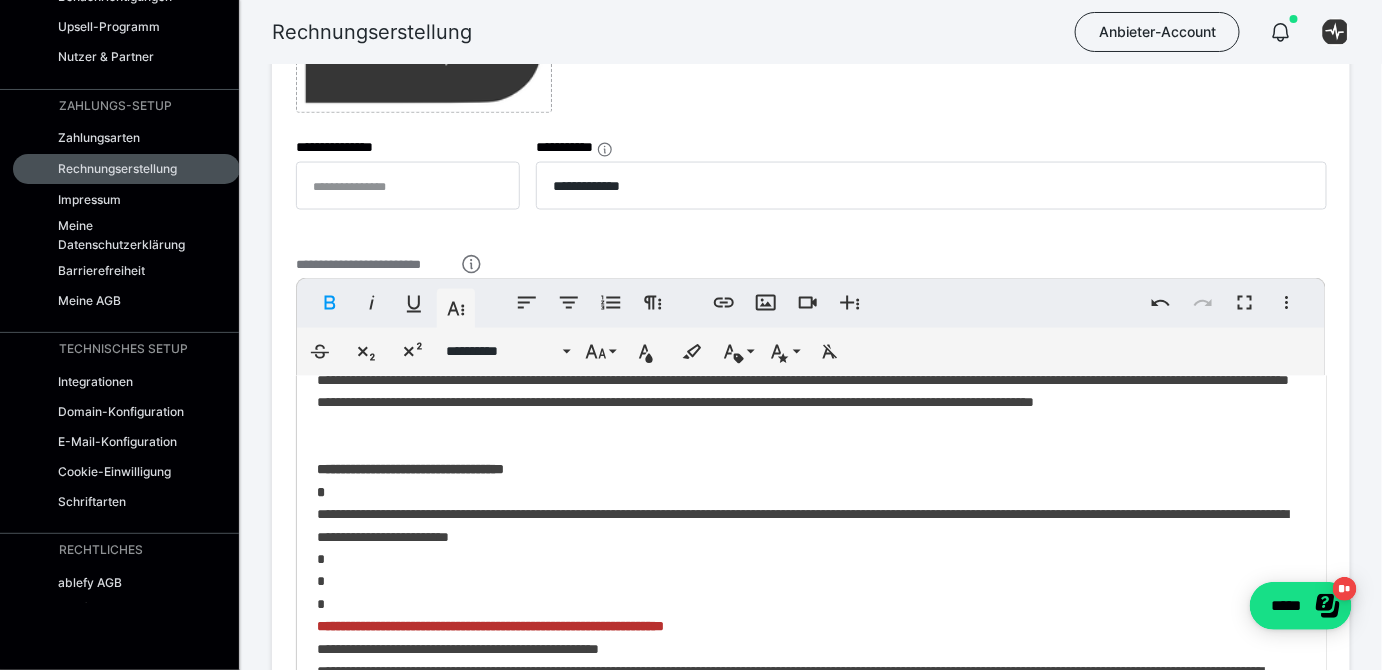 scroll, scrollTop: 216, scrollLeft: 0, axis: vertical 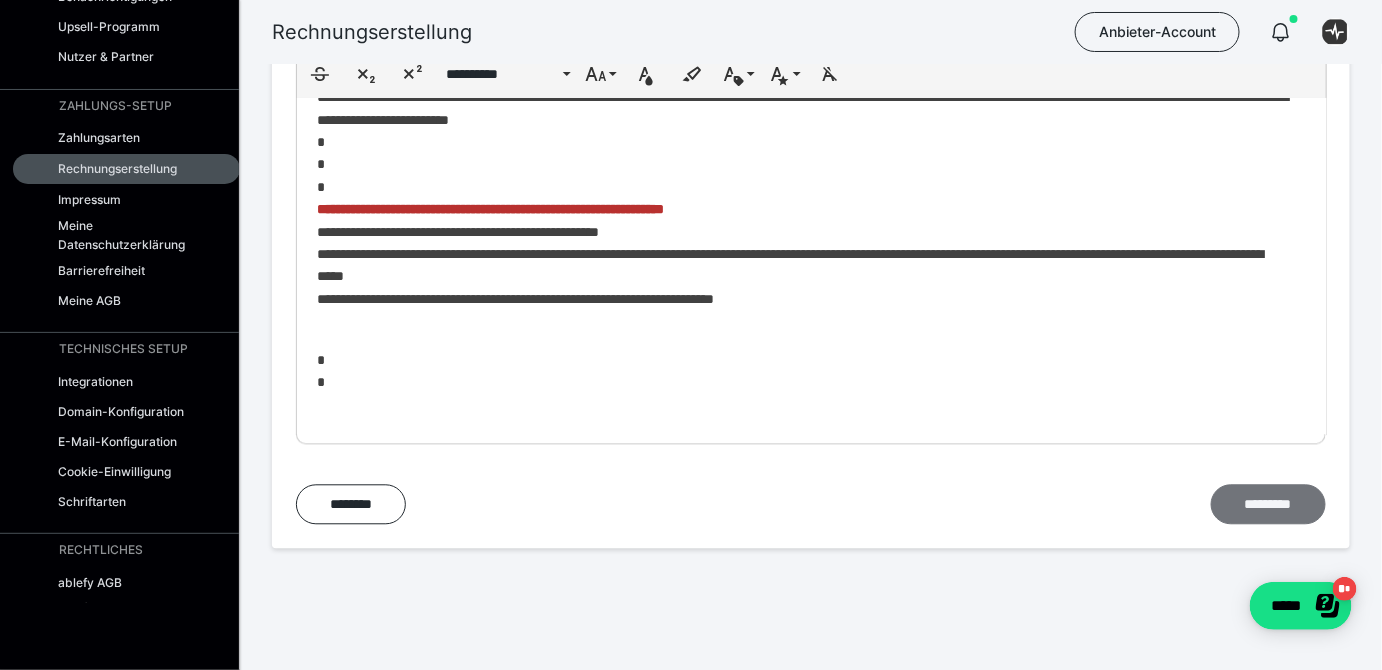 click on "*********" at bounding box center [1268, 503] 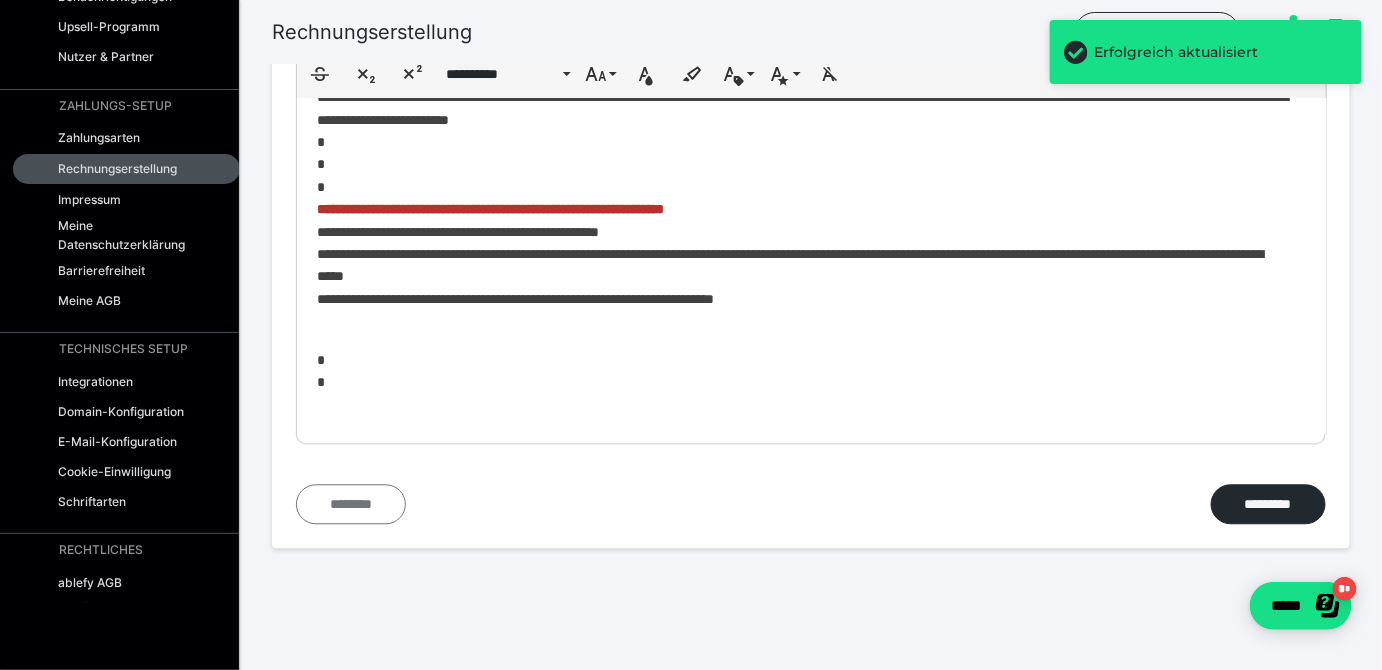 click on "********" at bounding box center (351, 503) 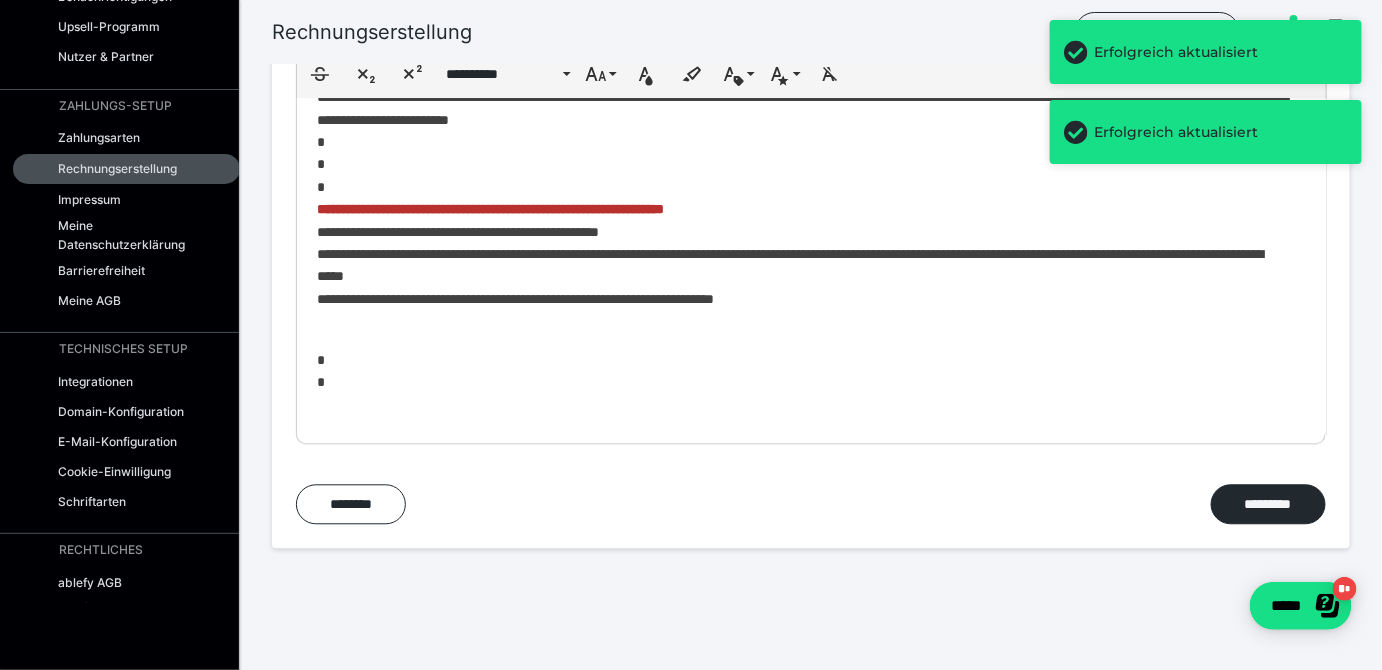 scroll, scrollTop: 34, scrollLeft: 0, axis: vertical 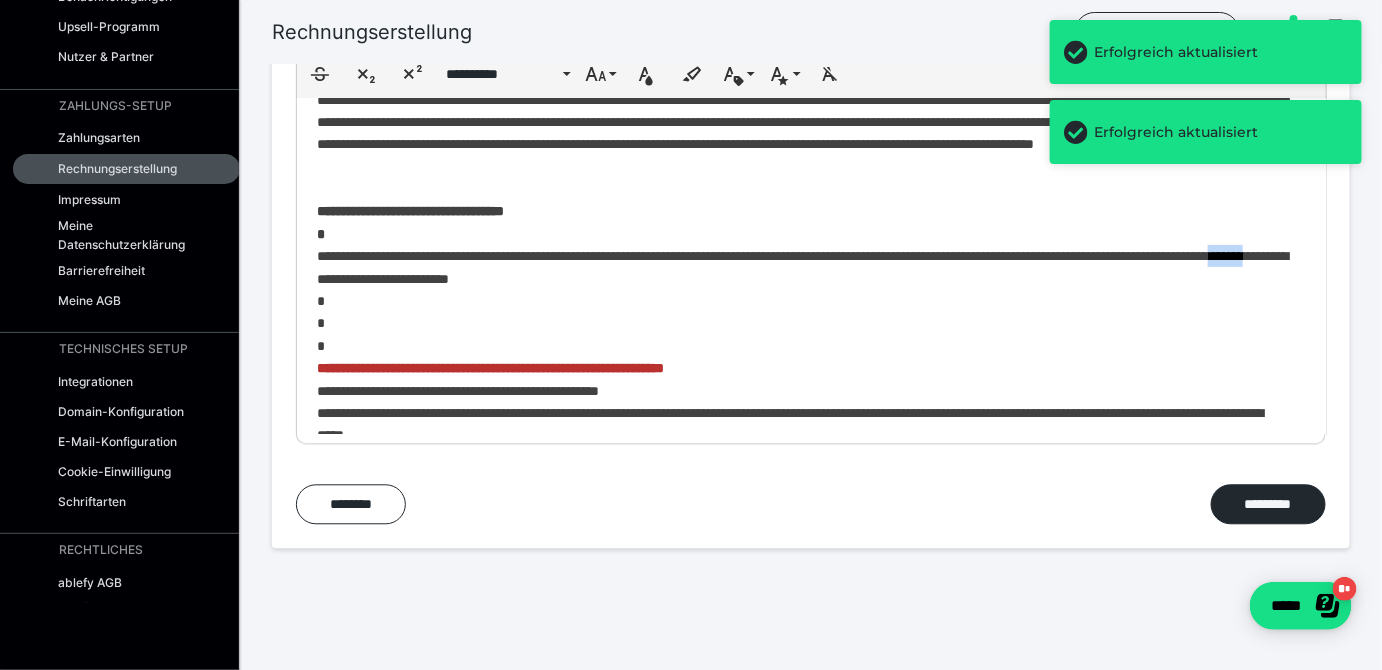 drag, startPoint x: 574, startPoint y: 299, endPoint x: 536, endPoint y: 302, distance: 38.118237 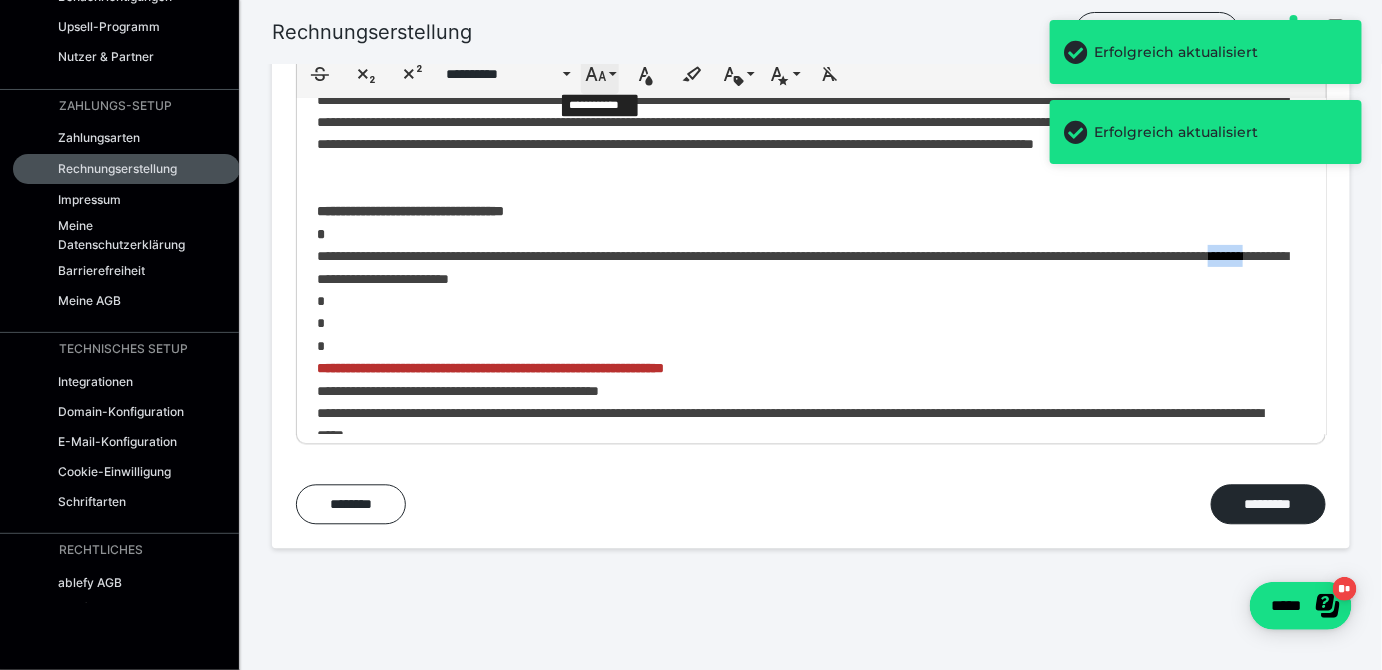 click on "**********" at bounding box center [600, 74] 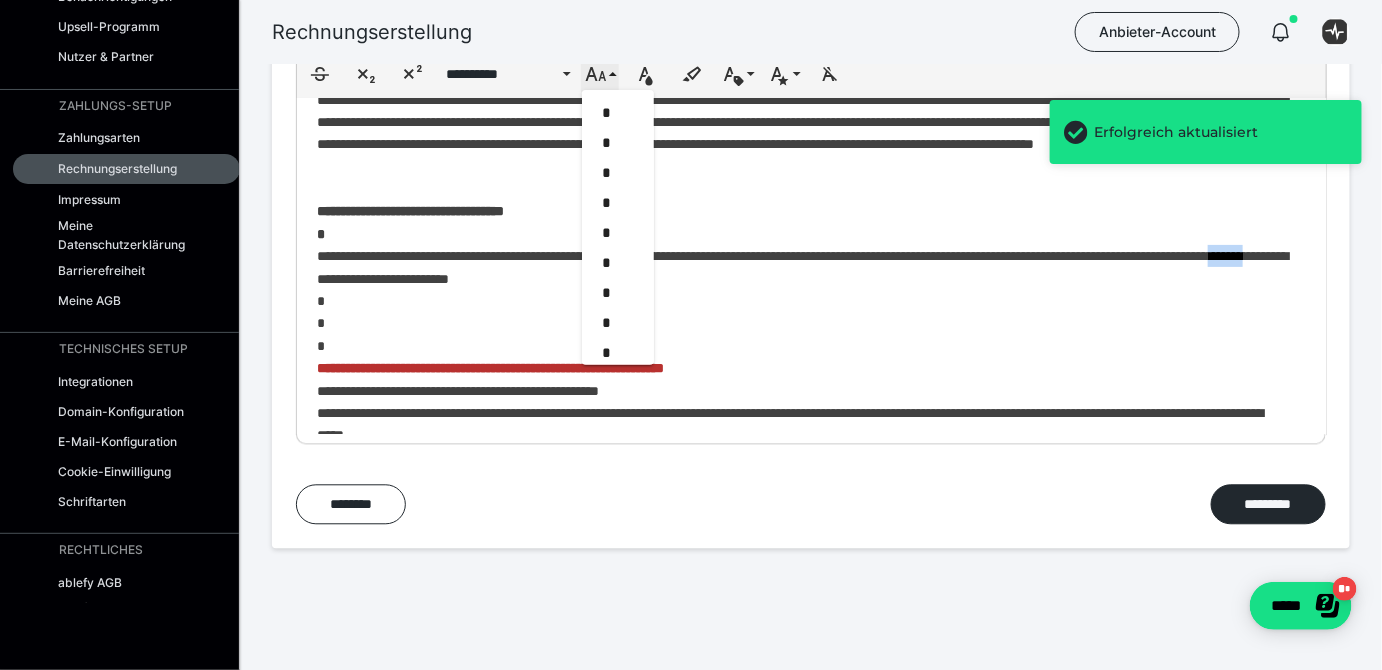 scroll, scrollTop: 413, scrollLeft: 0, axis: vertical 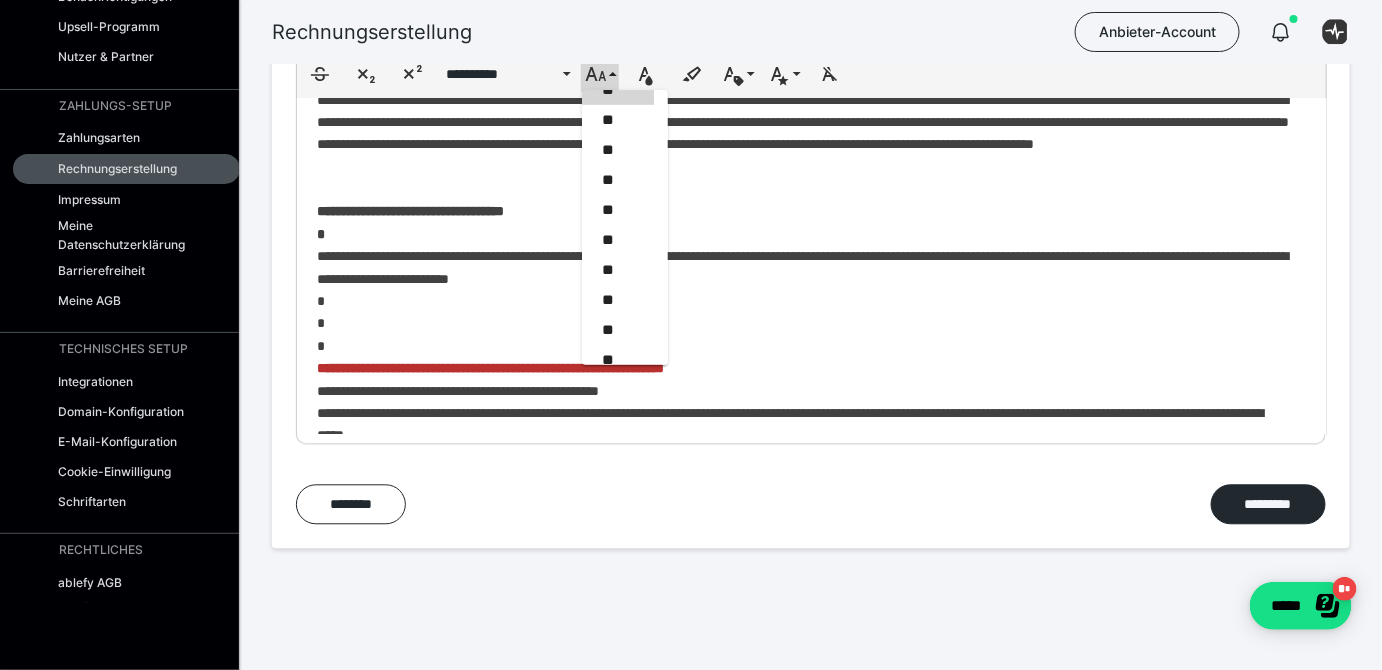 click on "**********" at bounding box center [802, 256] 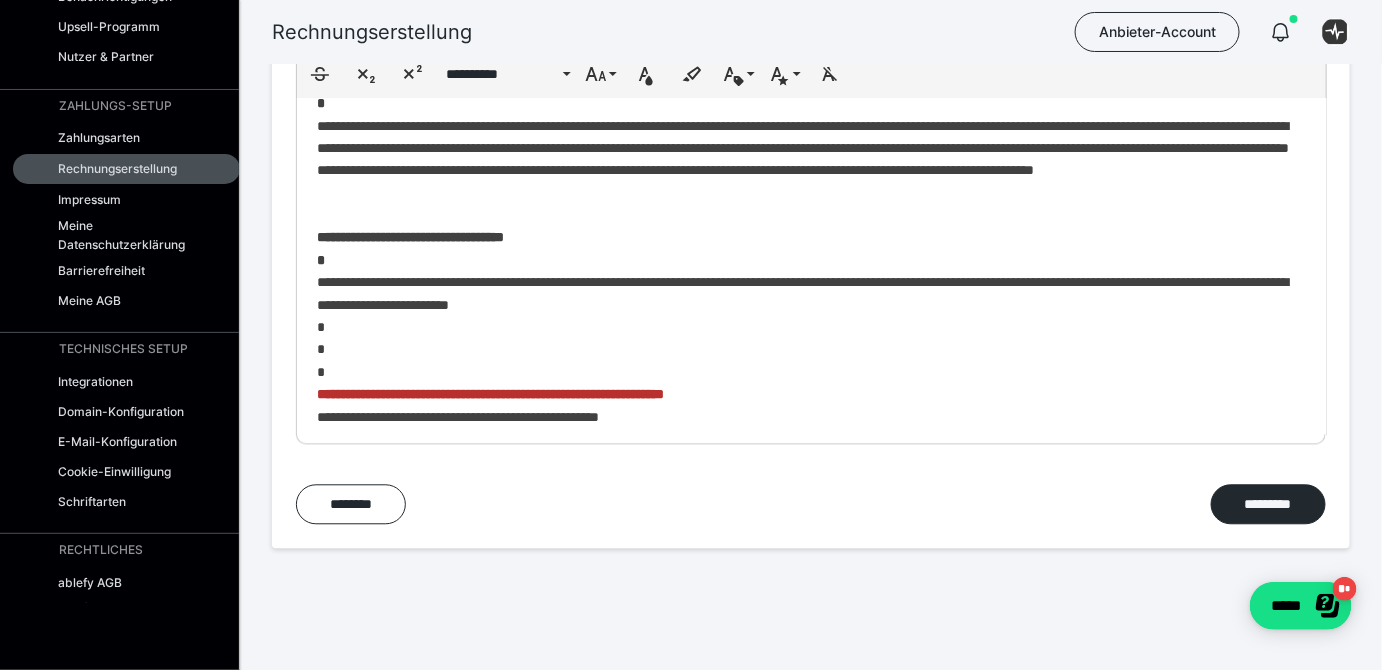 scroll, scrollTop: 0, scrollLeft: 0, axis: both 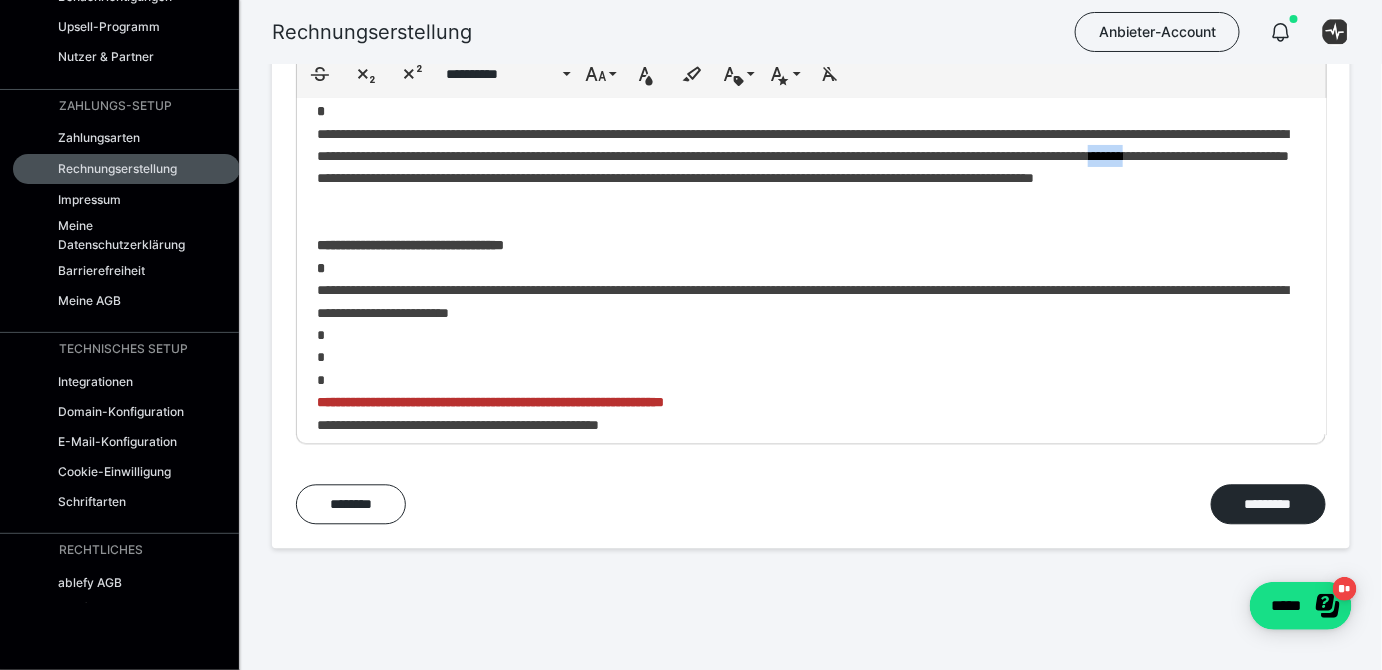 drag, startPoint x: 739, startPoint y: 177, endPoint x: 693, endPoint y: 178, distance: 46.010868 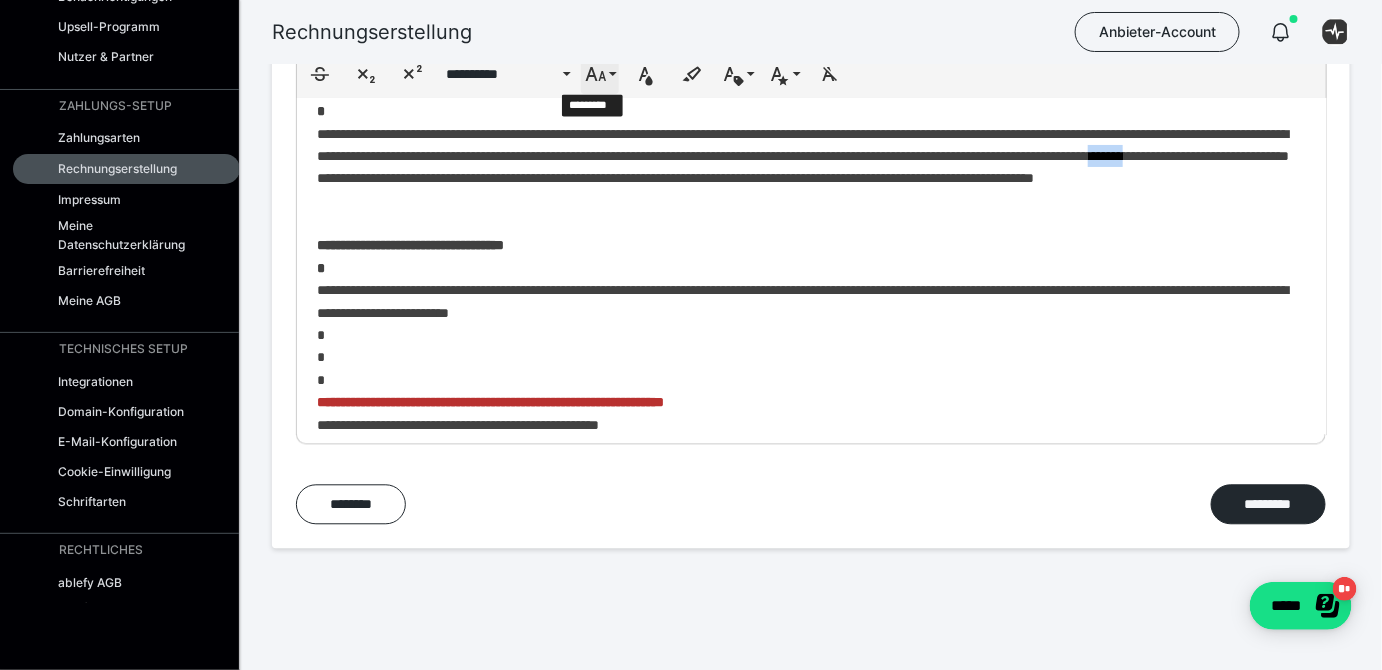 click 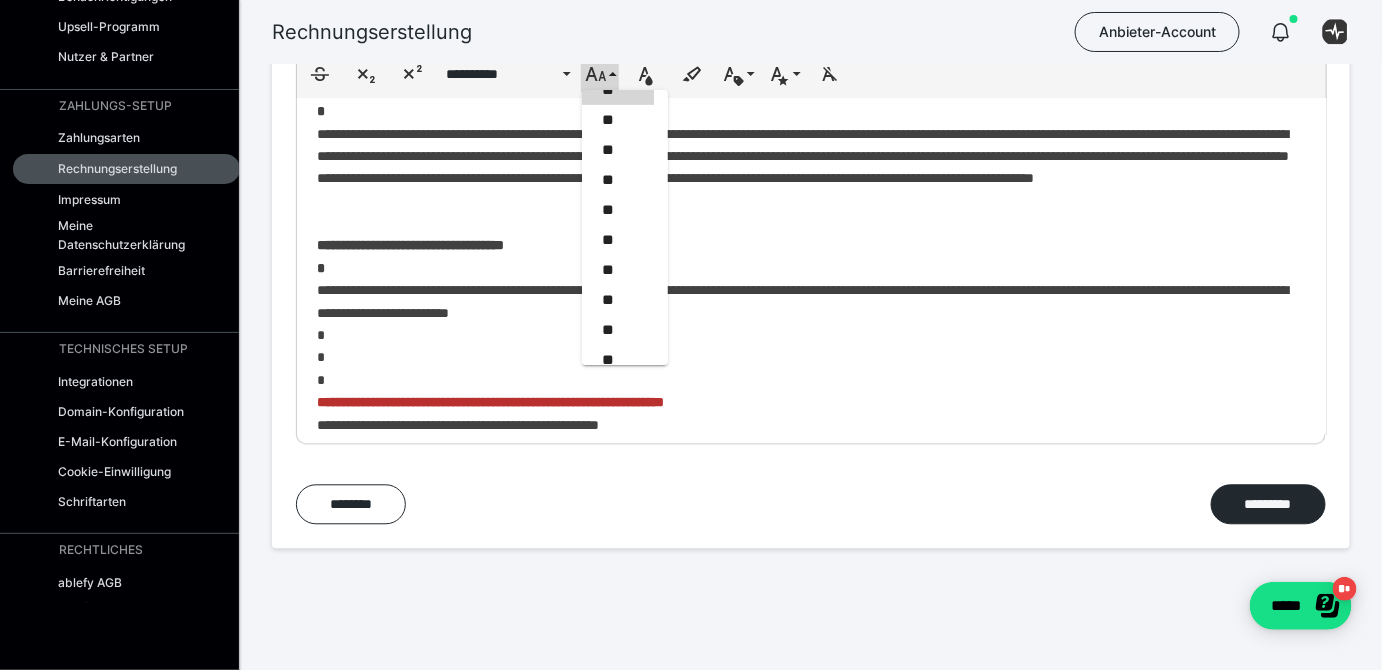 click on "**********" at bounding box center (811, 331) 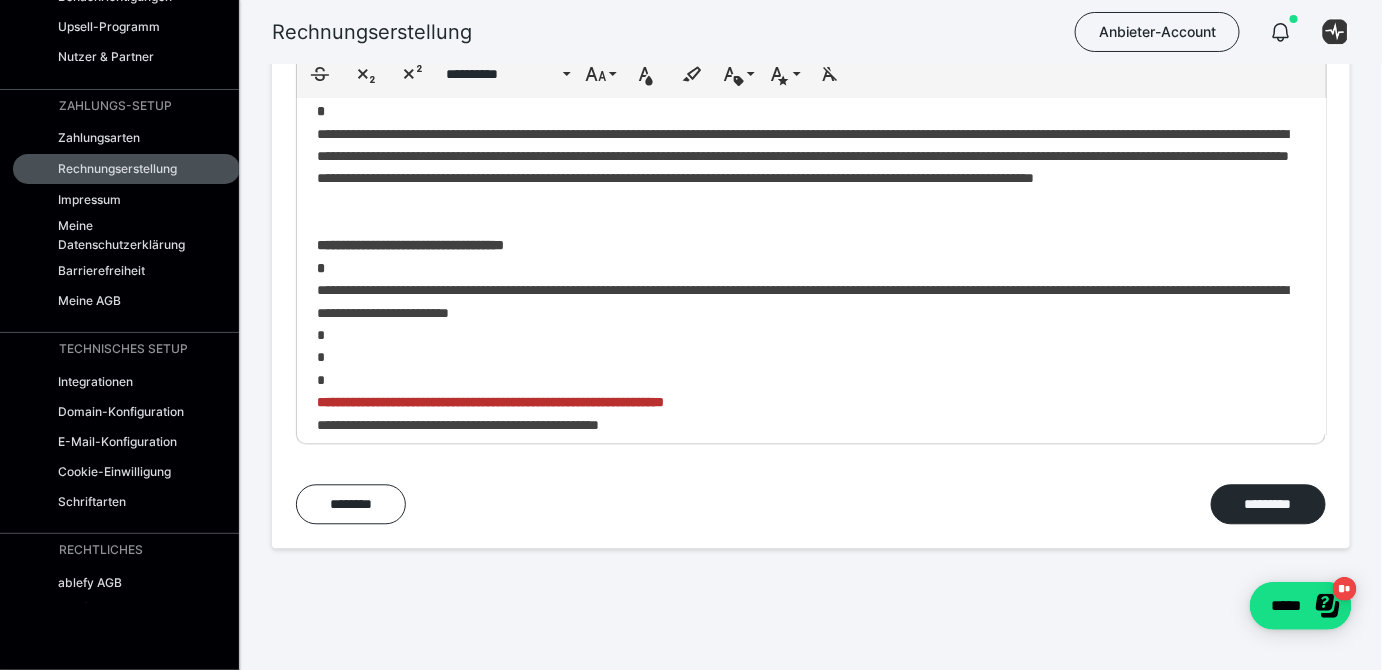 scroll, scrollTop: 181, scrollLeft: 0, axis: vertical 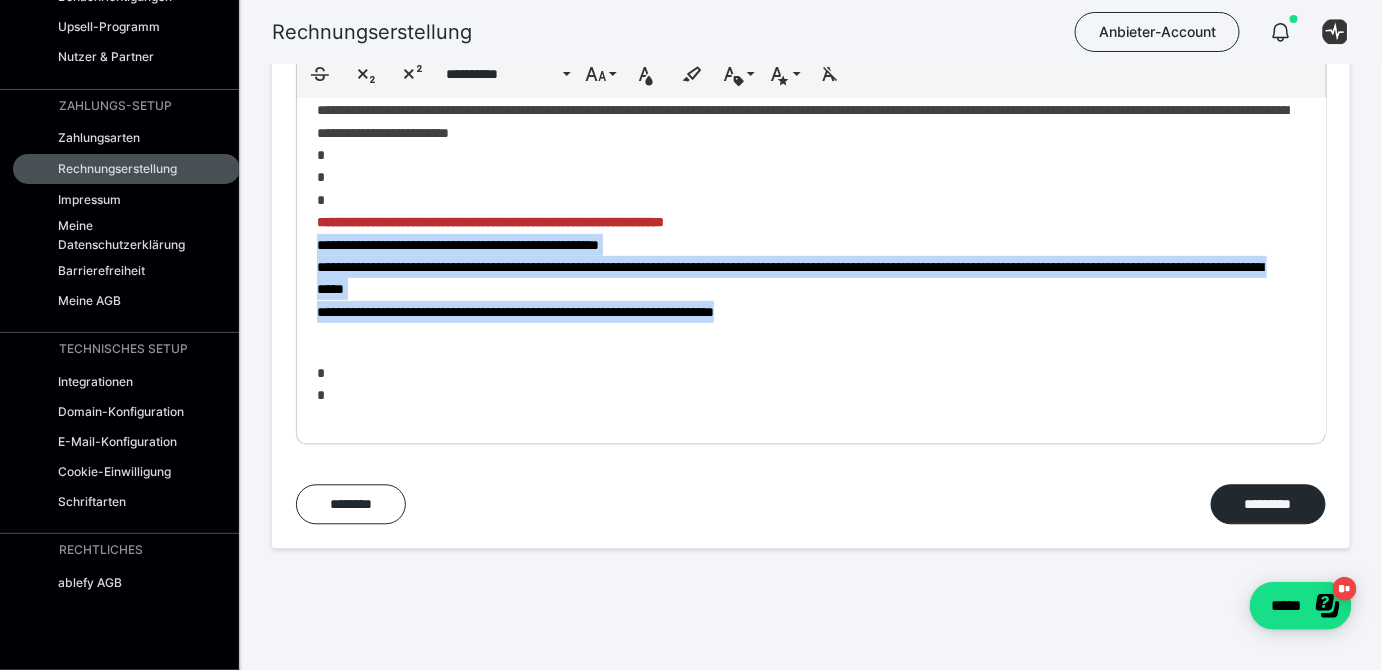 drag, startPoint x: 840, startPoint y: 331, endPoint x: 313, endPoint y: 261, distance: 531.6286 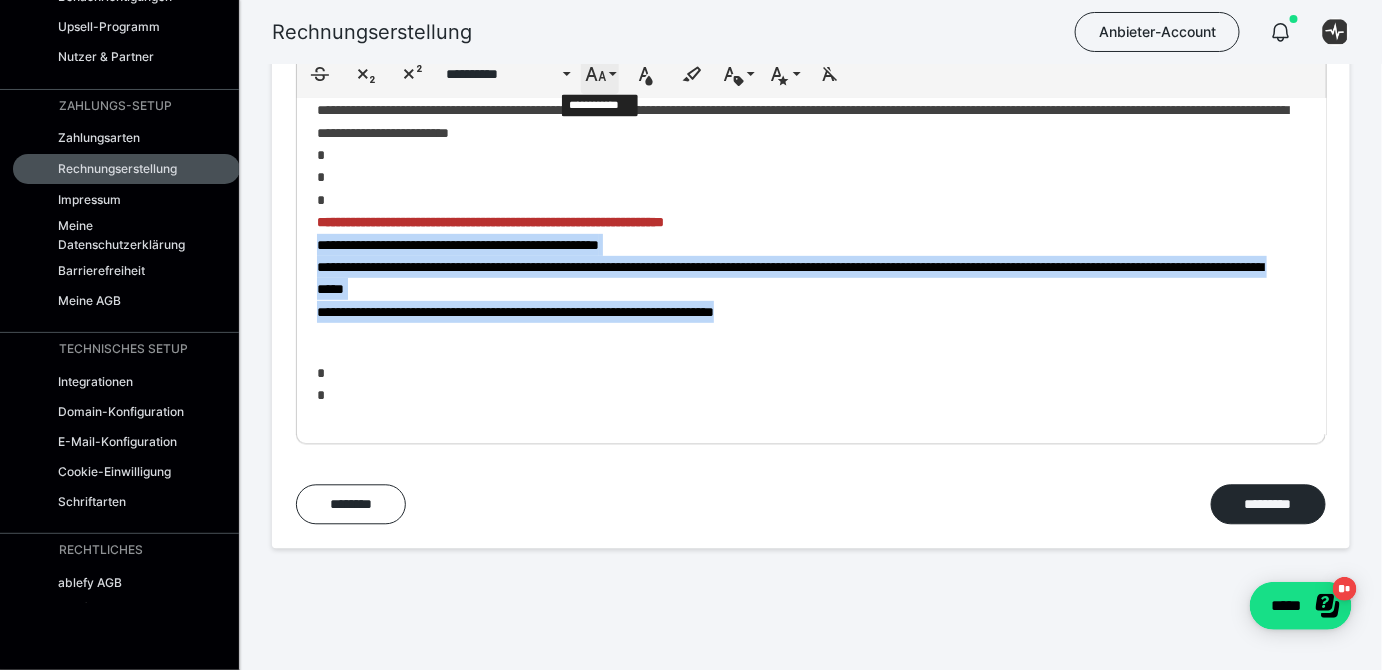 click on "**********" at bounding box center (600, 74) 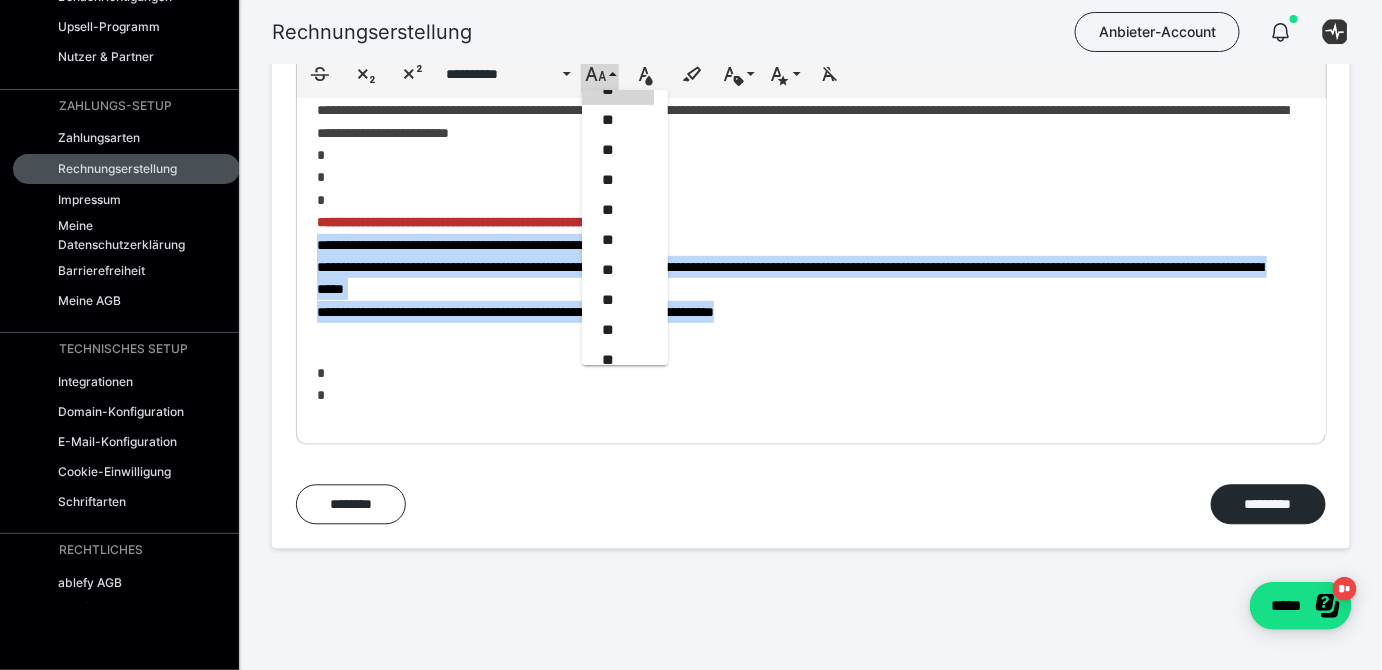 click on "**" at bounding box center (618, 90) 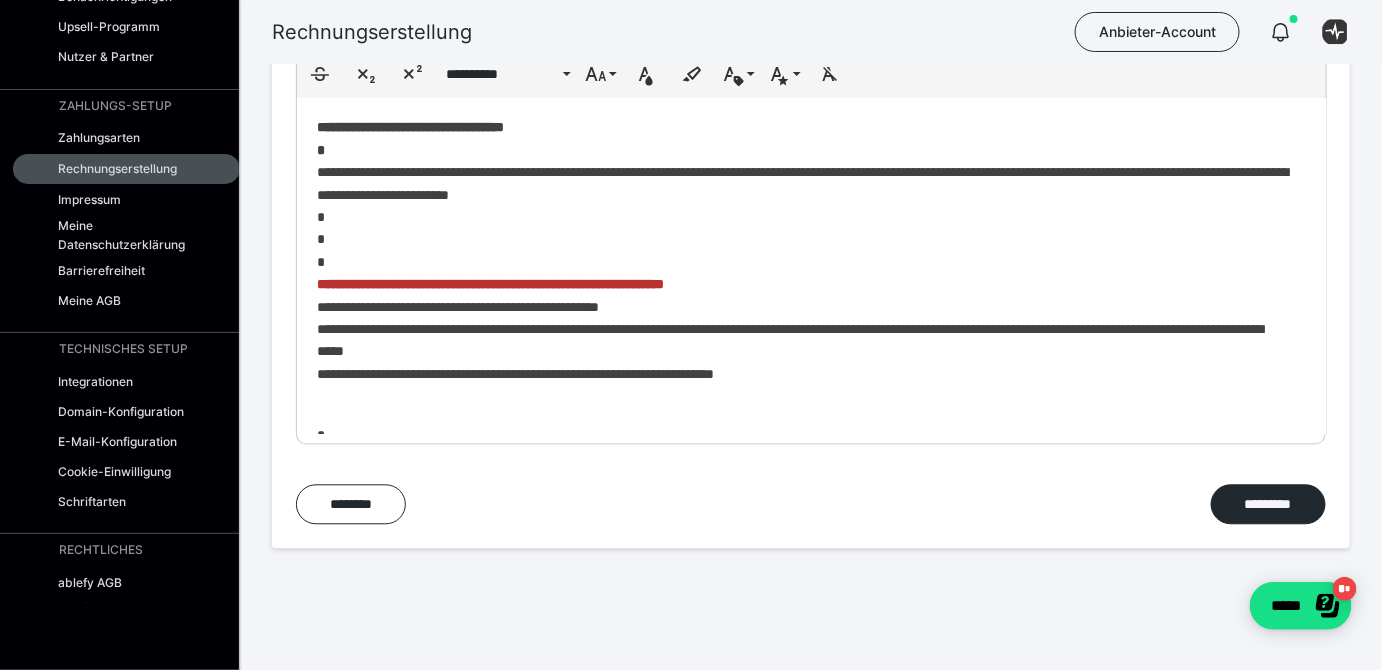 scroll, scrollTop: 90, scrollLeft: 0, axis: vertical 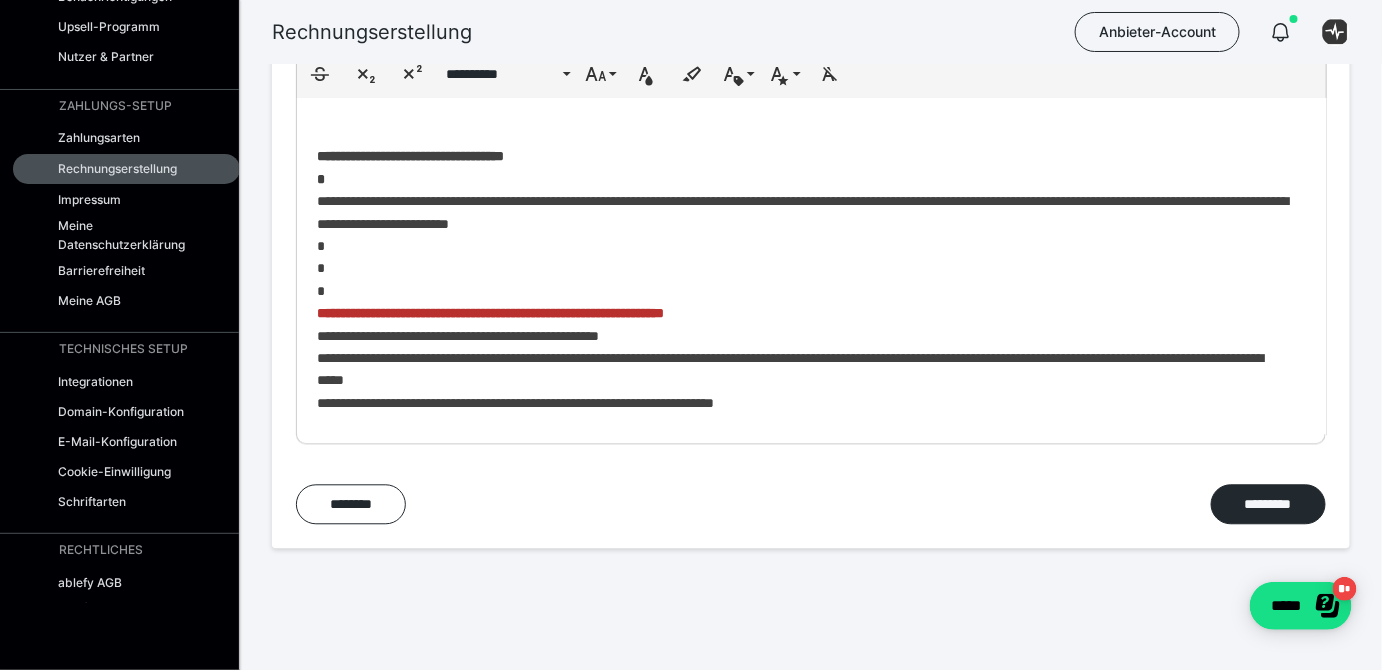 click on "**********" at bounding box center [804, 357] 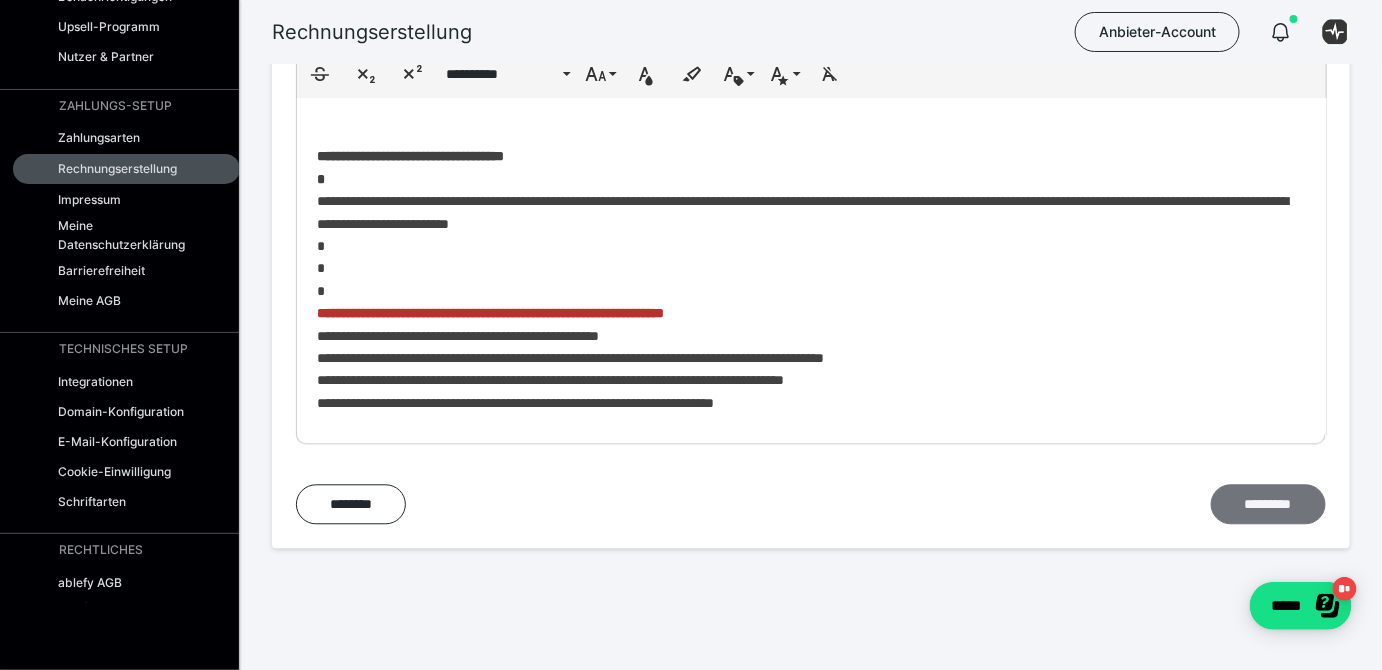 click on "*********" at bounding box center [1268, 503] 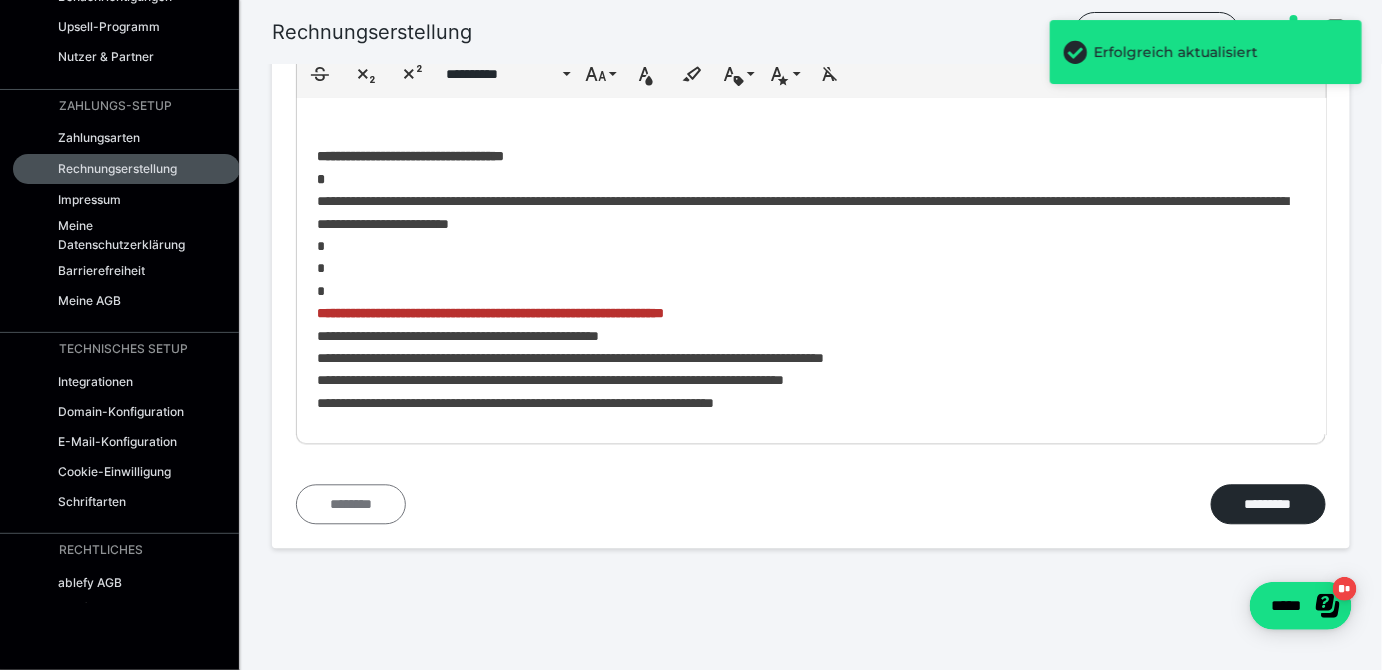 click on "********" at bounding box center (351, 503) 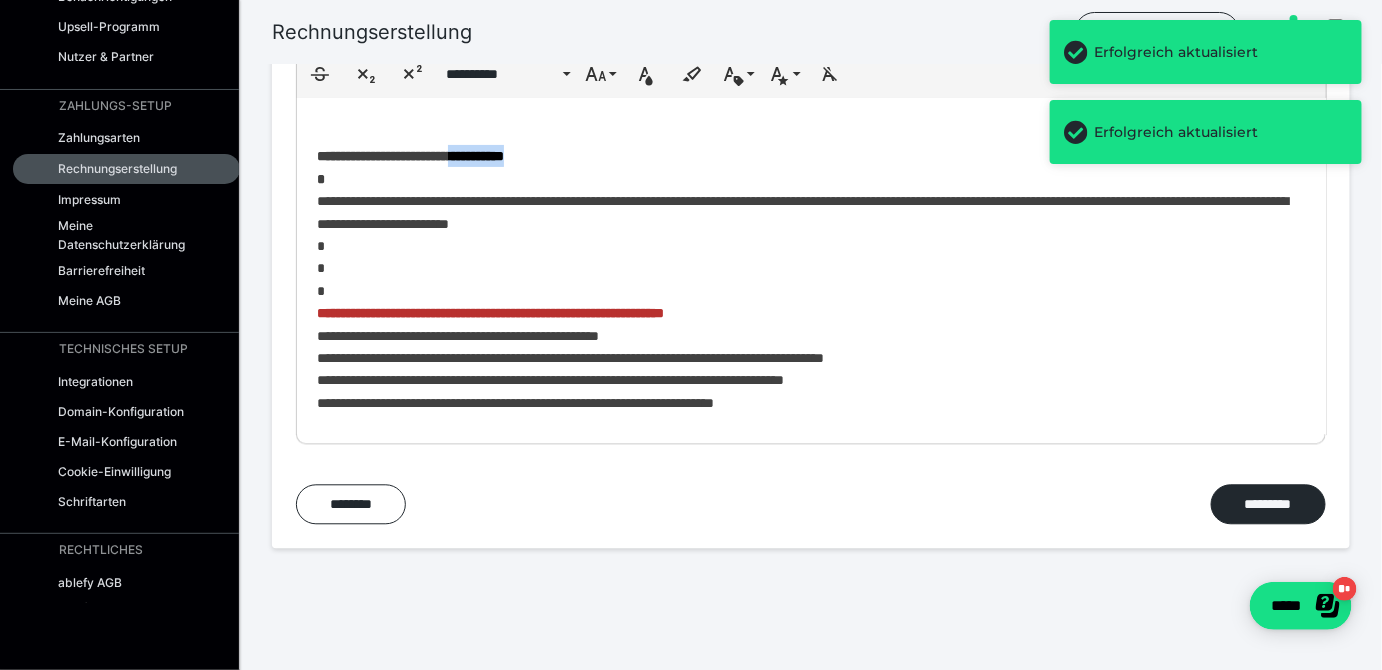 drag, startPoint x: 588, startPoint y: 169, endPoint x: 496, endPoint y: 171, distance: 92.021736 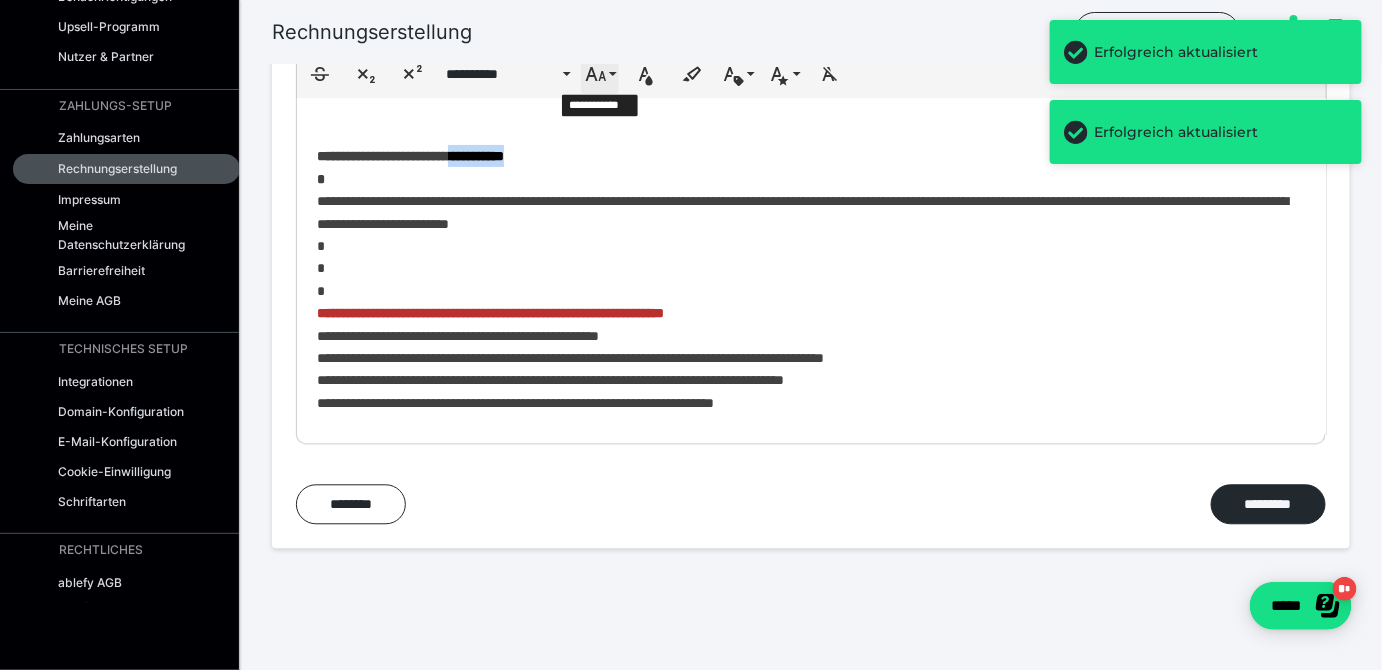 click on "**********" at bounding box center (600, 74) 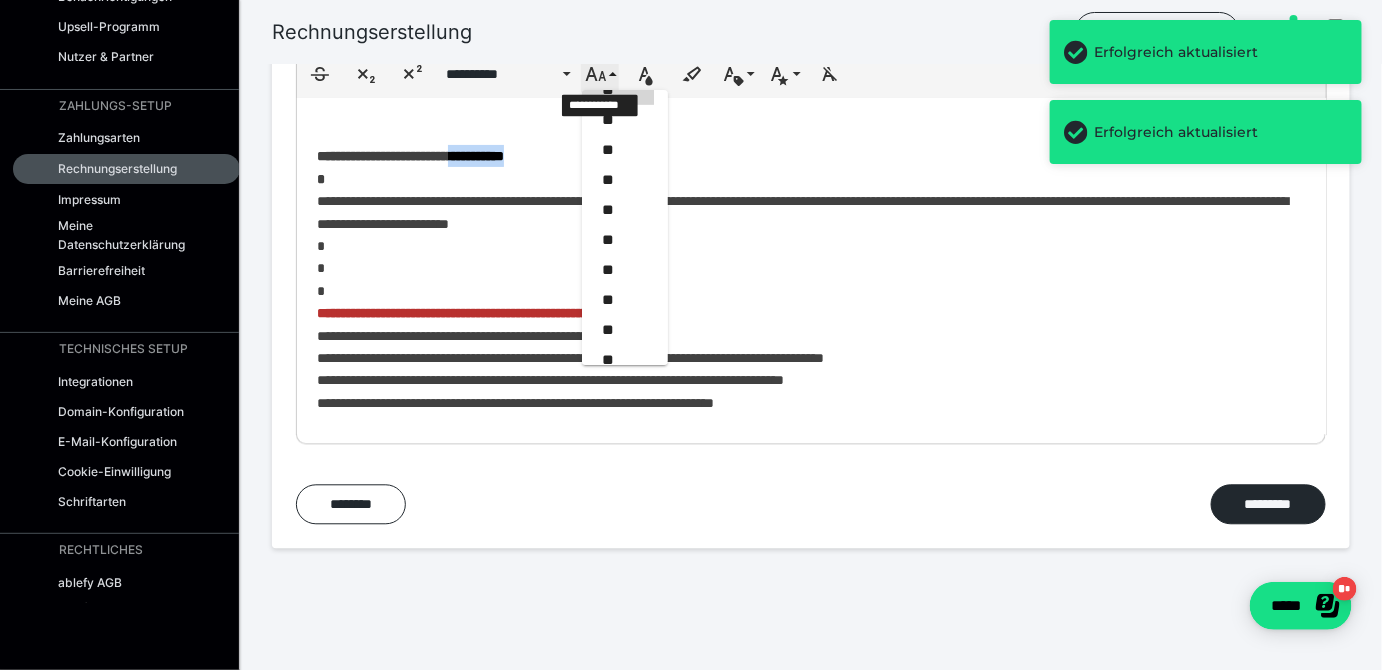 click on "**********" at bounding box center [600, 74] 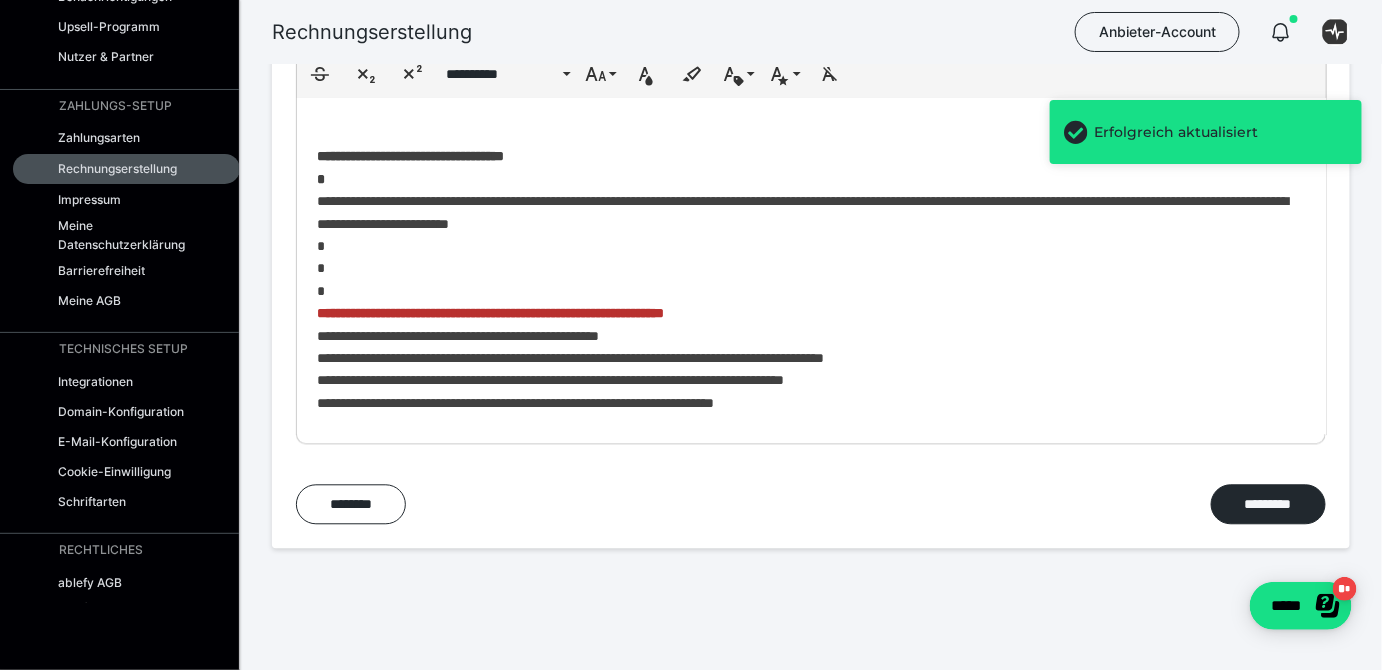 click on "**********" at bounding box center (811, 241) 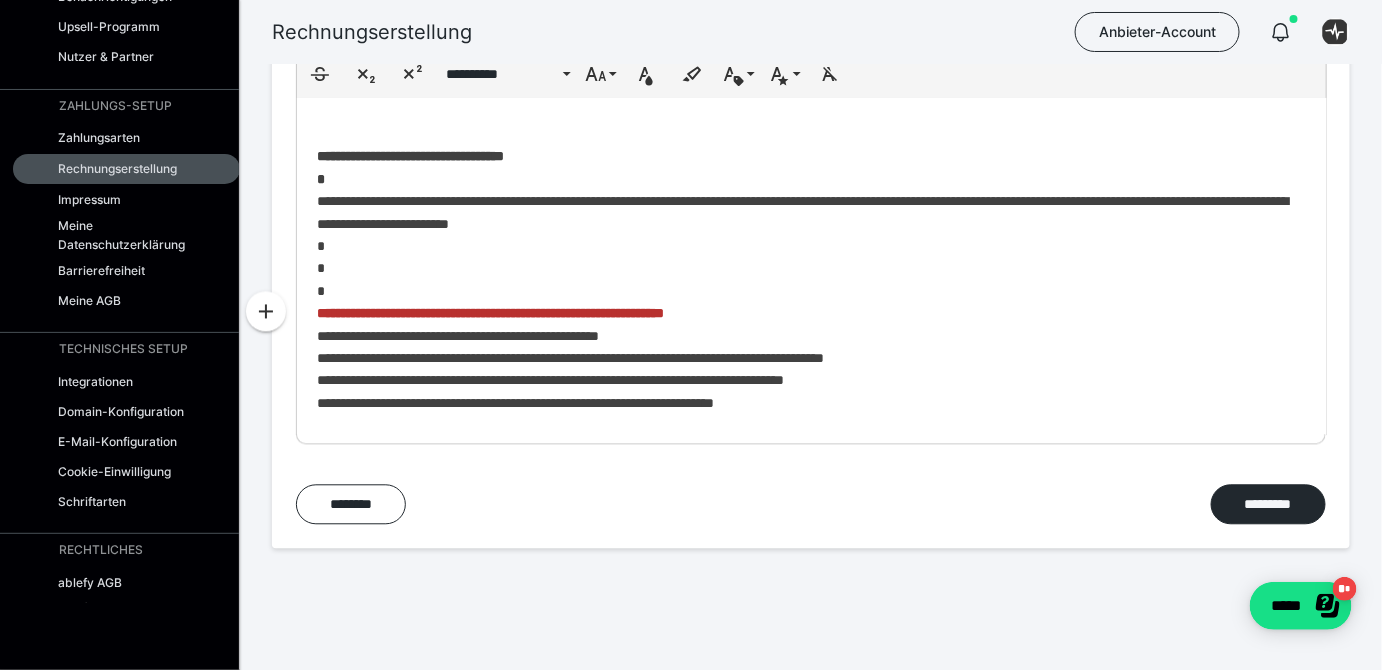 click on "**********" at bounding box center [811, 357] 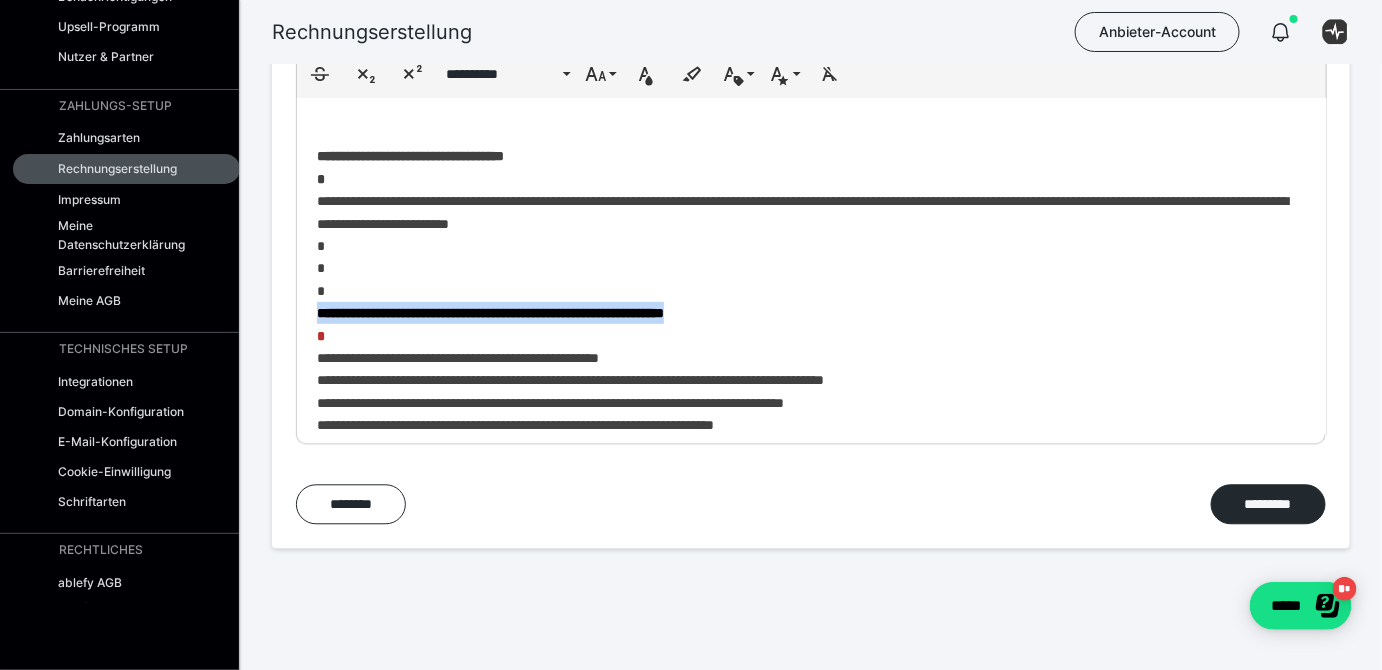 drag, startPoint x: 848, startPoint y: 339, endPoint x: 322, endPoint y: 328, distance: 526.115 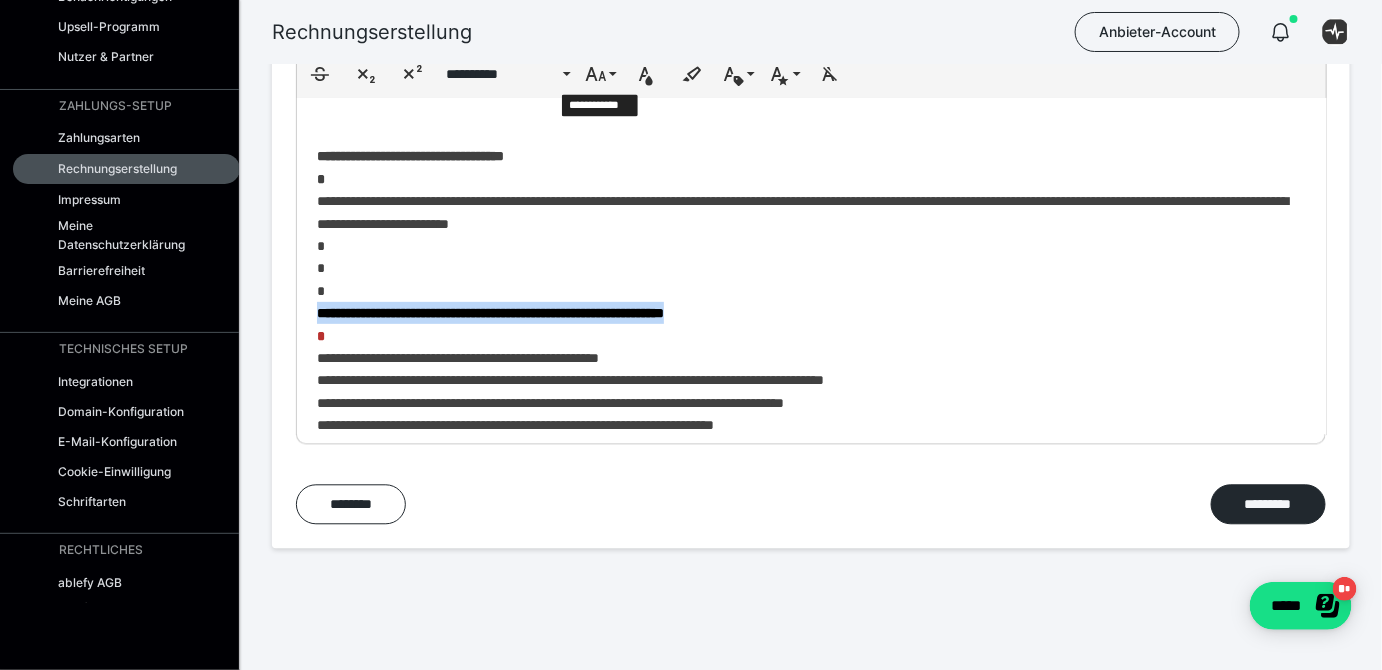 click on "**********" at bounding box center (811, 74) 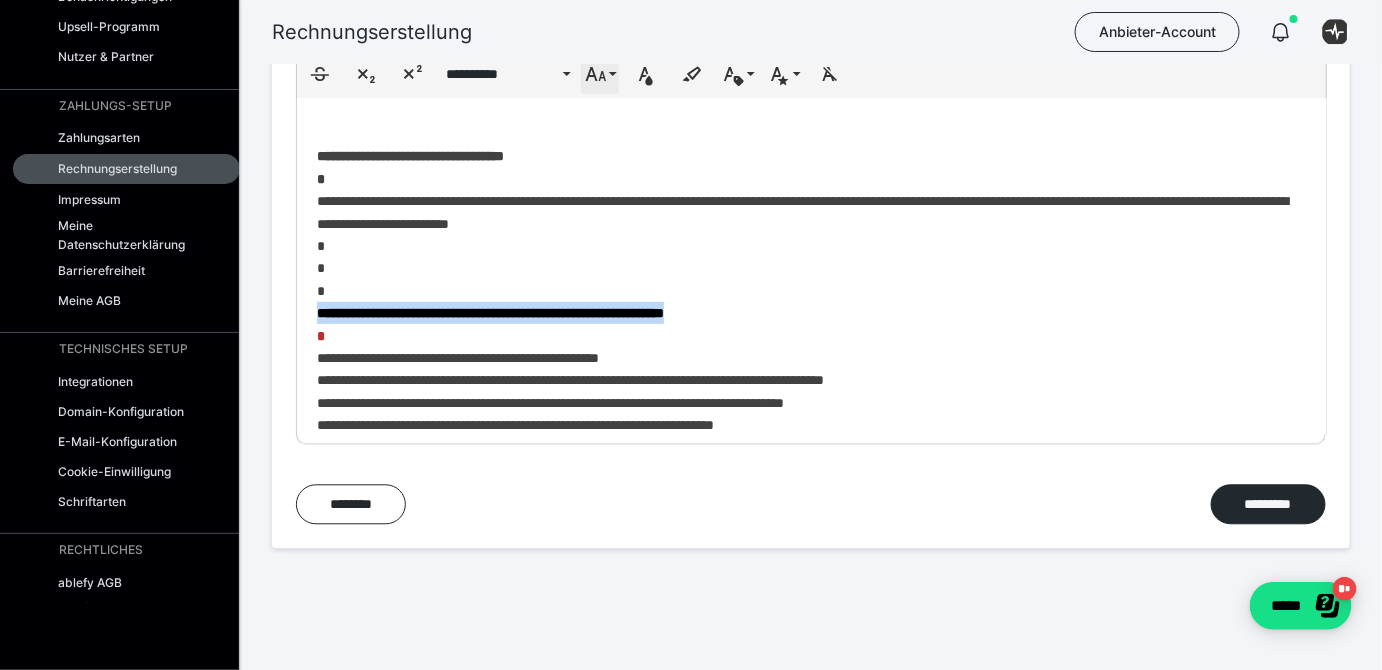 click on "**********" at bounding box center (600, 74) 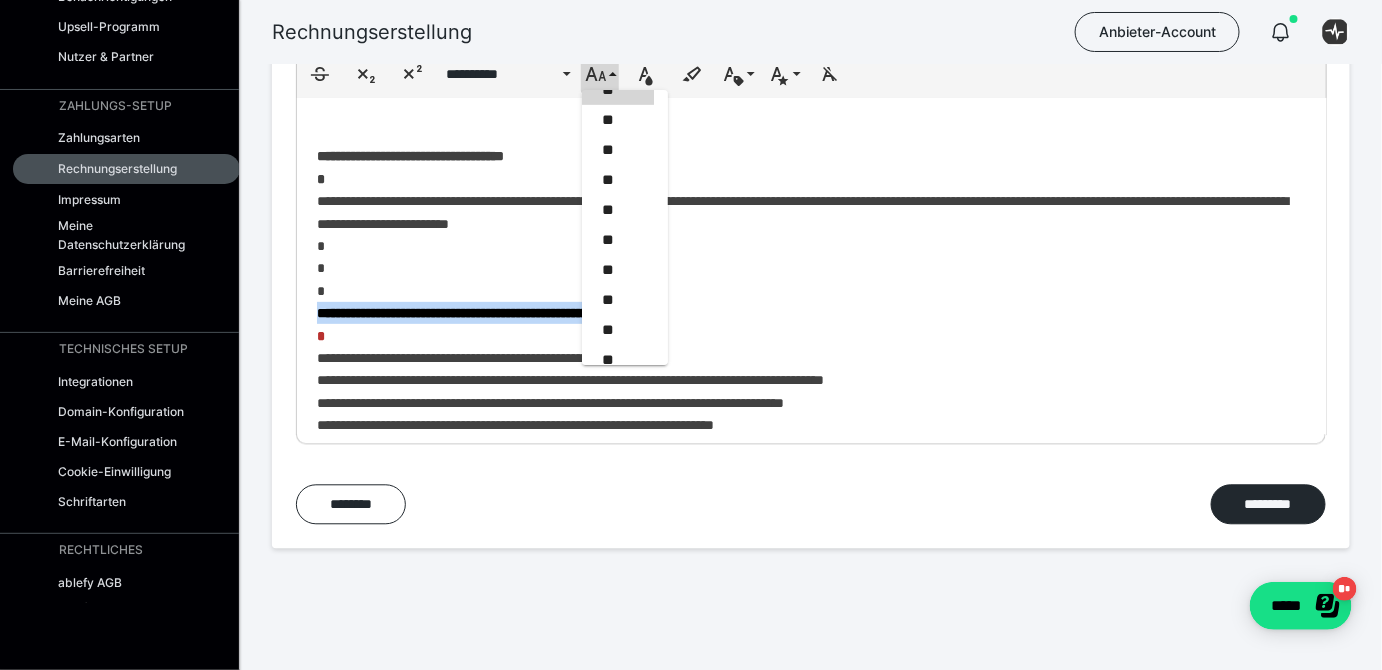 click on "**" at bounding box center (618, 90) 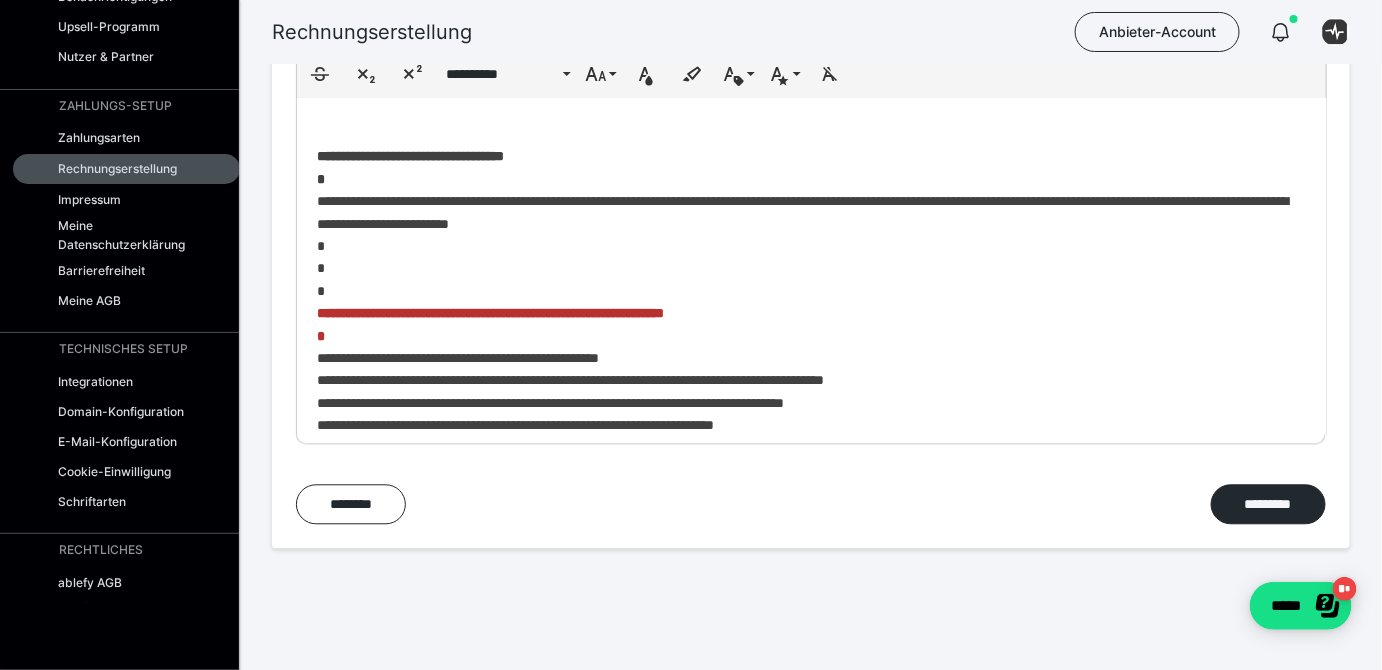 scroll, scrollTop: 0, scrollLeft: 0, axis: both 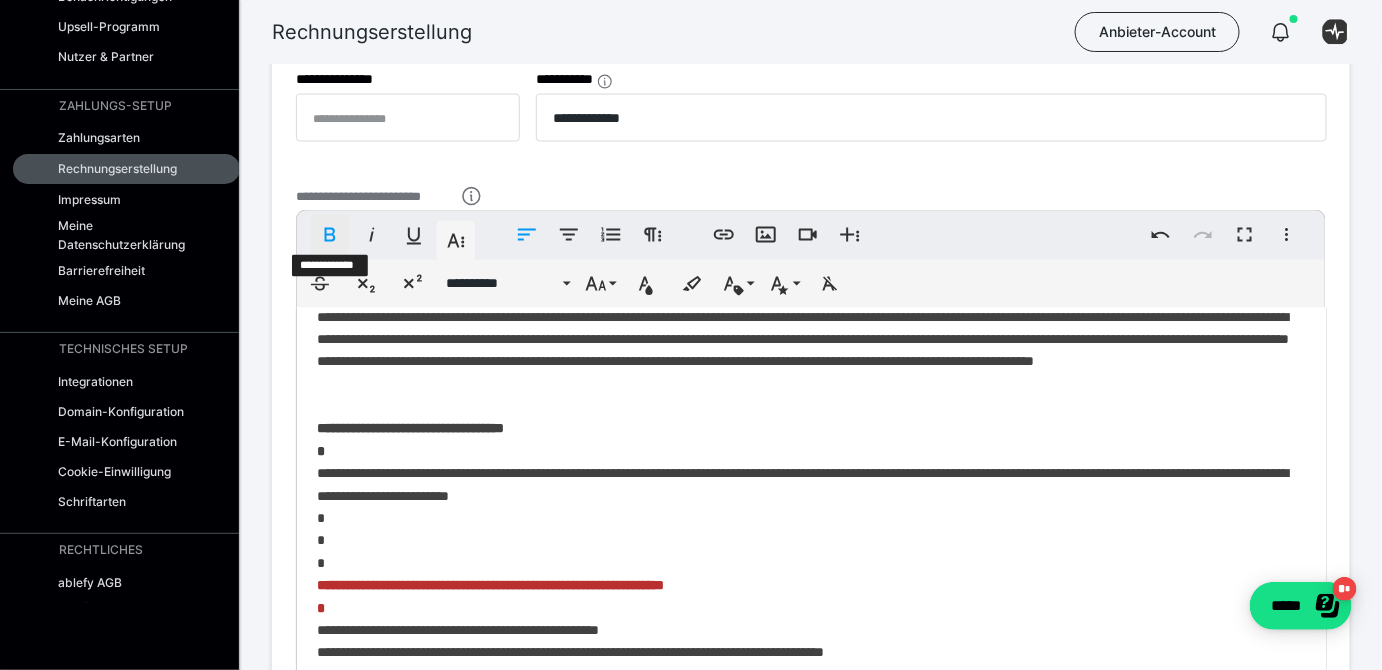 click 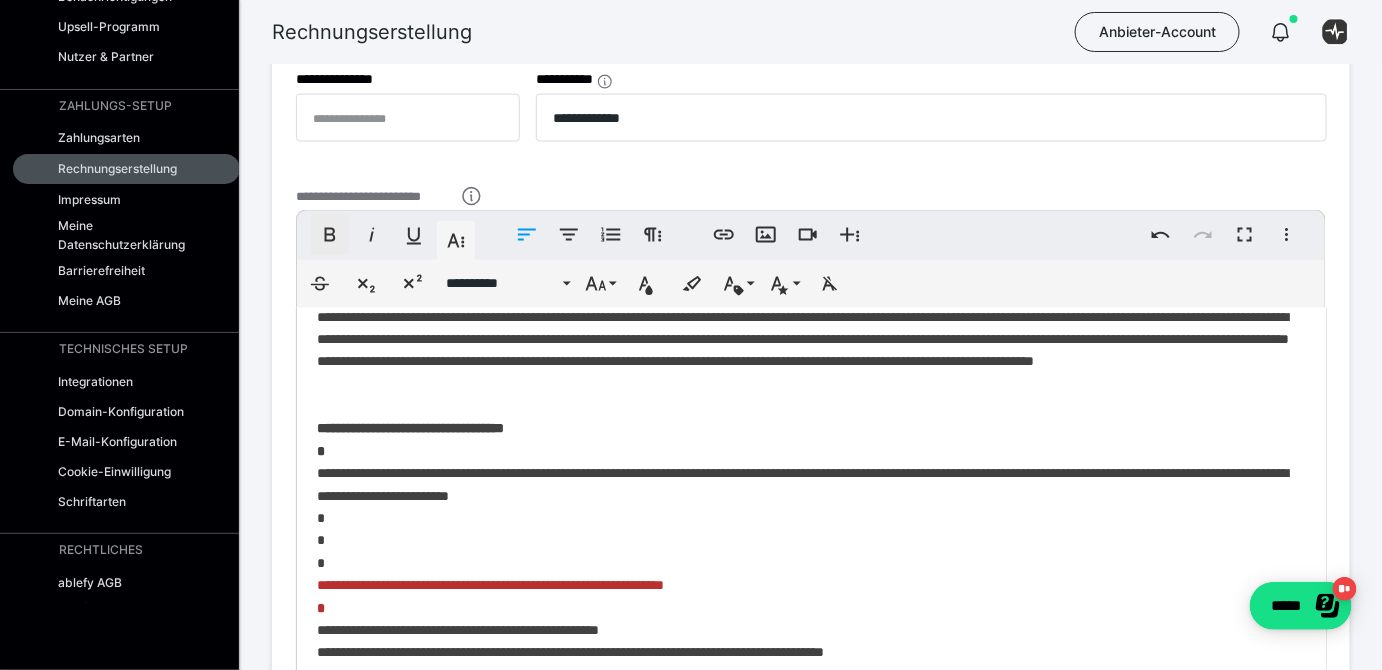 click 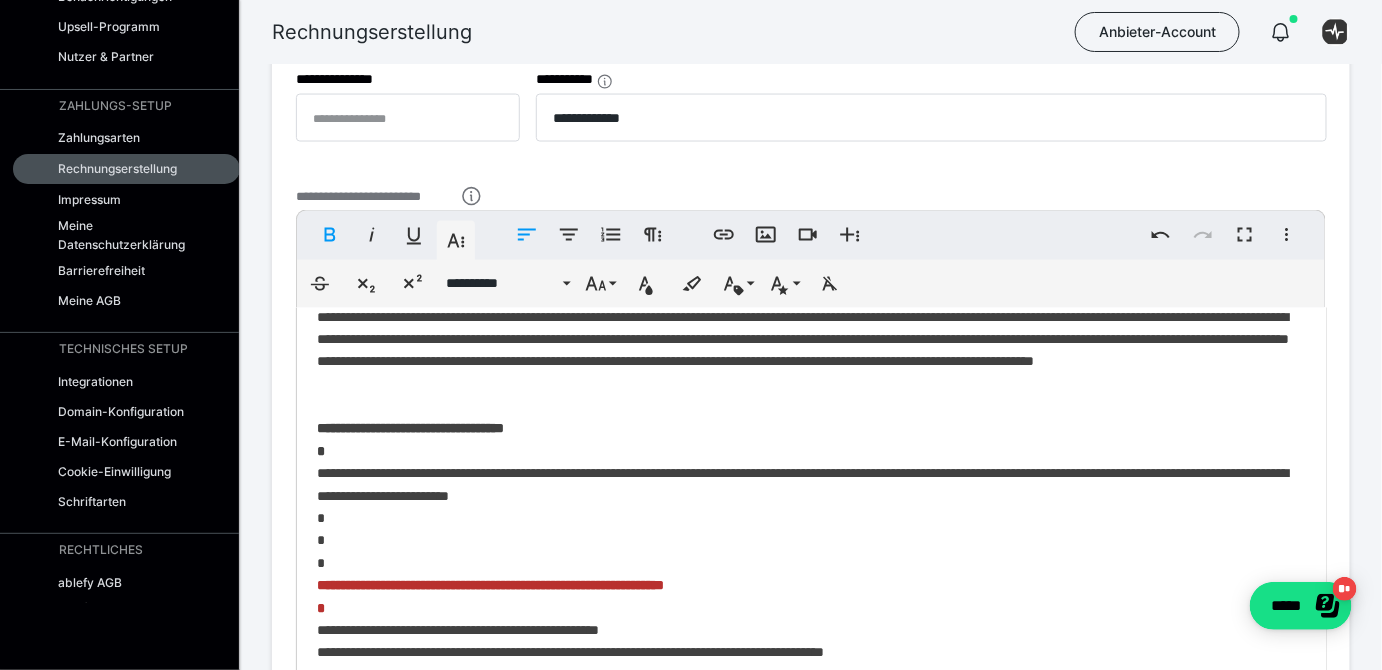 click on "**********" at bounding box center [811, 526] 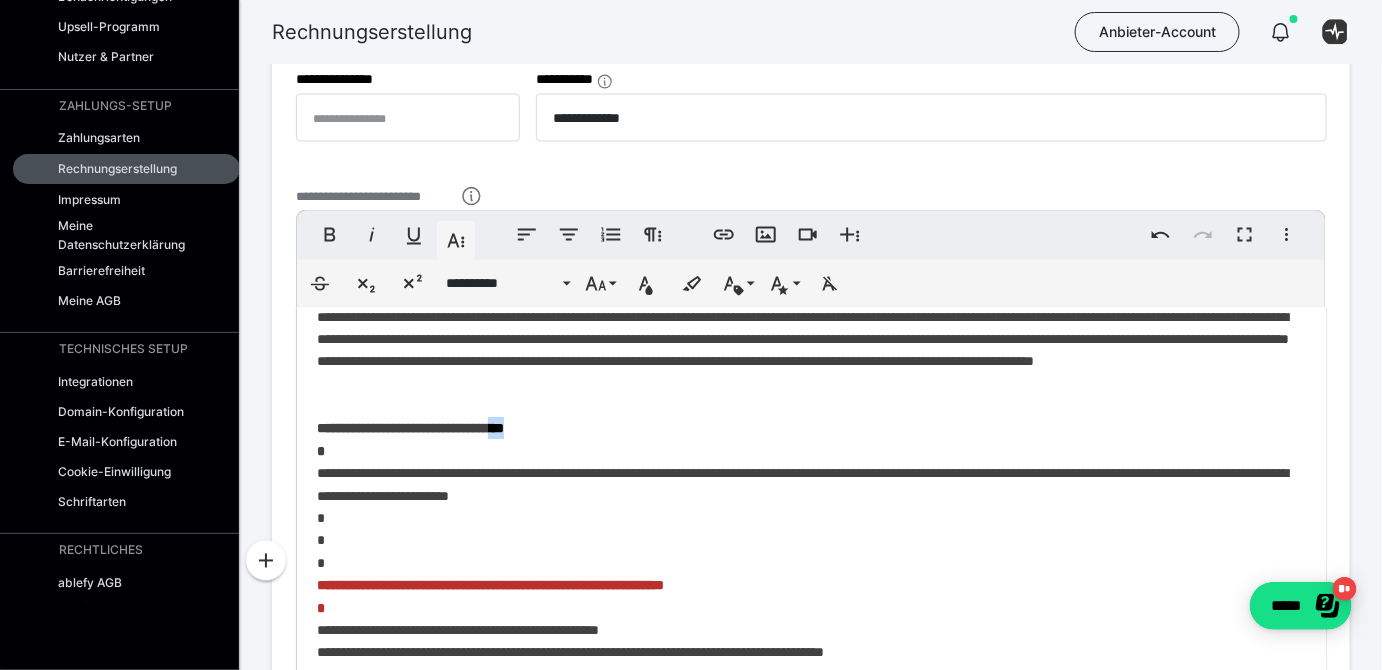 drag, startPoint x: 587, startPoint y: 455, endPoint x: 560, endPoint y: 447, distance: 28.160255 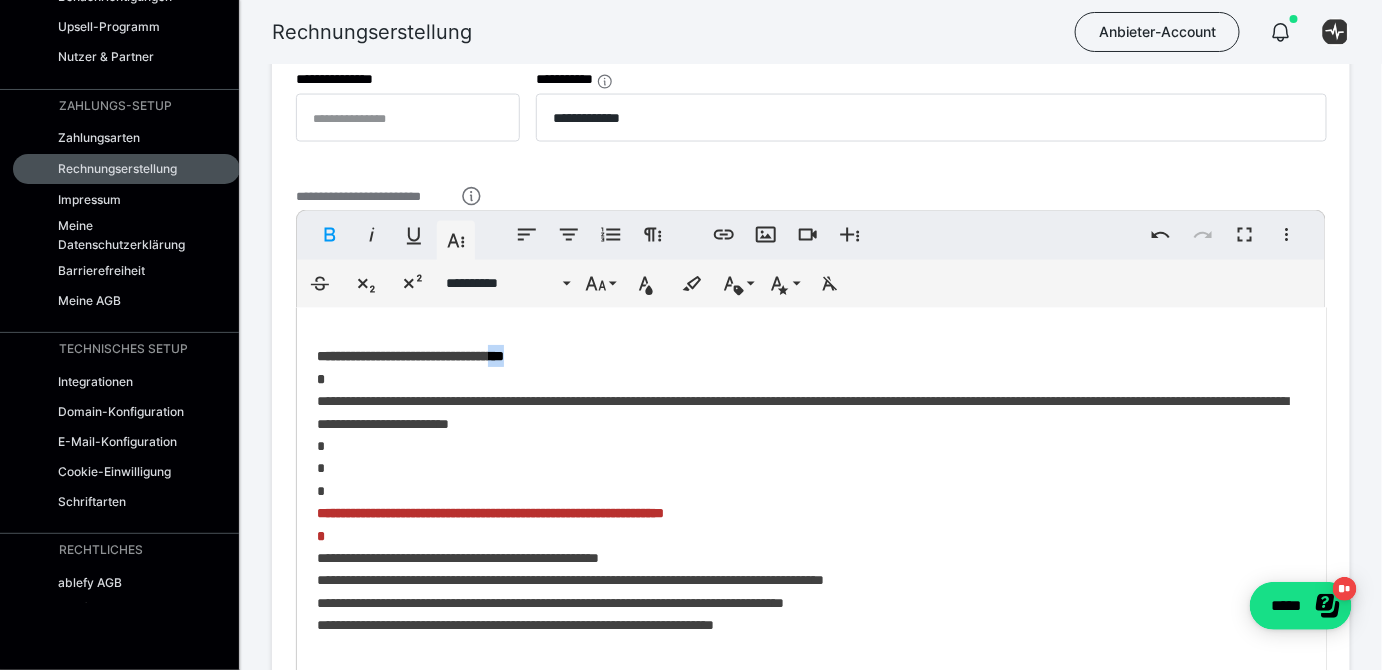 scroll, scrollTop: 239, scrollLeft: 0, axis: vertical 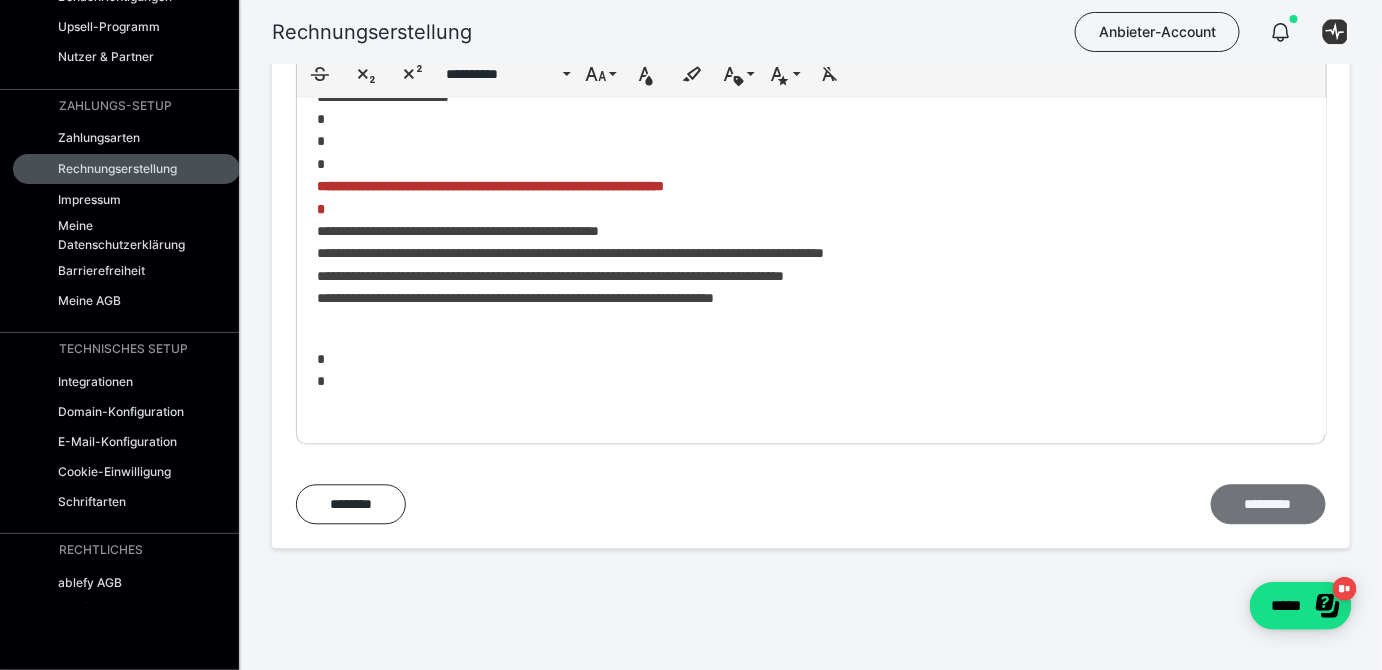 click on "*********" at bounding box center (1268, 503) 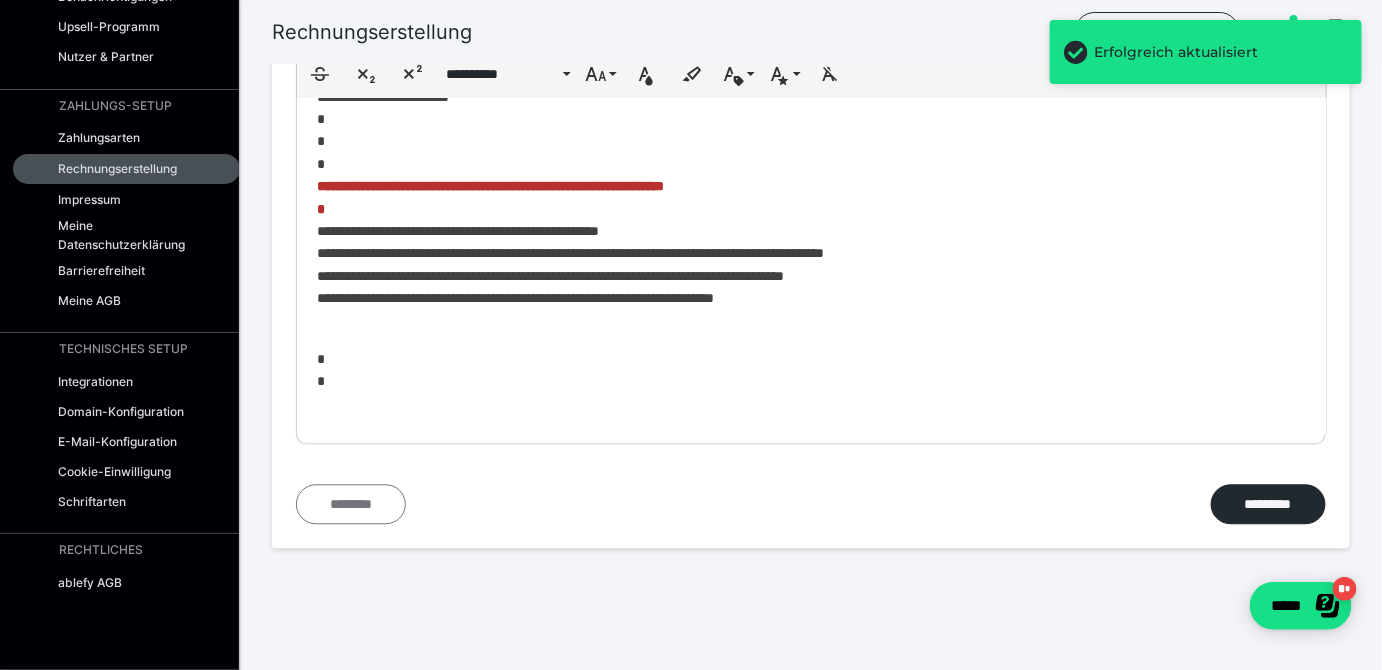 click on "********" at bounding box center [351, 503] 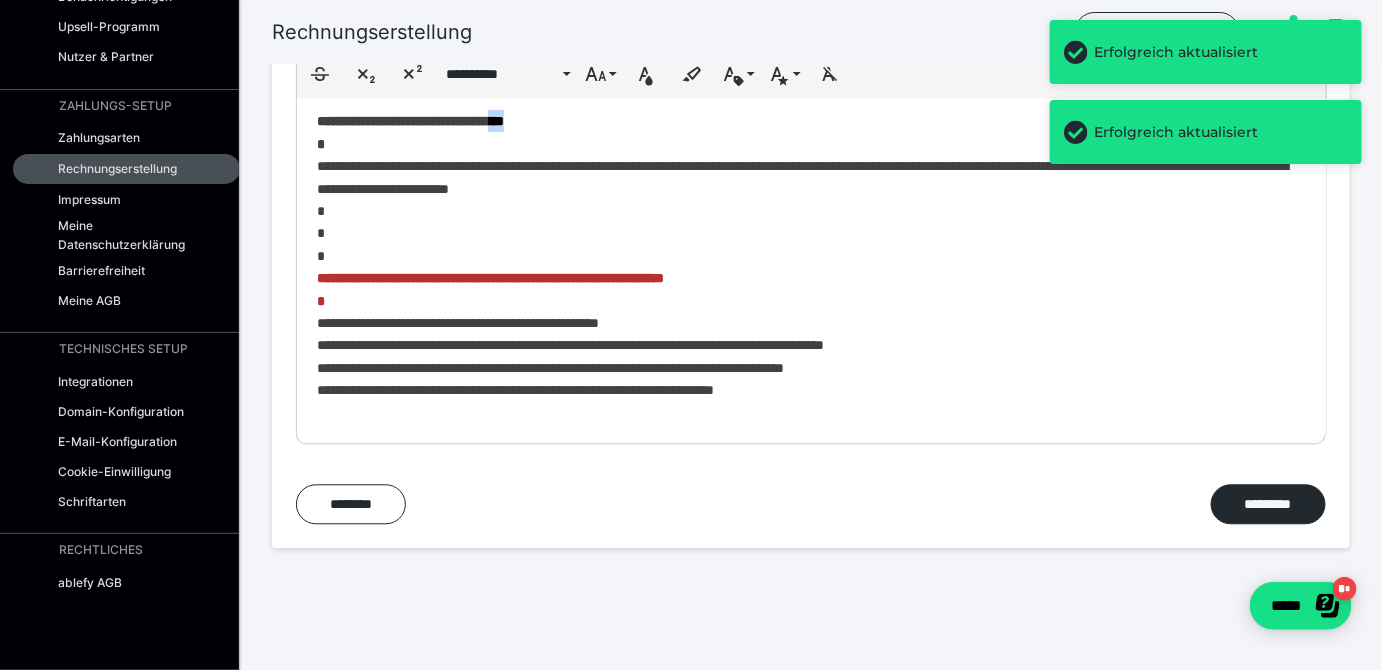 scroll, scrollTop: 0, scrollLeft: 0, axis: both 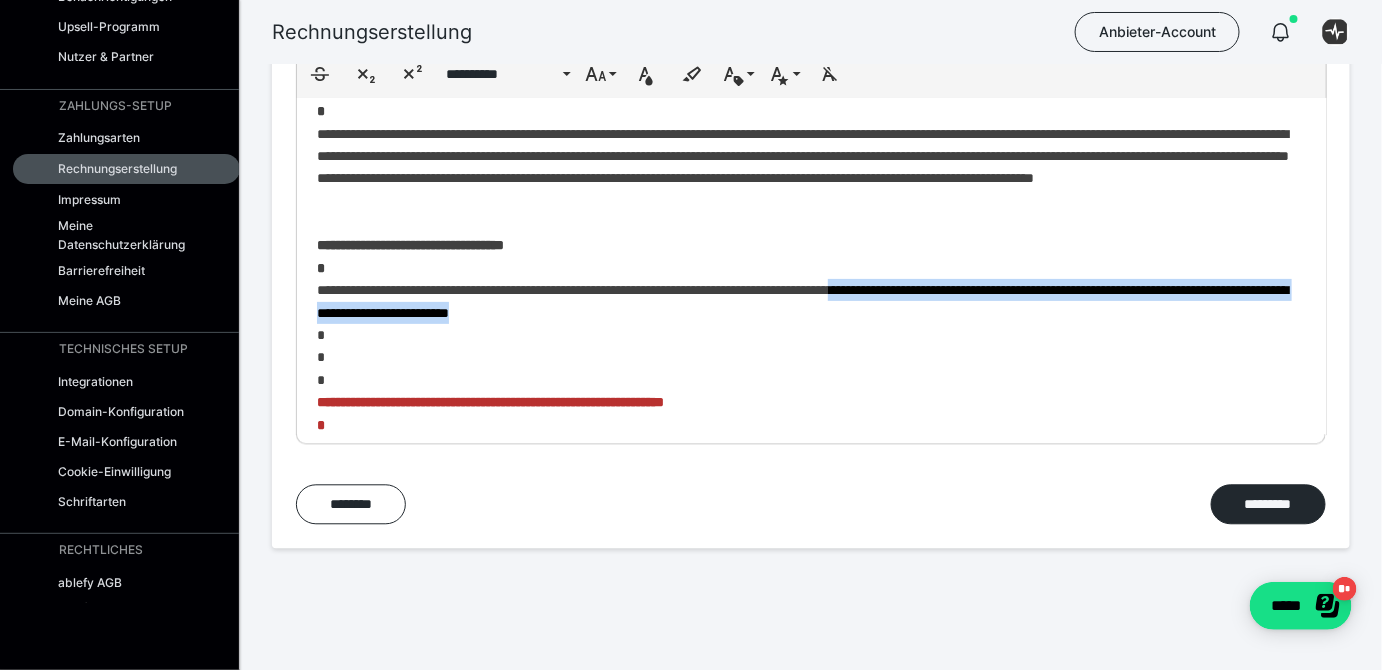 drag, startPoint x: 838, startPoint y: 335, endPoint x: 943, endPoint y: 315, distance: 106.887794 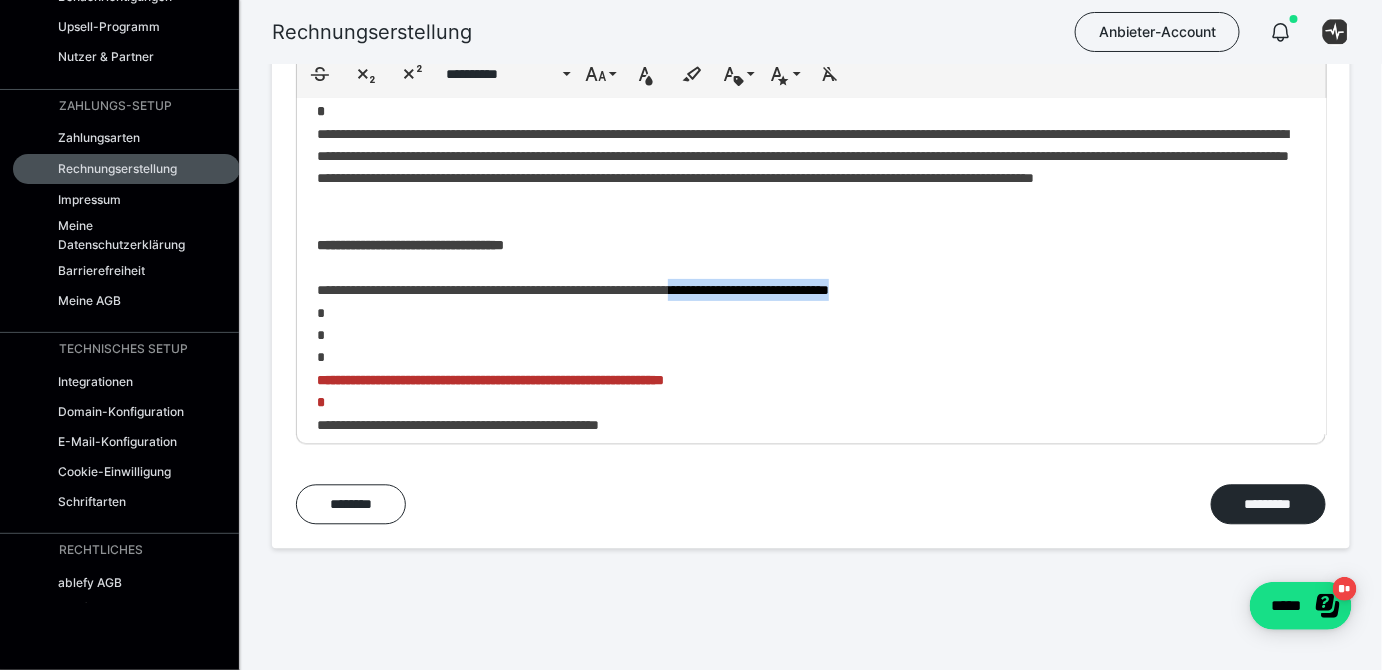 drag, startPoint x: 954, startPoint y: 315, endPoint x: 738, endPoint y: 315, distance: 216 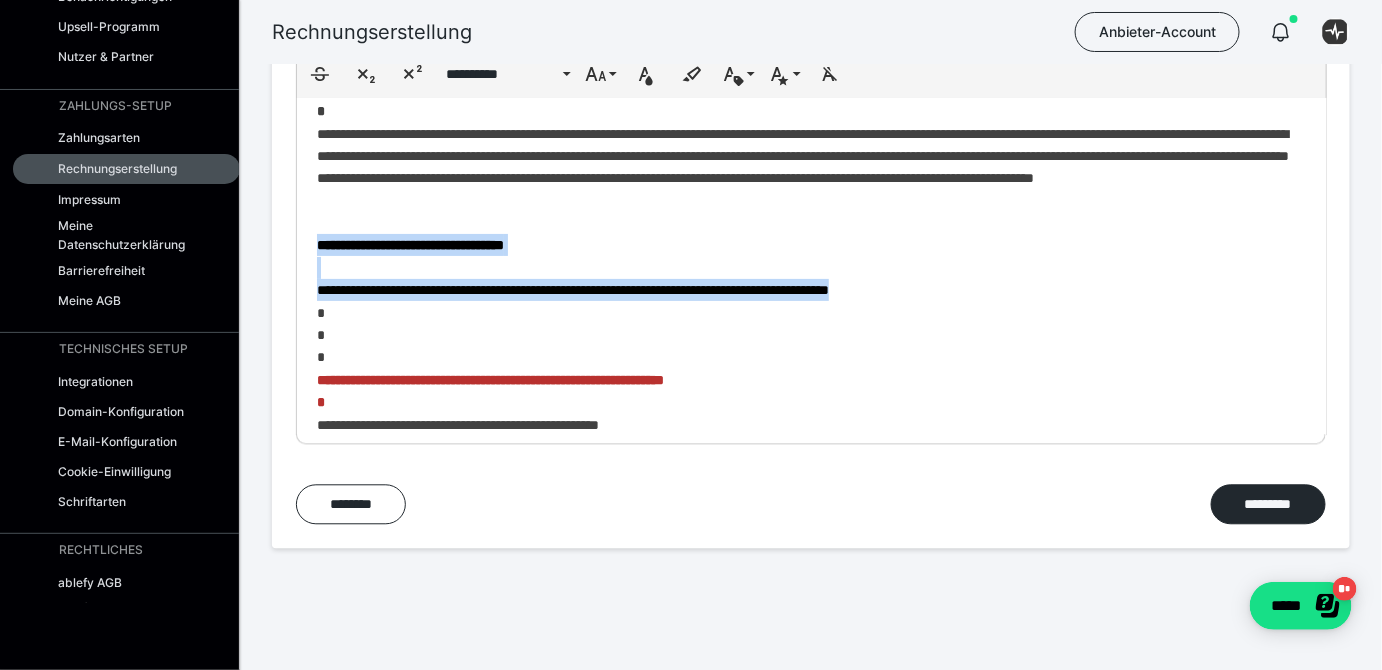 drag, startPoint x: 962, startPoint y: 314, endPoint x: 309, endPoint y: 274, distance: 654.22394 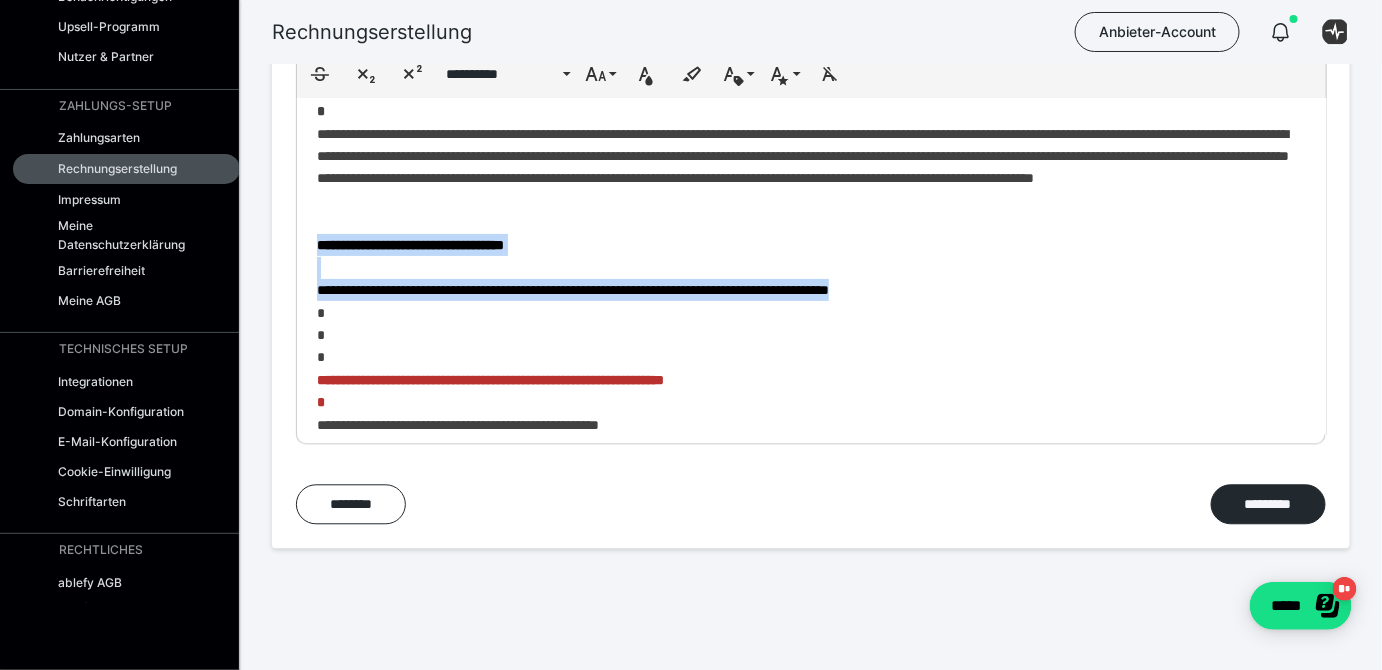 copy on "**********" 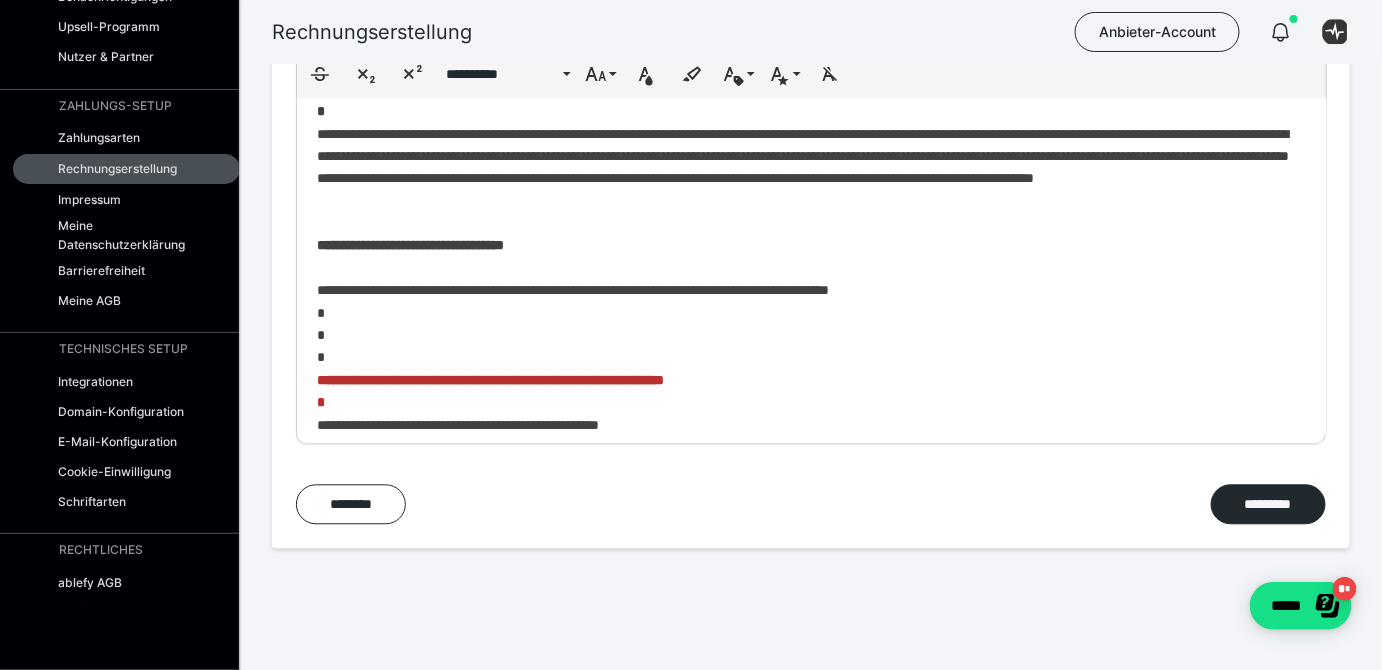 click on "**********" at bounding box center (811, 331) 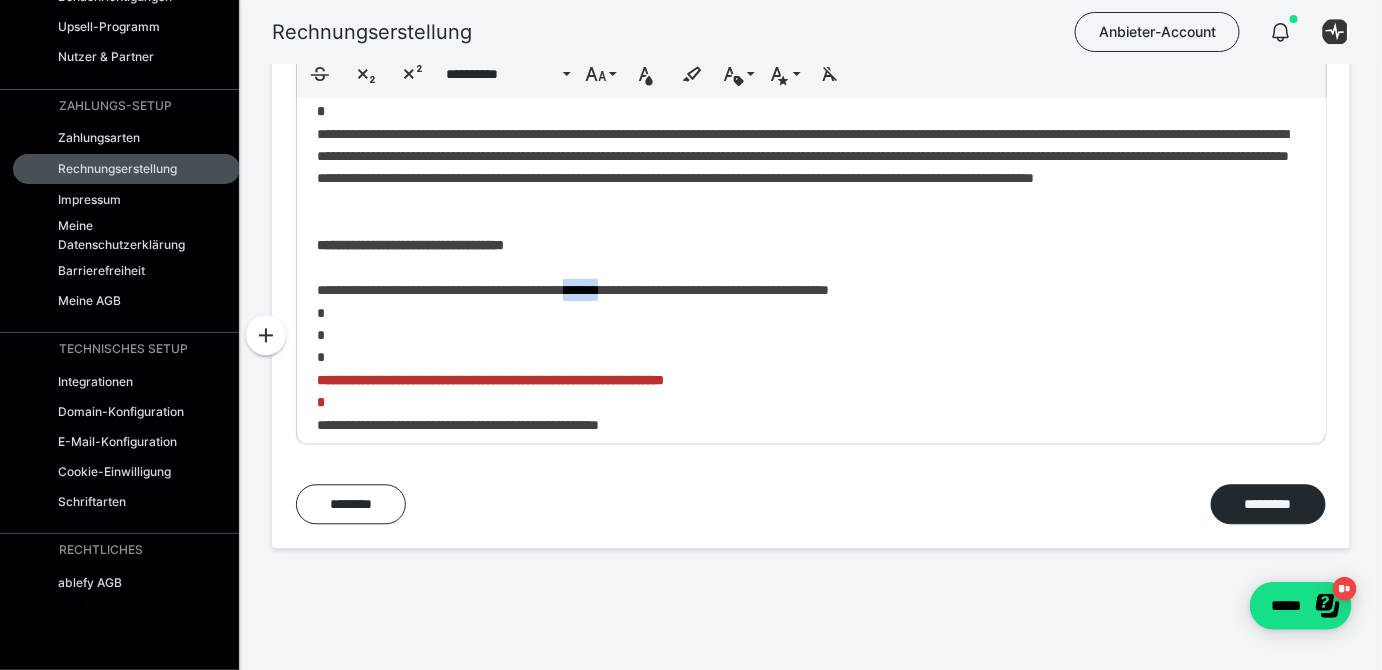 drag, startPoint x: 651, startPoint y: 311, endPoint x: 618, endPoint y: 316, distance: 33.37664 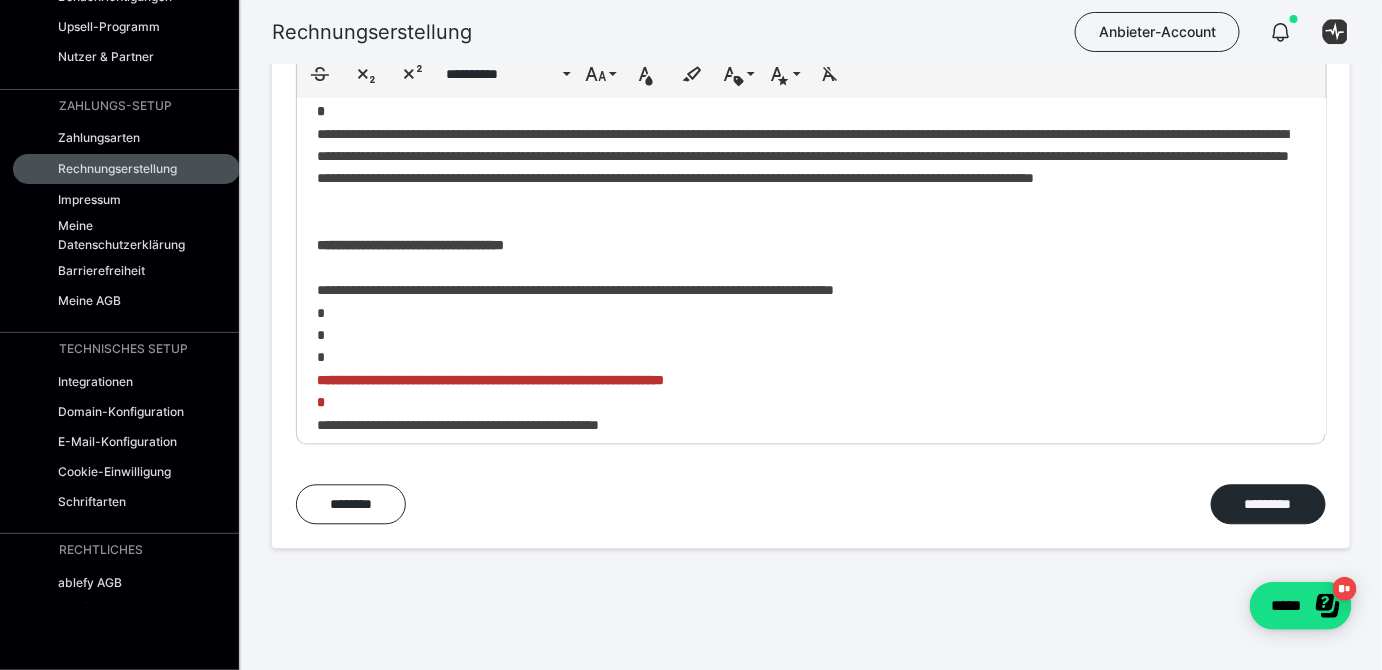 click on "**********" at bounding box center (575, 290) 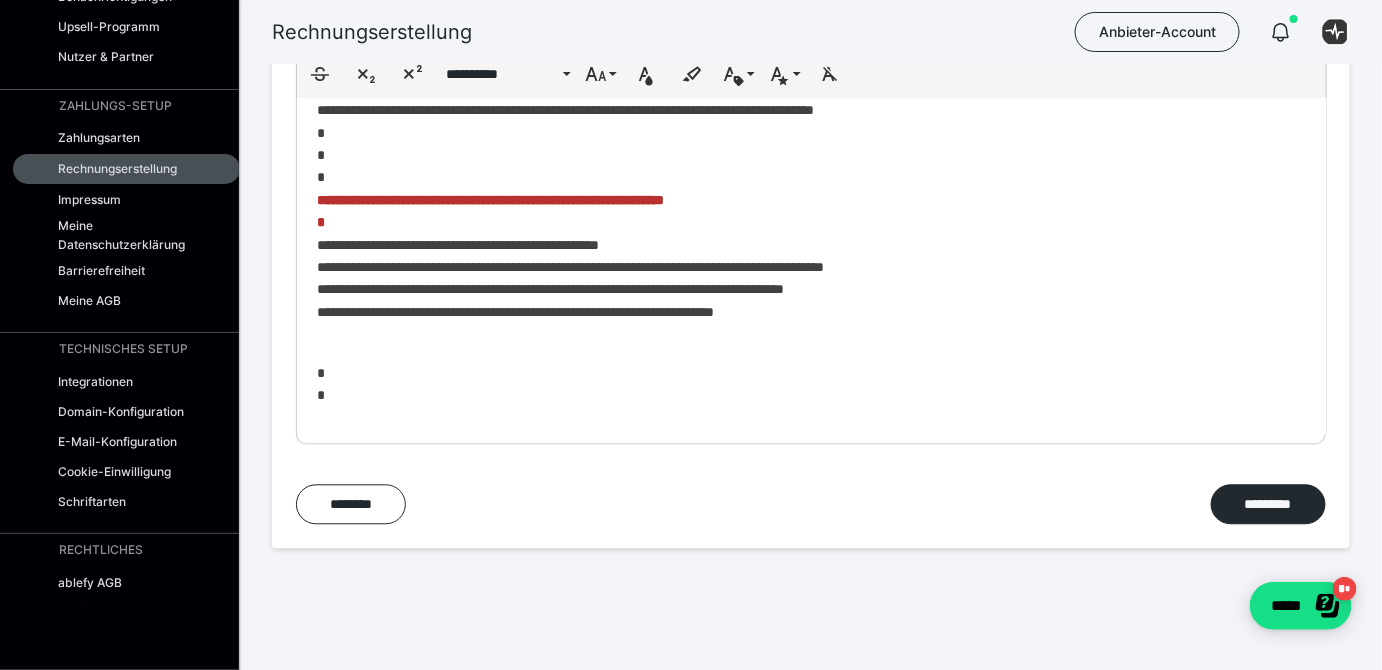 scroll, scrollTop: 90, scrollLeft: 0, axis: vertical 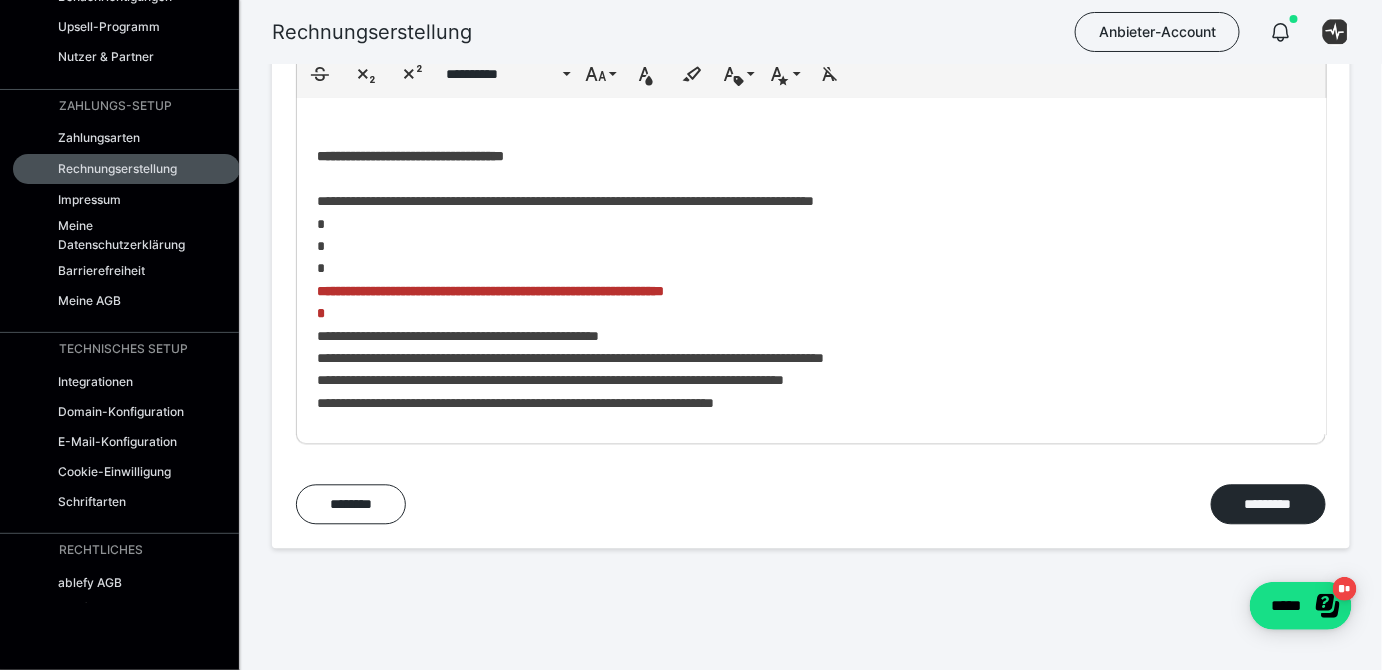 click on "**********" at bounding box center (811, 241) 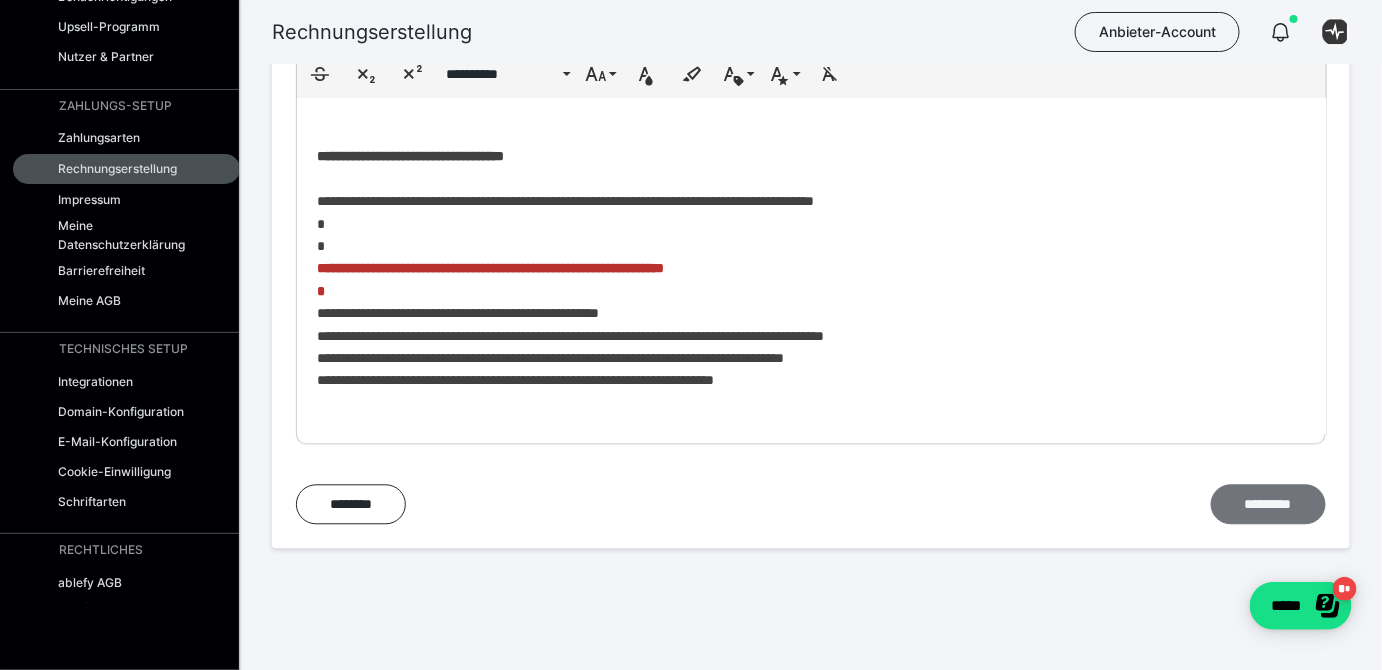 click on "*********" at bounding box center [1268, 503] 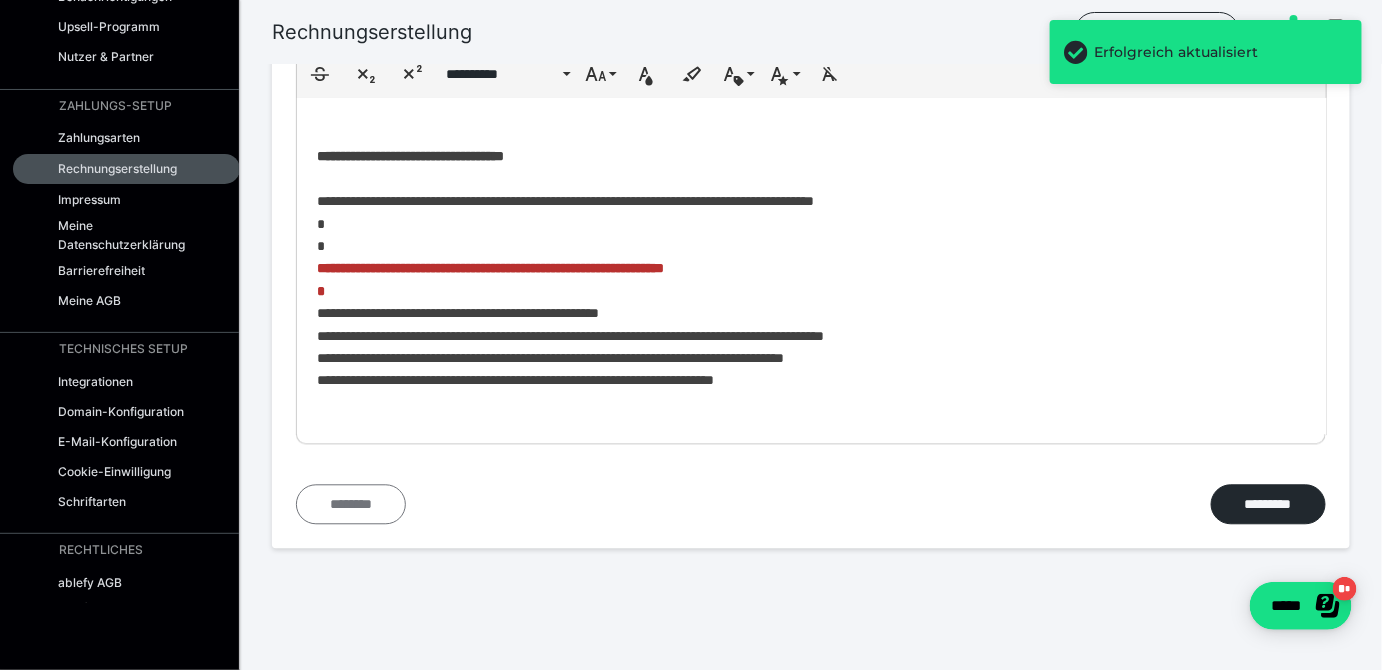 click on "********" at bounding box center (351, 503) 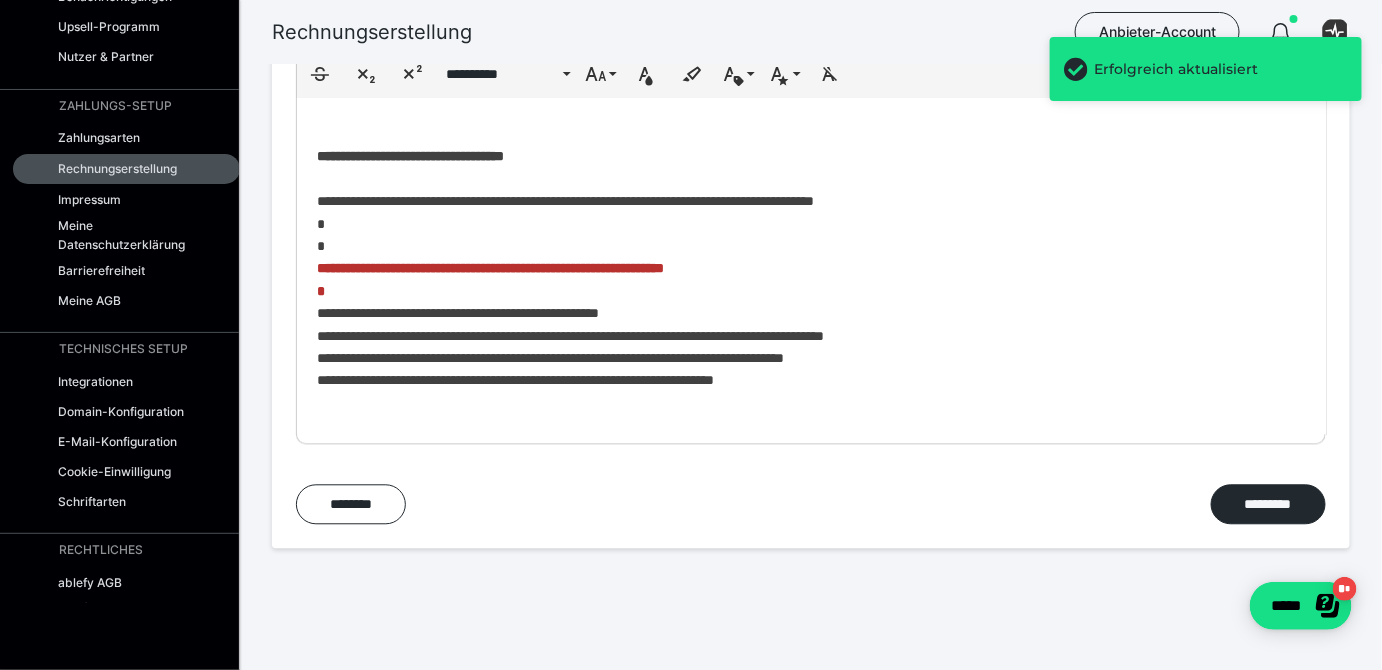 scroll, scrollTop: 0, scrollLeft: 0, axis: both 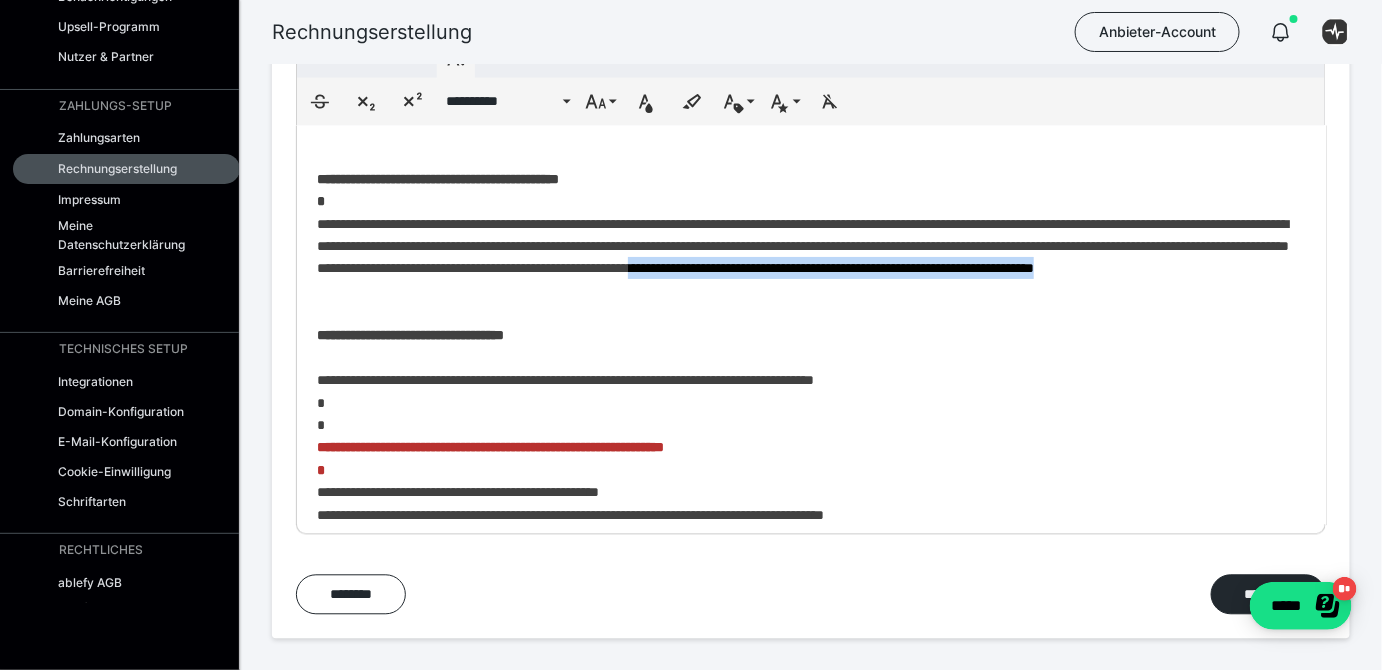 drag, startPoint x: 903, startPoint y: 292, endPoint x: 410, endPoint y: 291, distance: 493.001 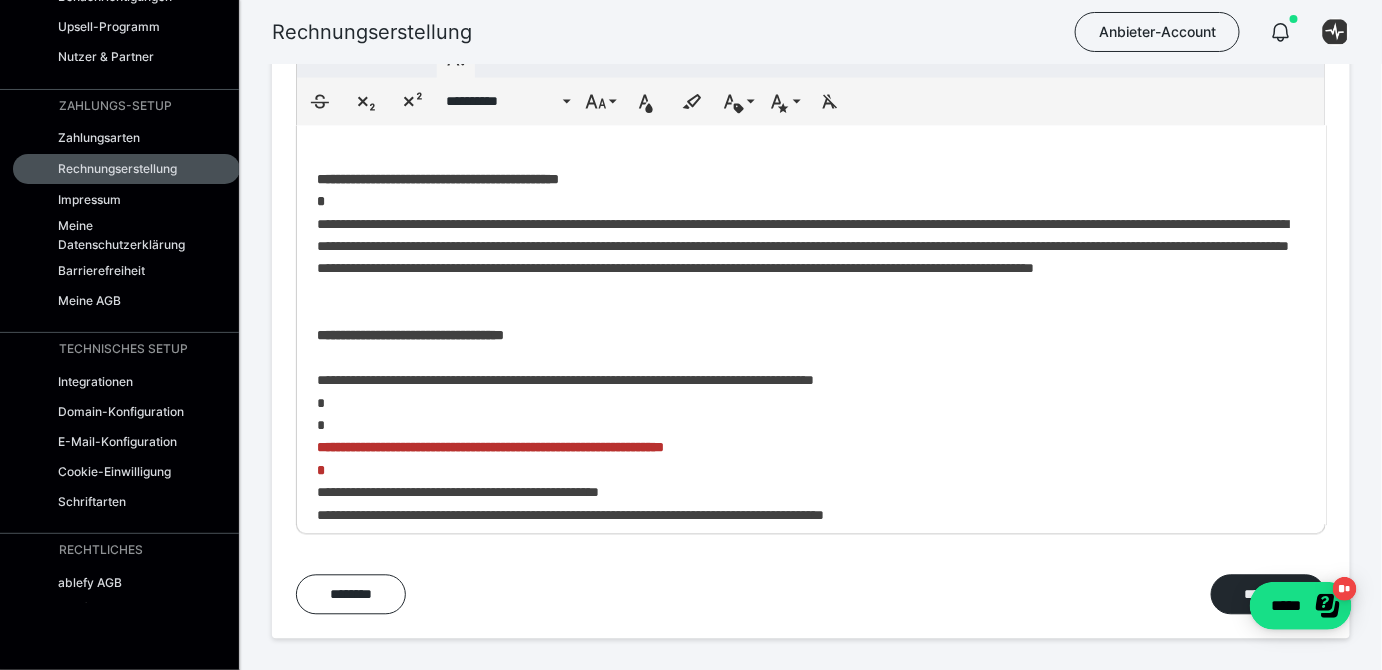 click on "**********" at bounding box center [803, 247] 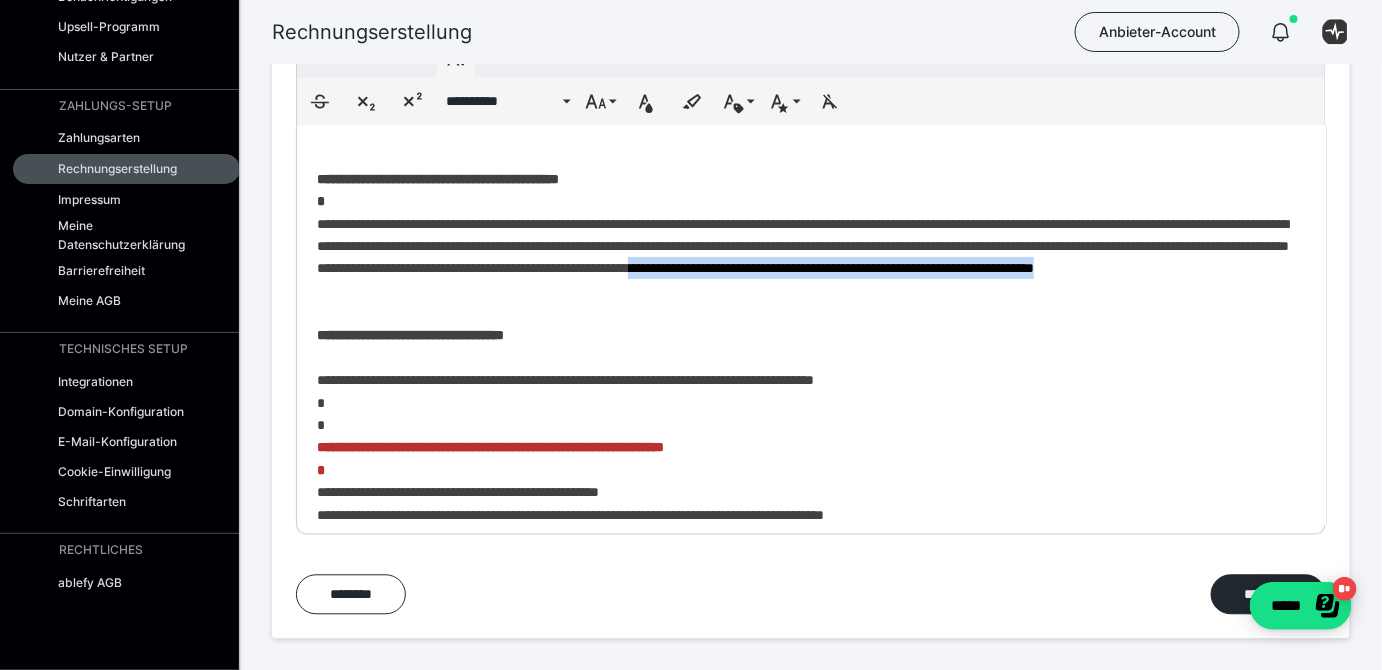 drag, startPoint x: 906, startPoint y: 291, endPoint x: 410, endPoint y: 290, distance: 496.001 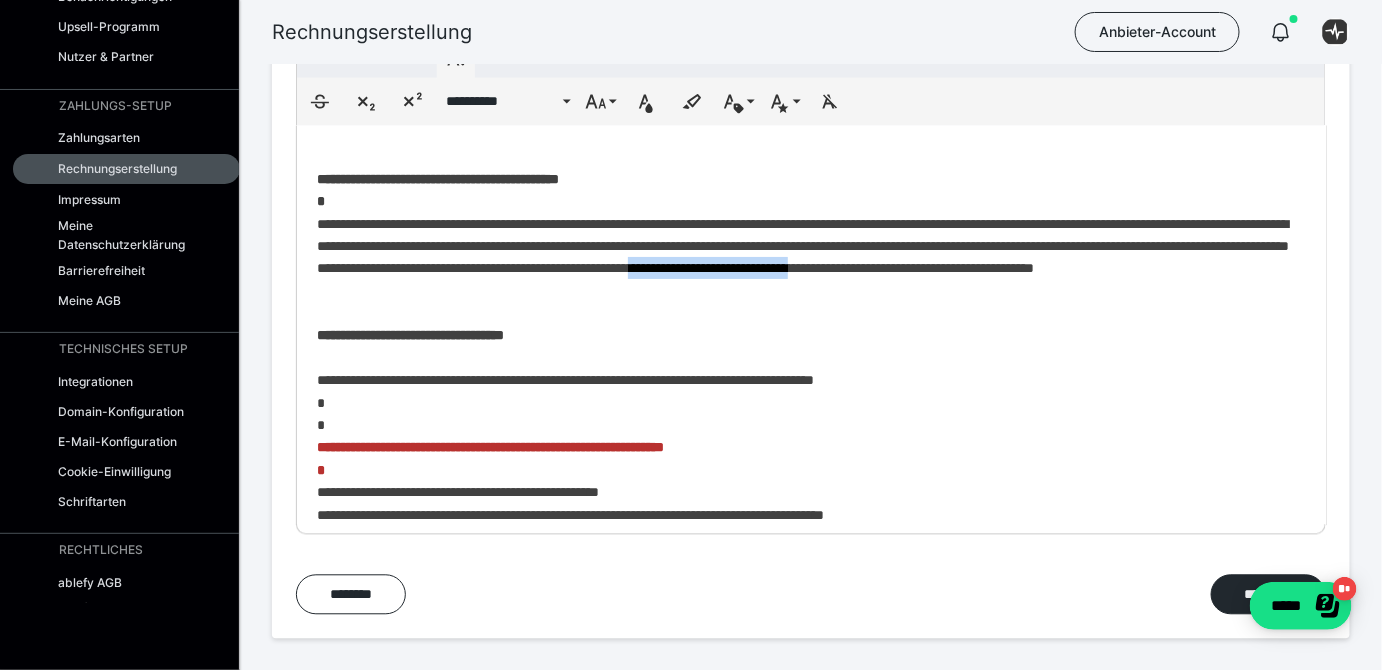 drag, startPoint x: 589, startPoint y: 294, endPoint x: 408, endPoint y: 291, distance: 181.02486 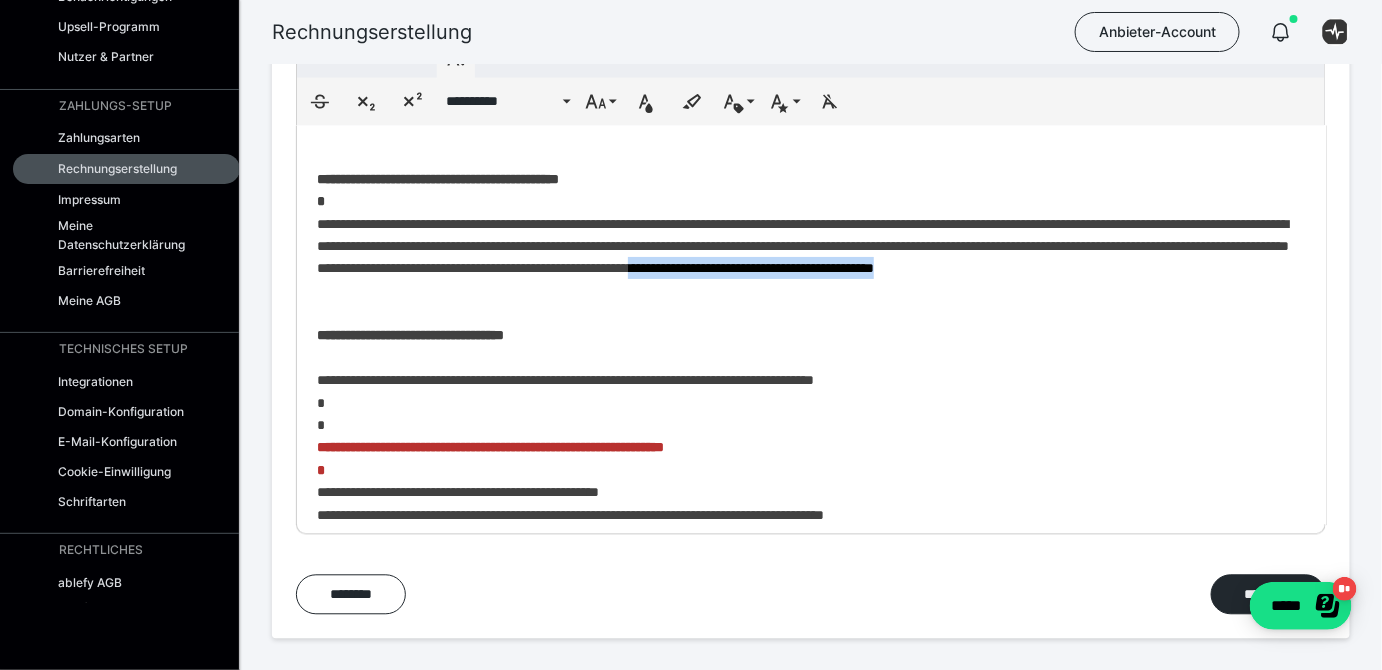 drag, startPoint x: 677, startPoint y: 289, endPoint x: 408, endPoint y: 294, distance: 269.04648 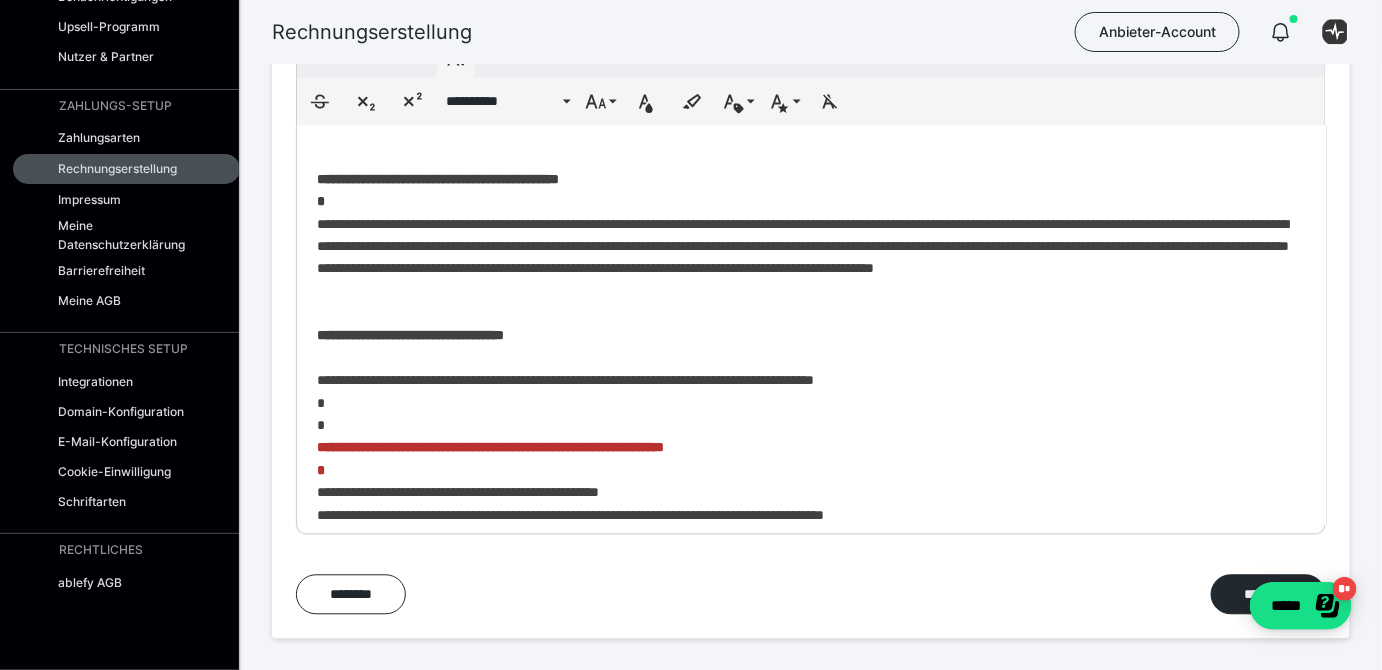 drag, startPoint x: 724, startPoint y: 350, endPoint x: 724, endPoint y: 316, distance: 34 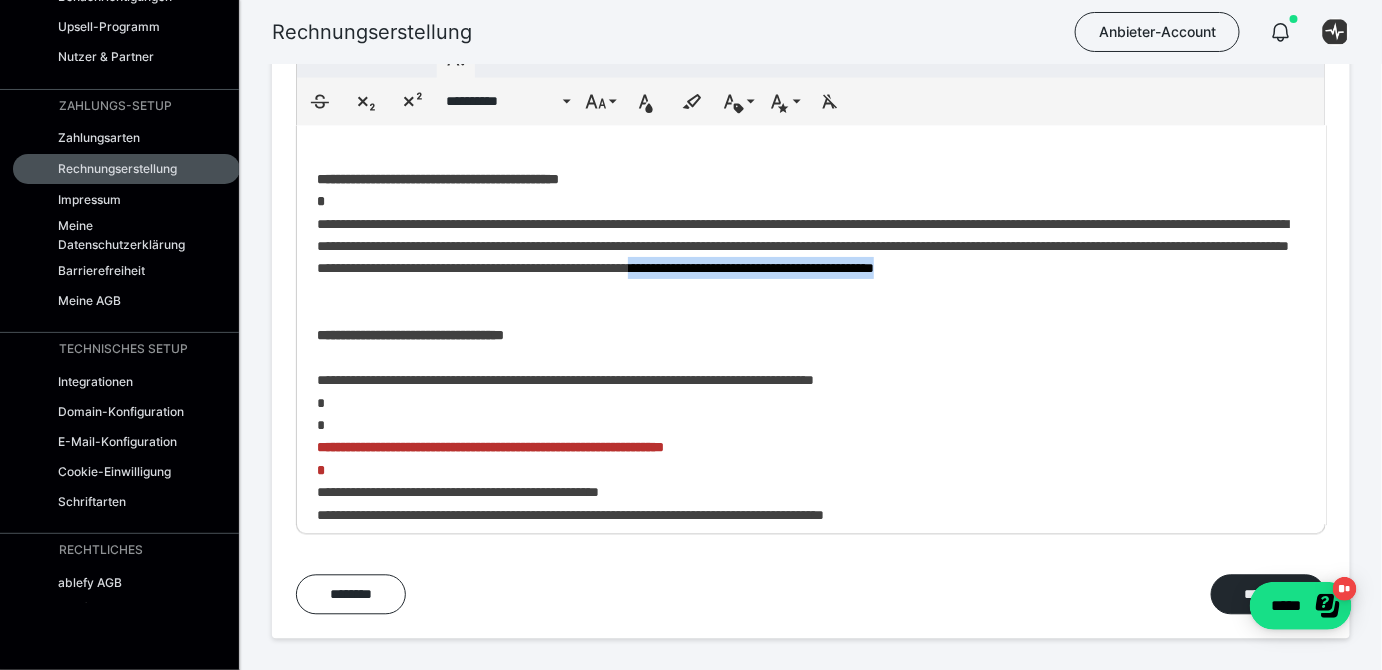 drag, startPoint x: 718, startPoint y: 299, endPoint x: 408, endPoint y: 298, distance: 310.00162 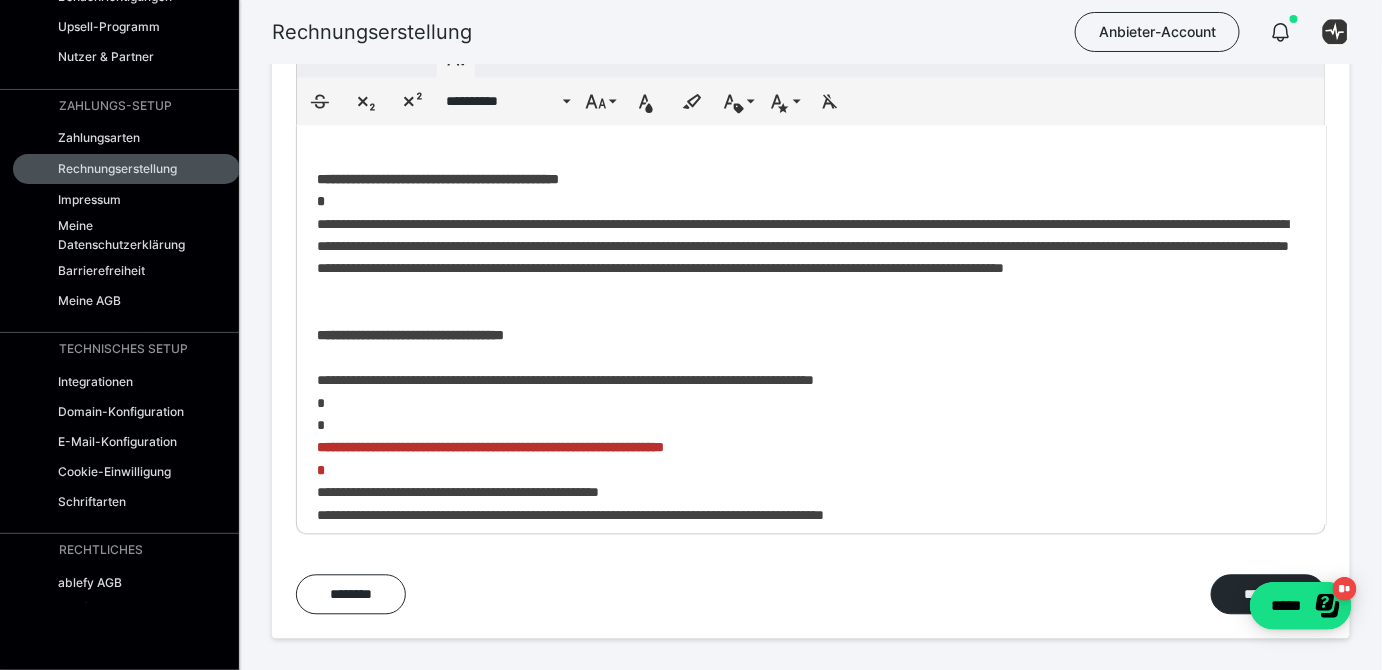 click on "**********" at bounding box center [803, 247] 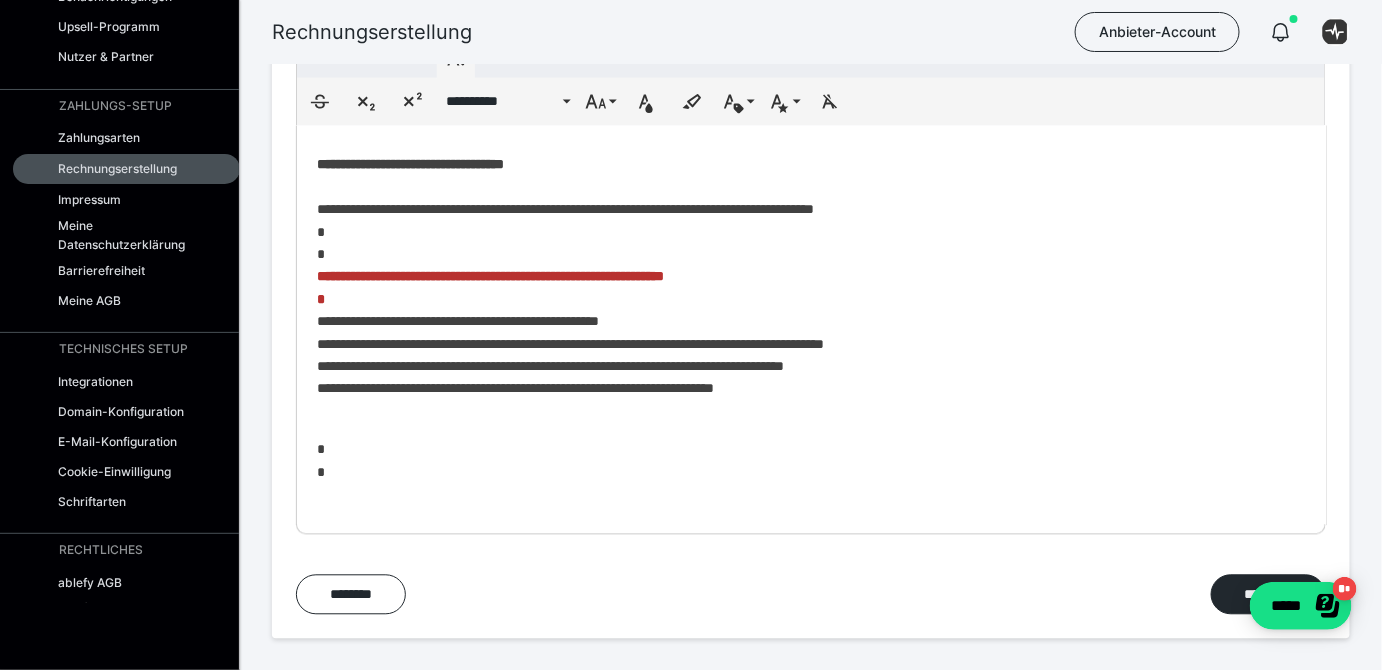 scroll, scrollTop: 194, scrollLeft: 0, axis: vertical 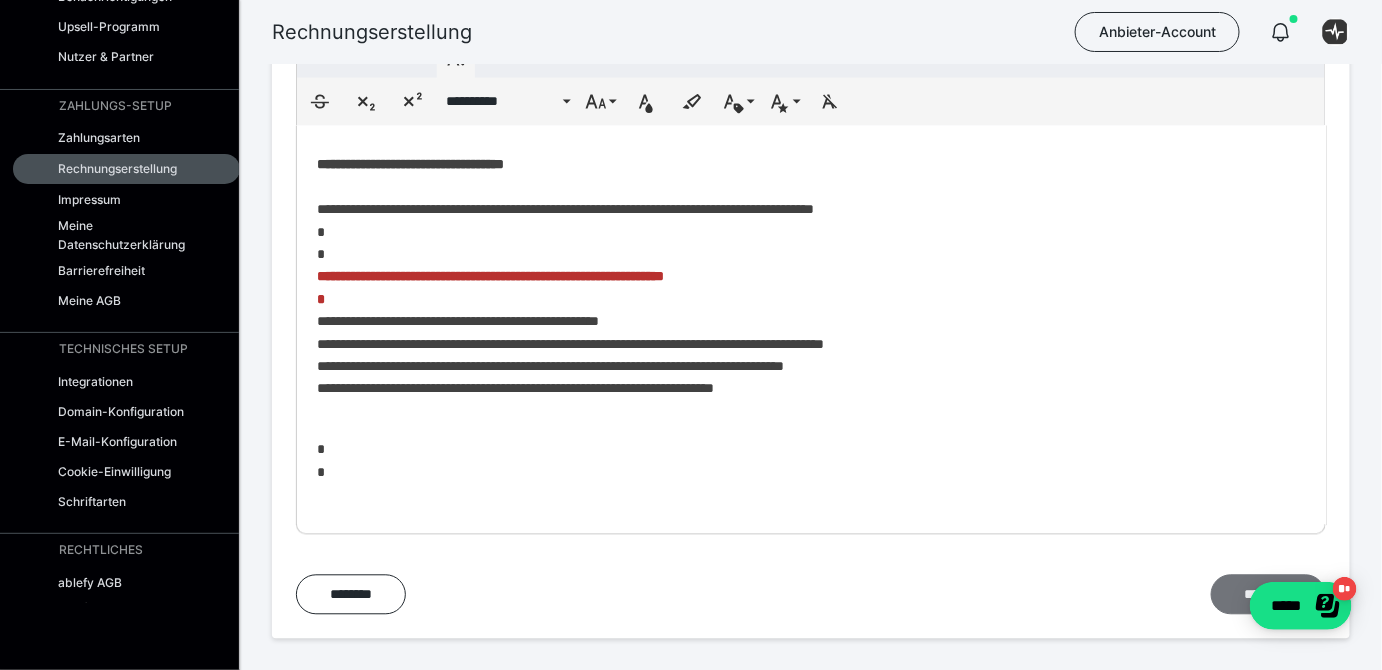 click on "*********" at bounding box center (1268, 594) 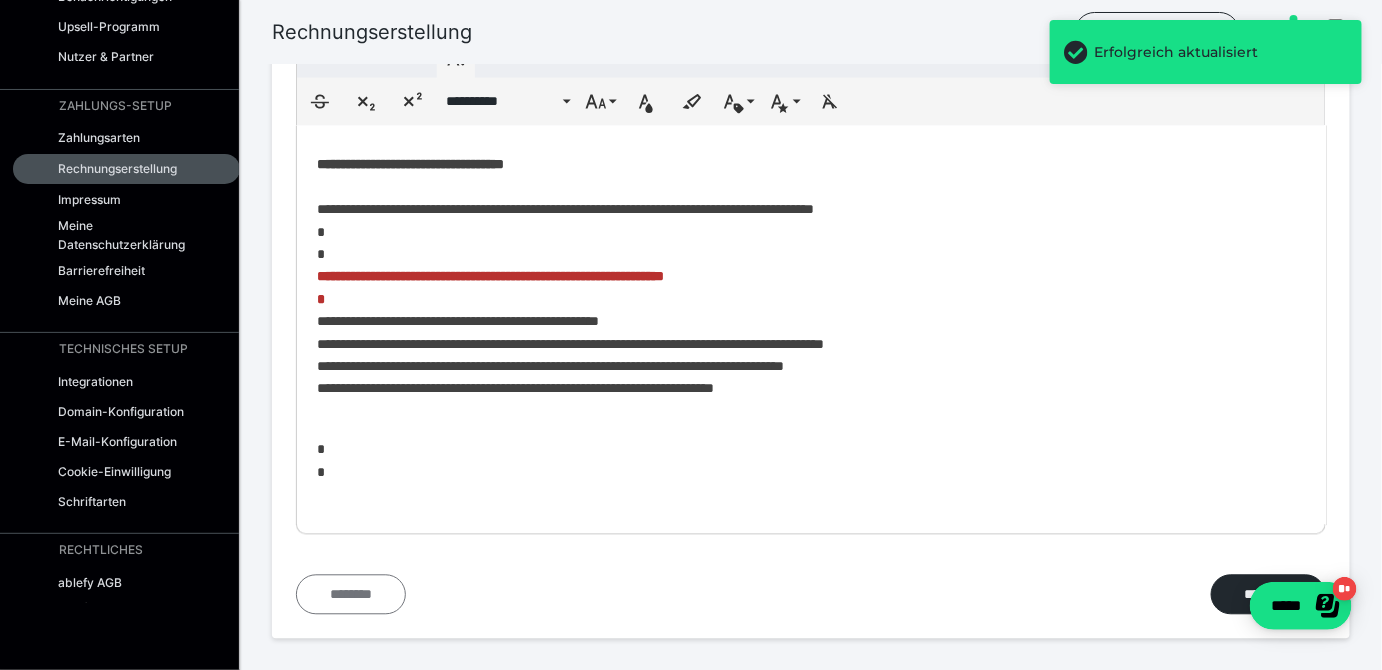 click on "********" at bounding box center (351, 594) 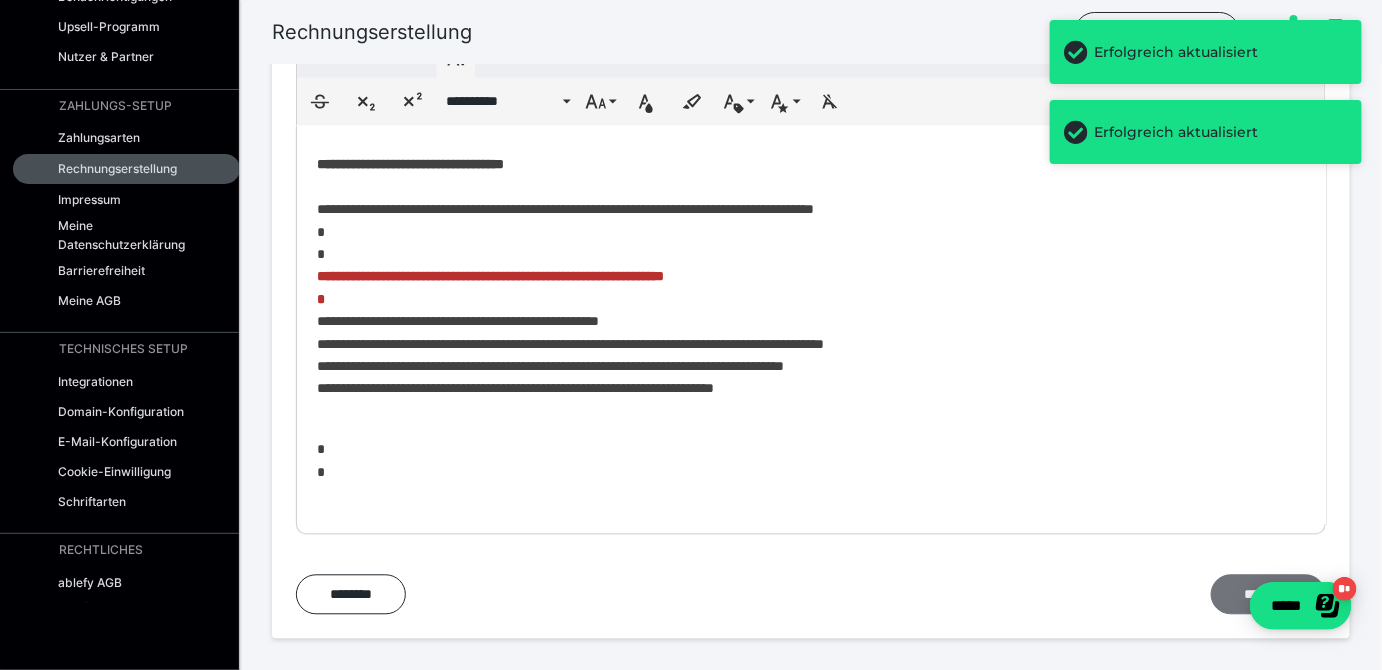 click on "*********" at bounding box center (1268, 594) 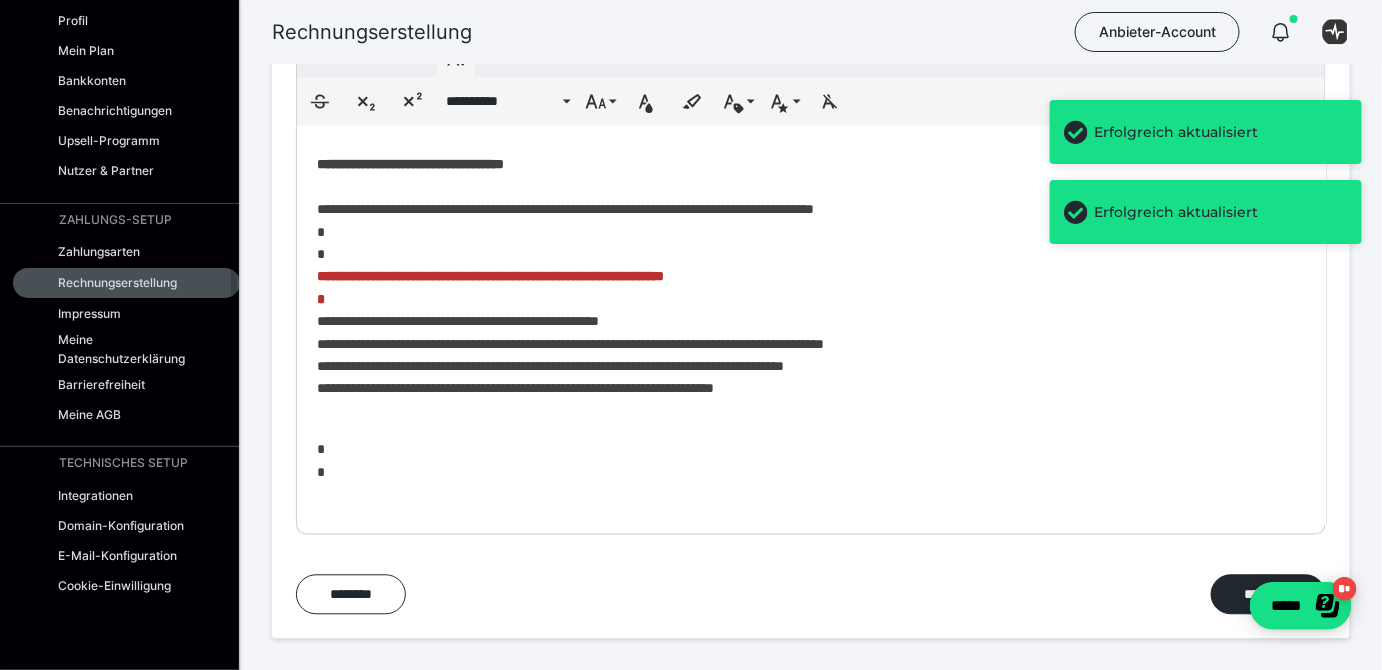 scroll, scrollTop: 0, scrollLeft: 0, axis: both 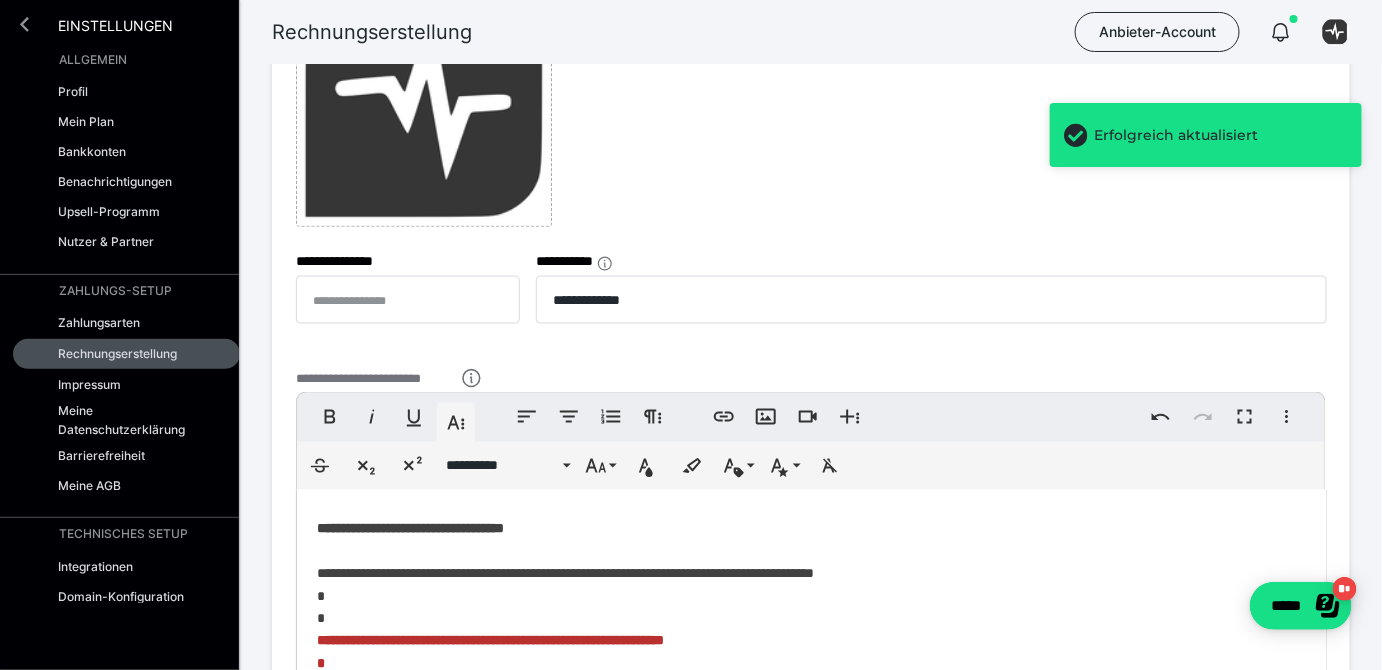 click at bounding box center [24, 24] 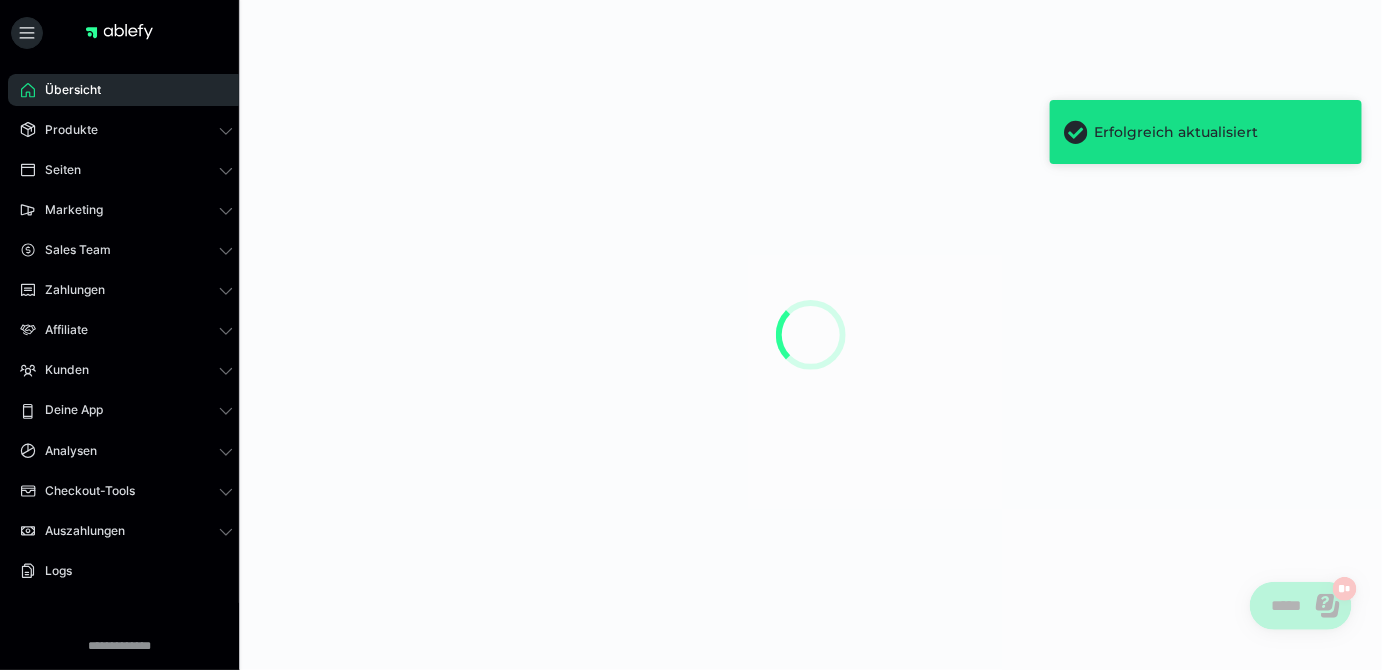 scroll, scrollTop: 0, scrollLeft: 0, axis: both 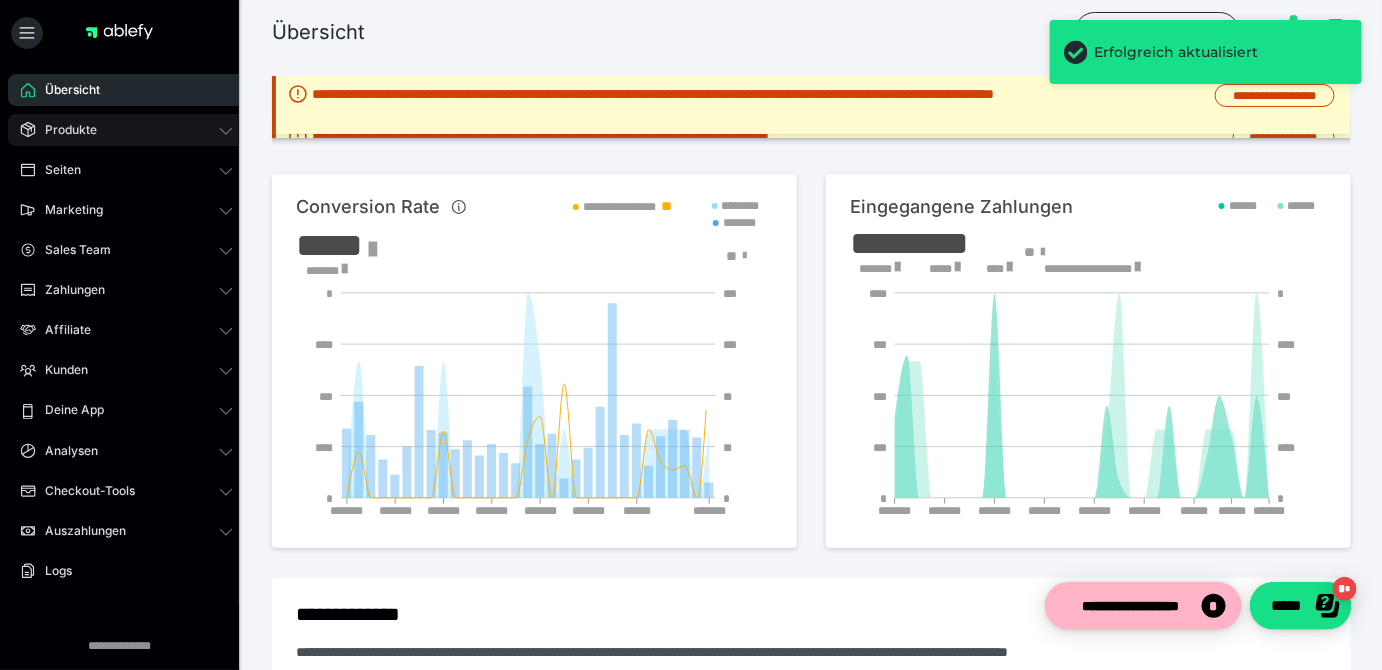 click on "Produkte" at bounding box center (126, 130) 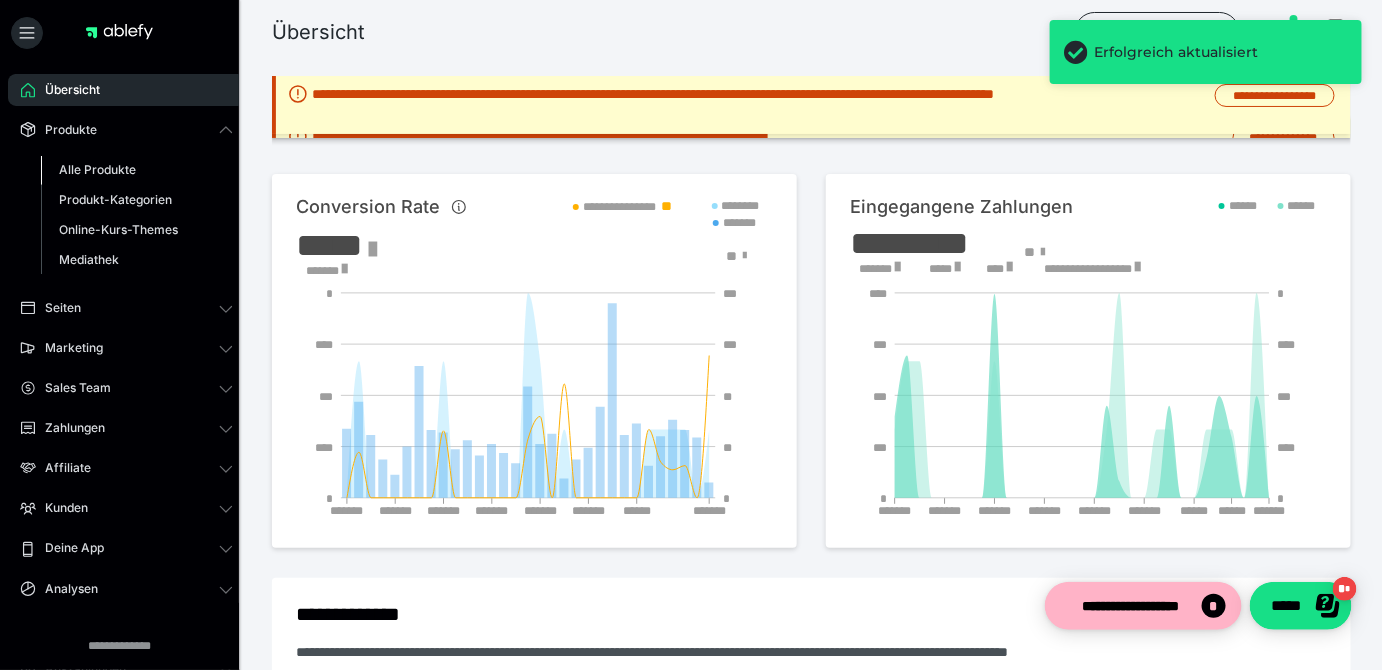 click on "Alle Produkte" at bounding box center (97, 169) 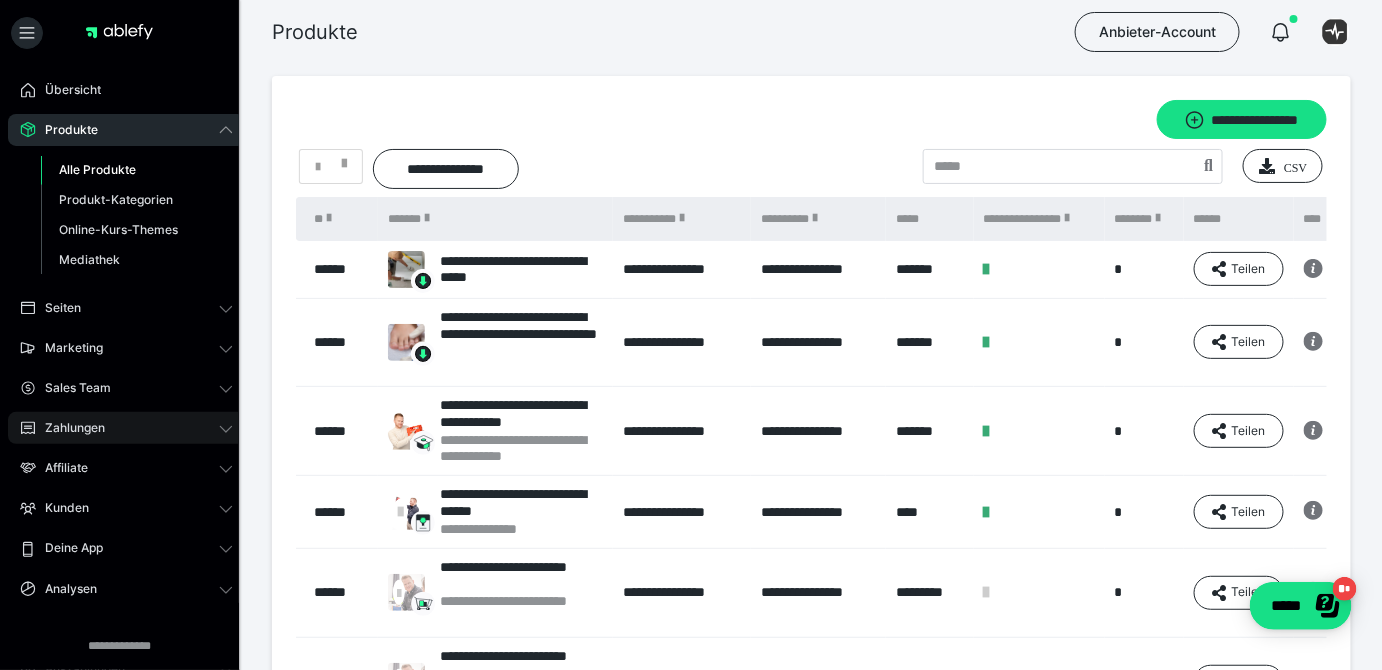 click on "Zahlungen" at bounding box center [68, 428] 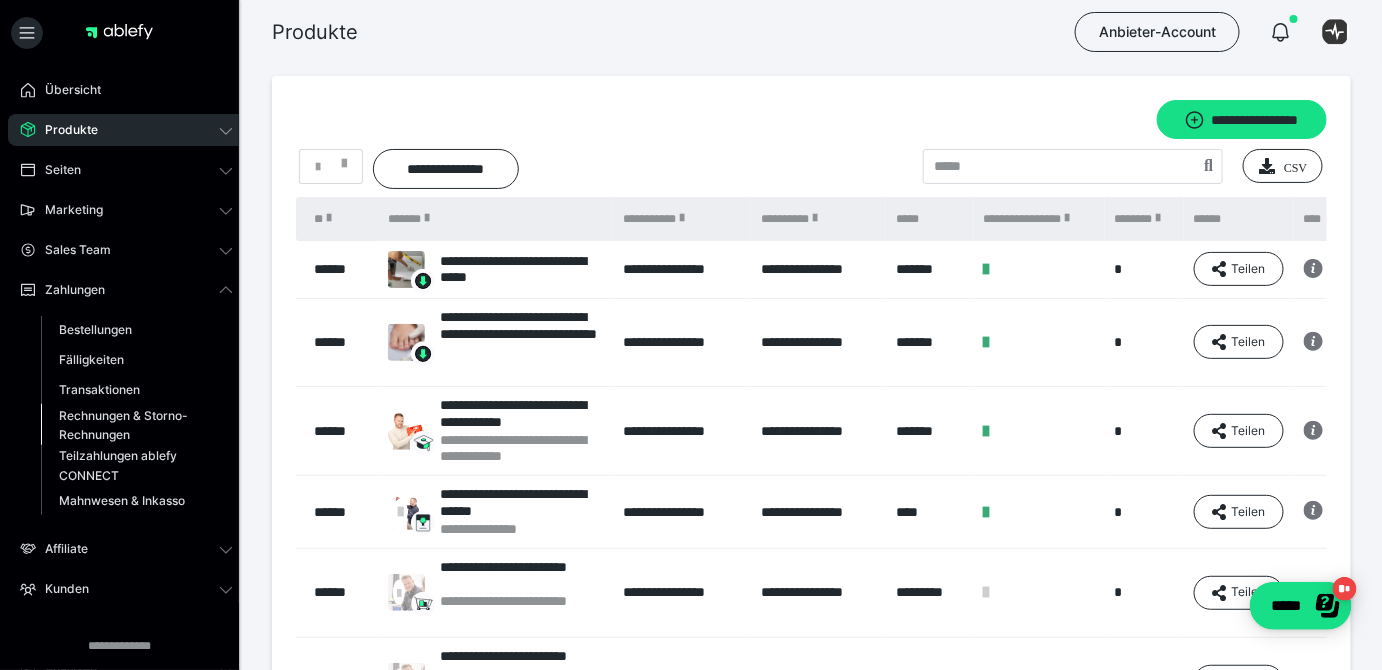 click on "Rechnungen & Storno-Rechnungen" at bounding box center [126, 425] 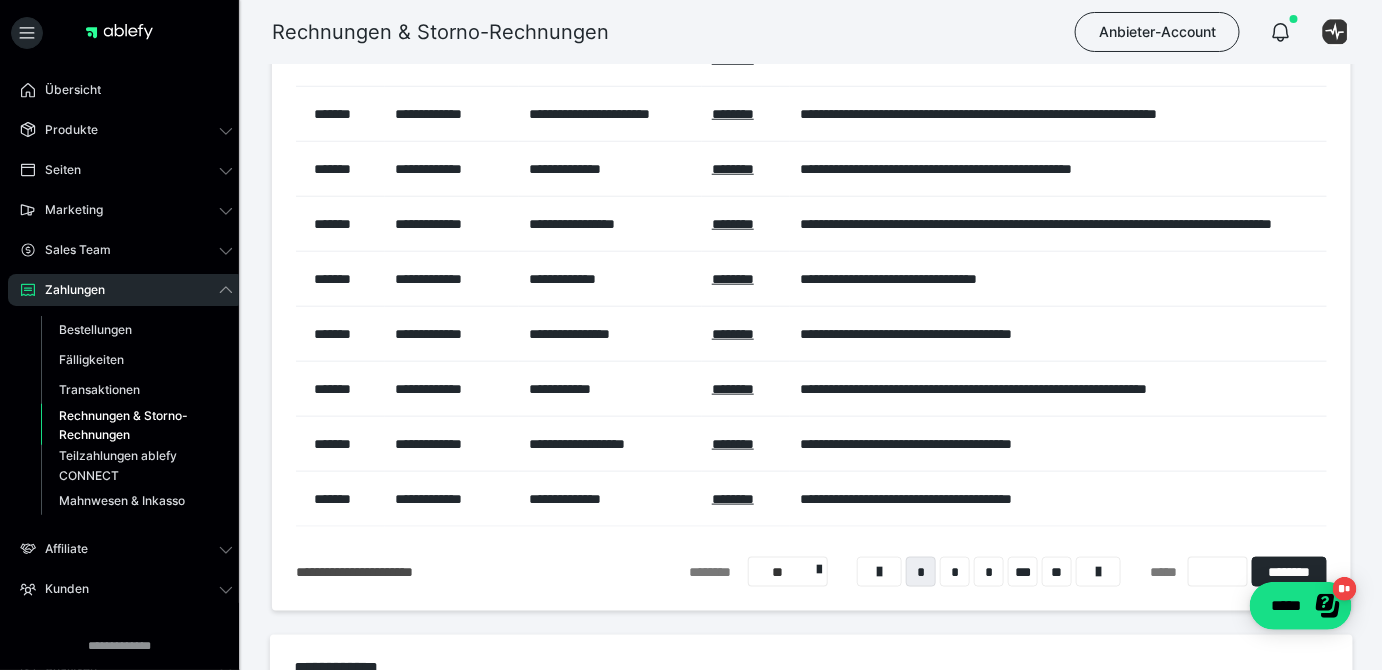 scroll, scrollTop: 545, scrollLeft: 0, axis: vertical 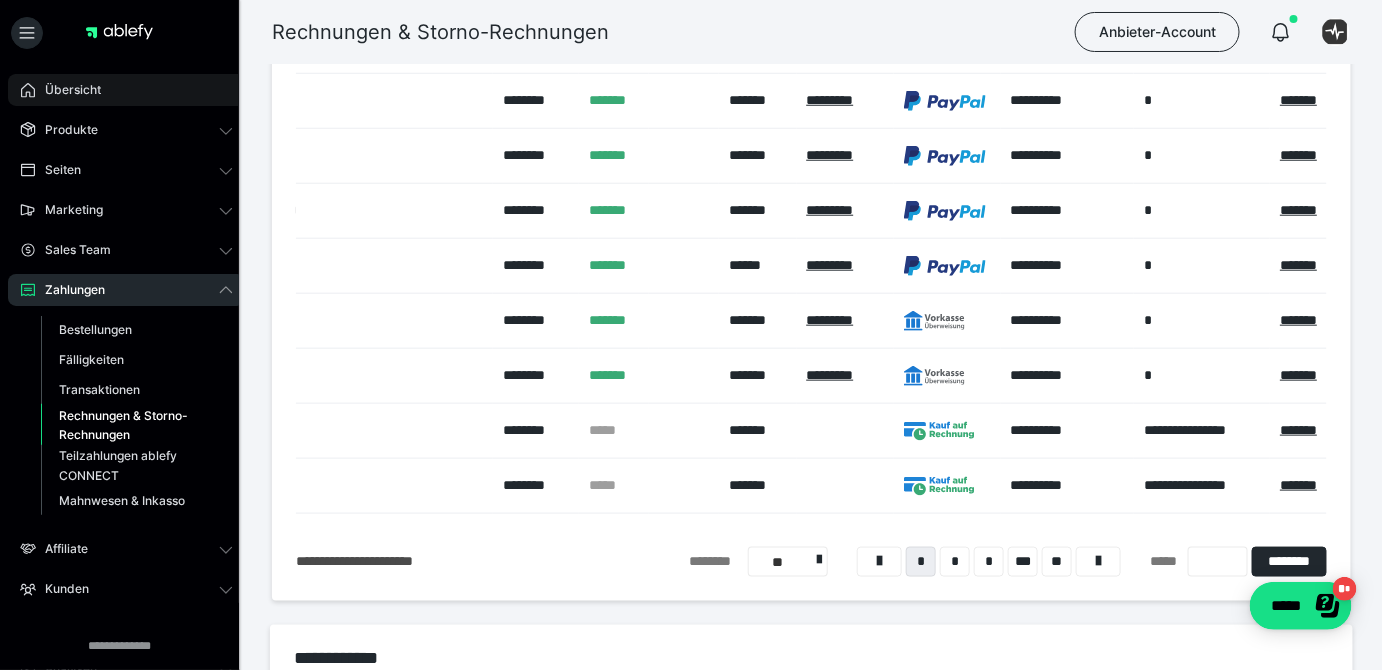 click on "Übersicht" at bounding box center [126, 90] 